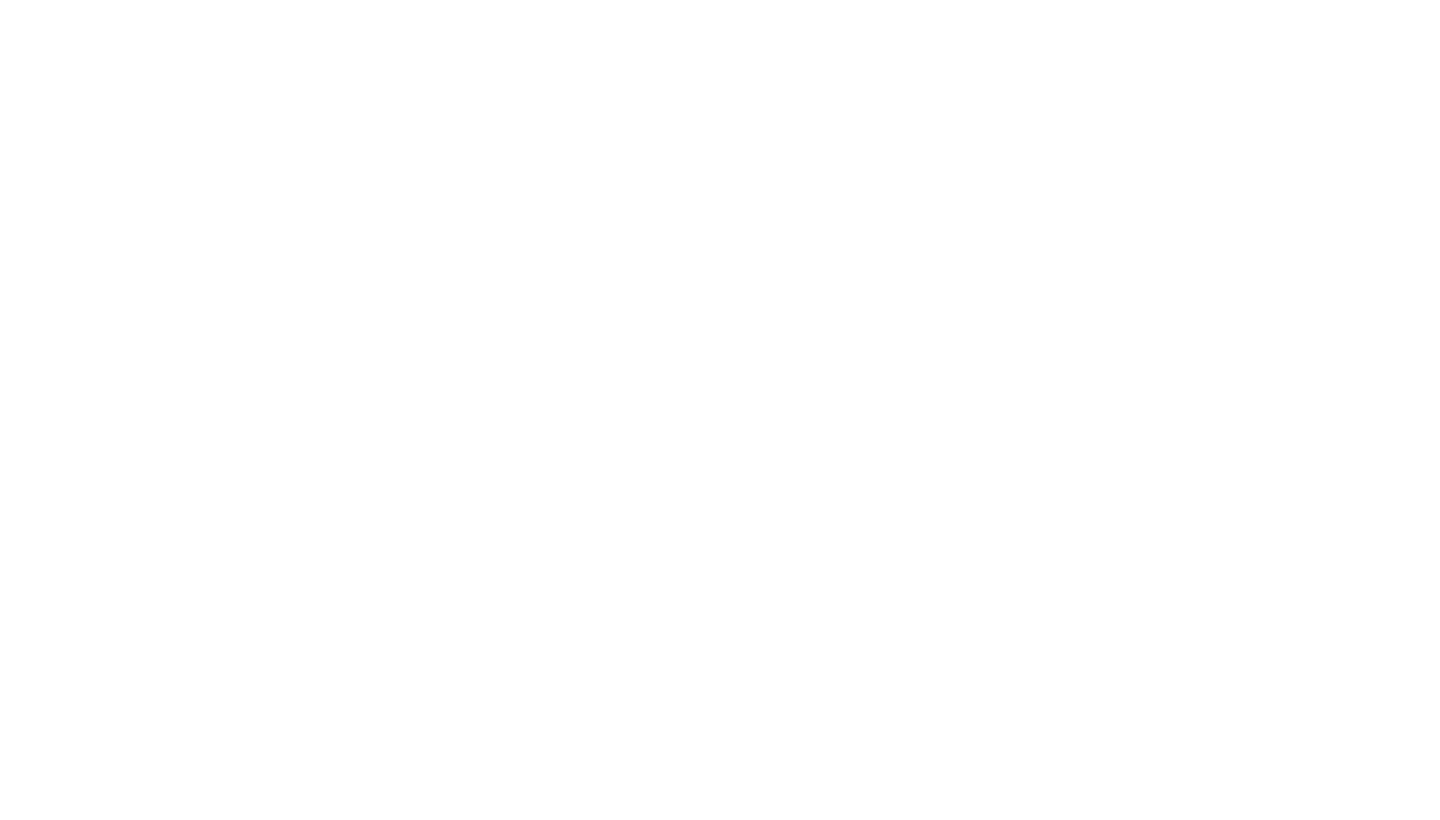 scroll, scrollTop: 0, scrollLeft: 0, axis: both 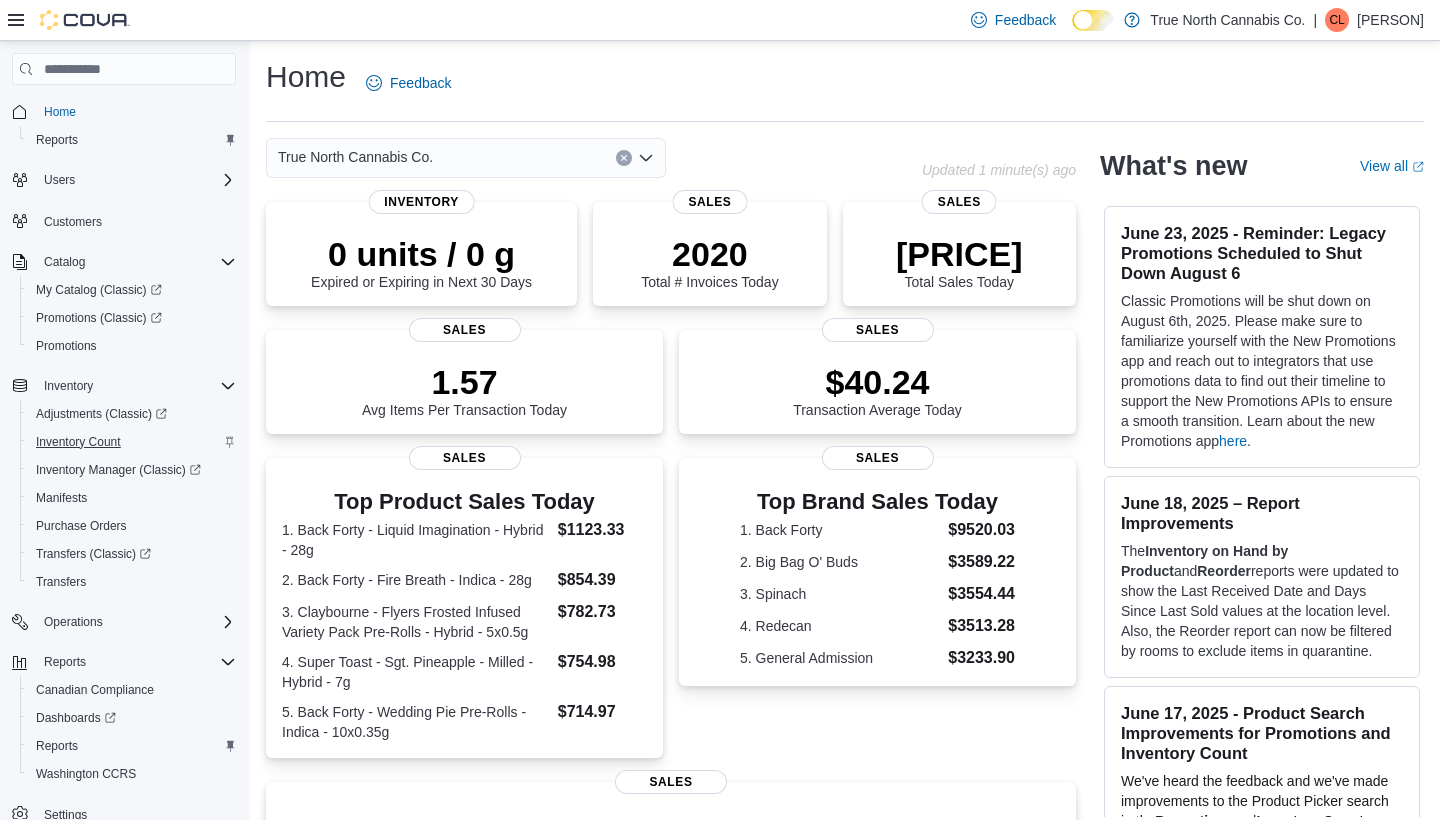 click on "Inventory Count" at bounding box center [78, 442] 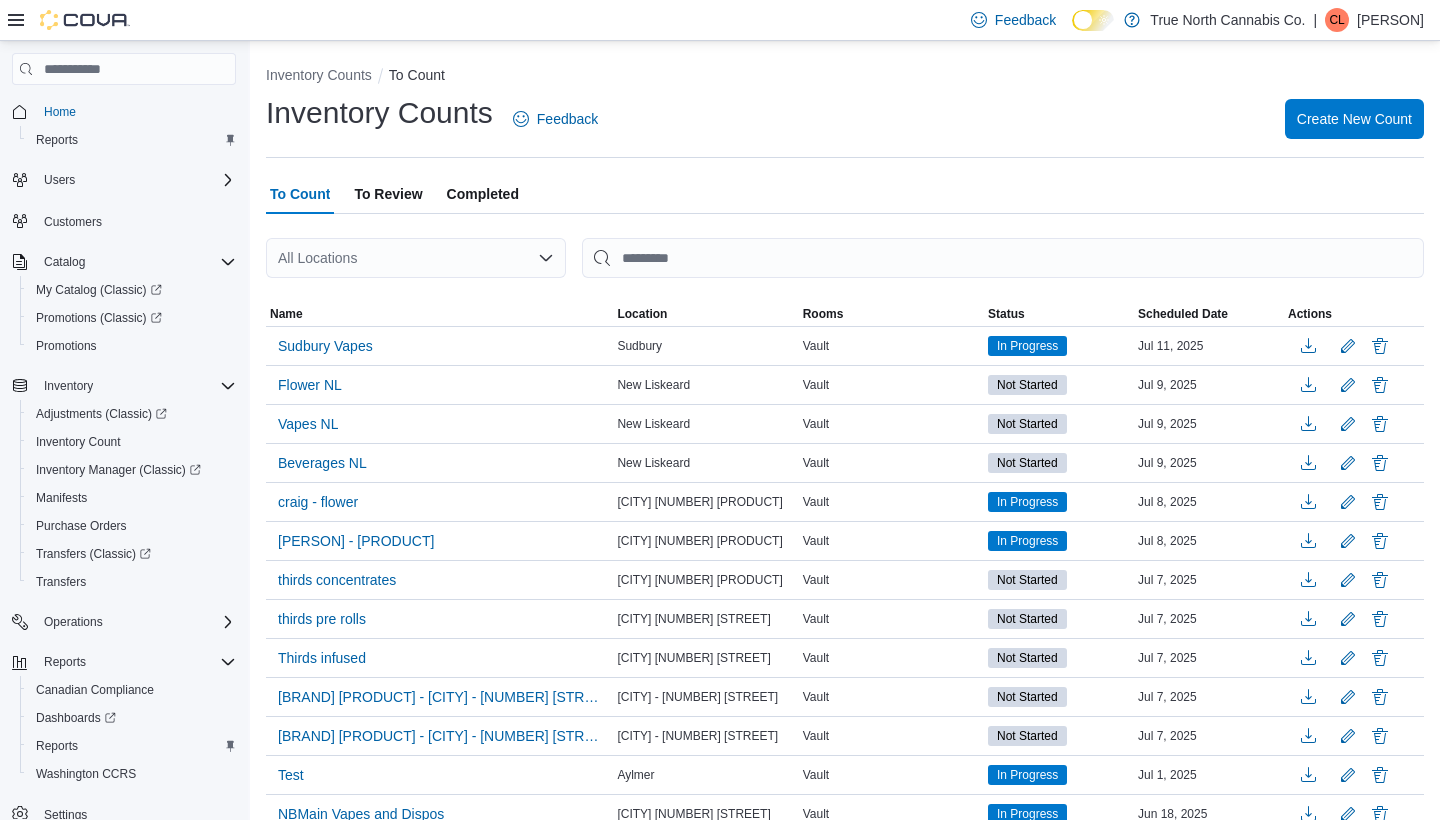 click on "Inventory Counts Feedback Create New Count" at bounding box center (845, 119) 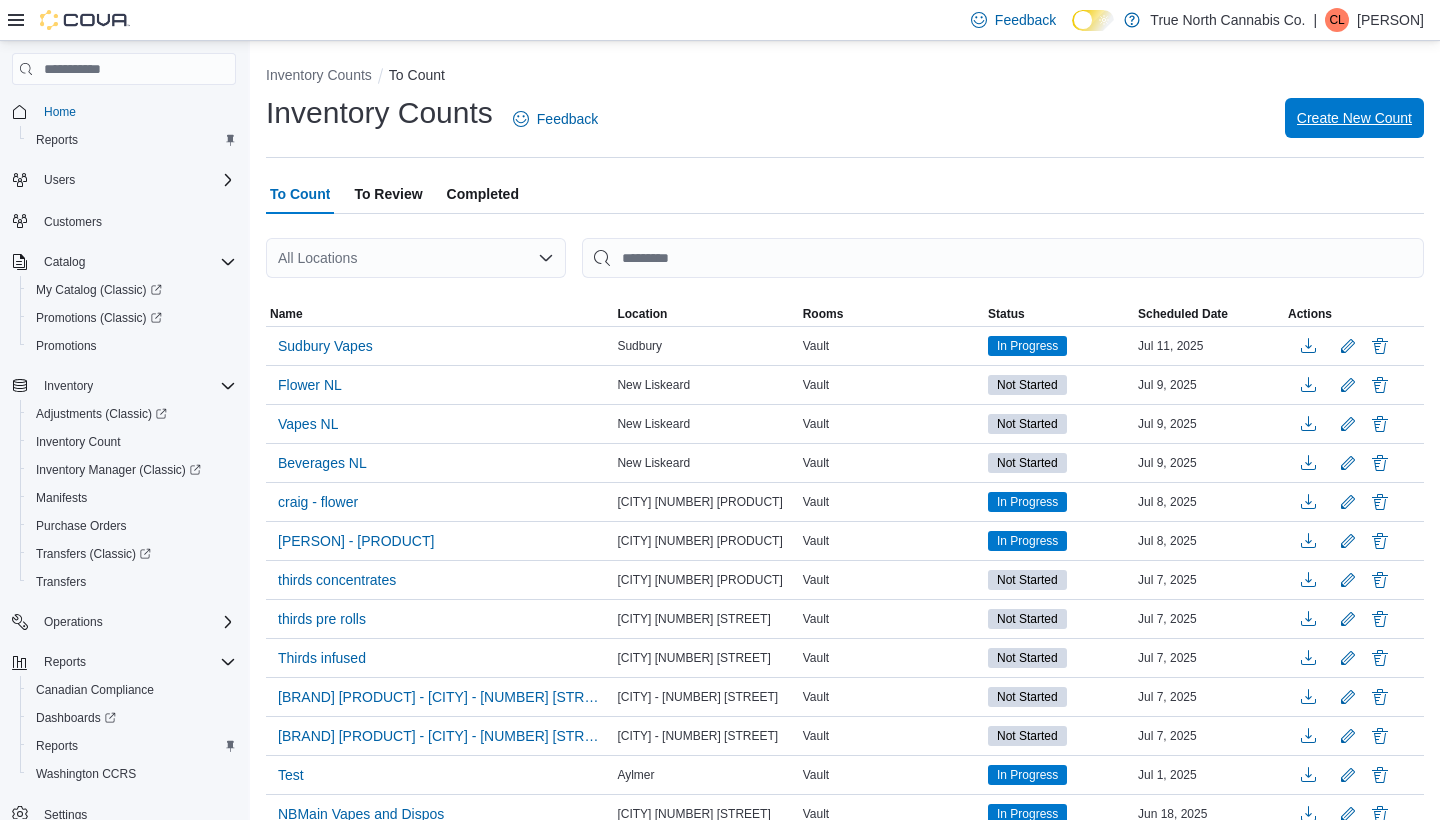 click on "Create New Count" at bounding box center [1354, 118] 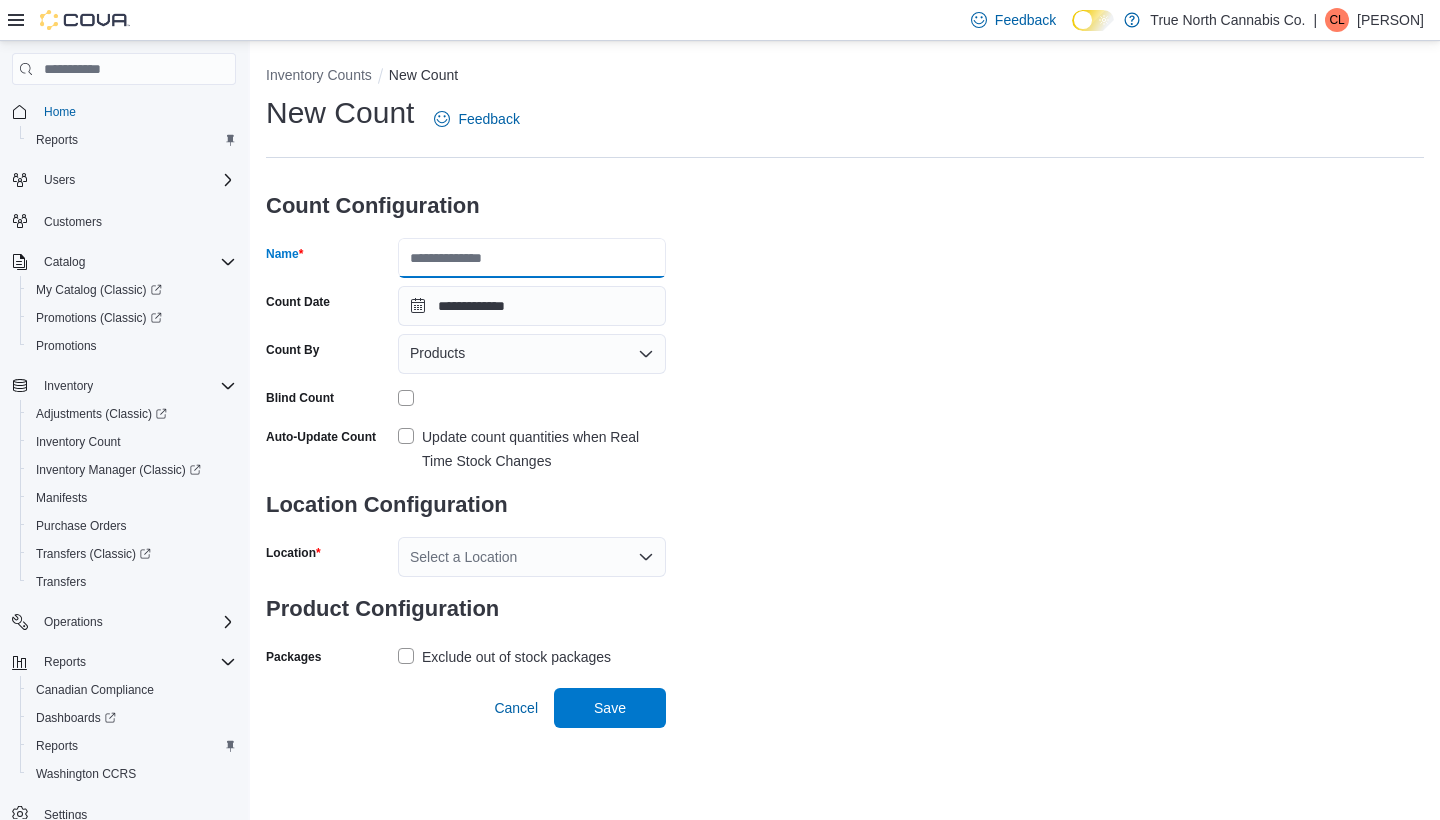 click on "Name" at bounding box center [532, 258] 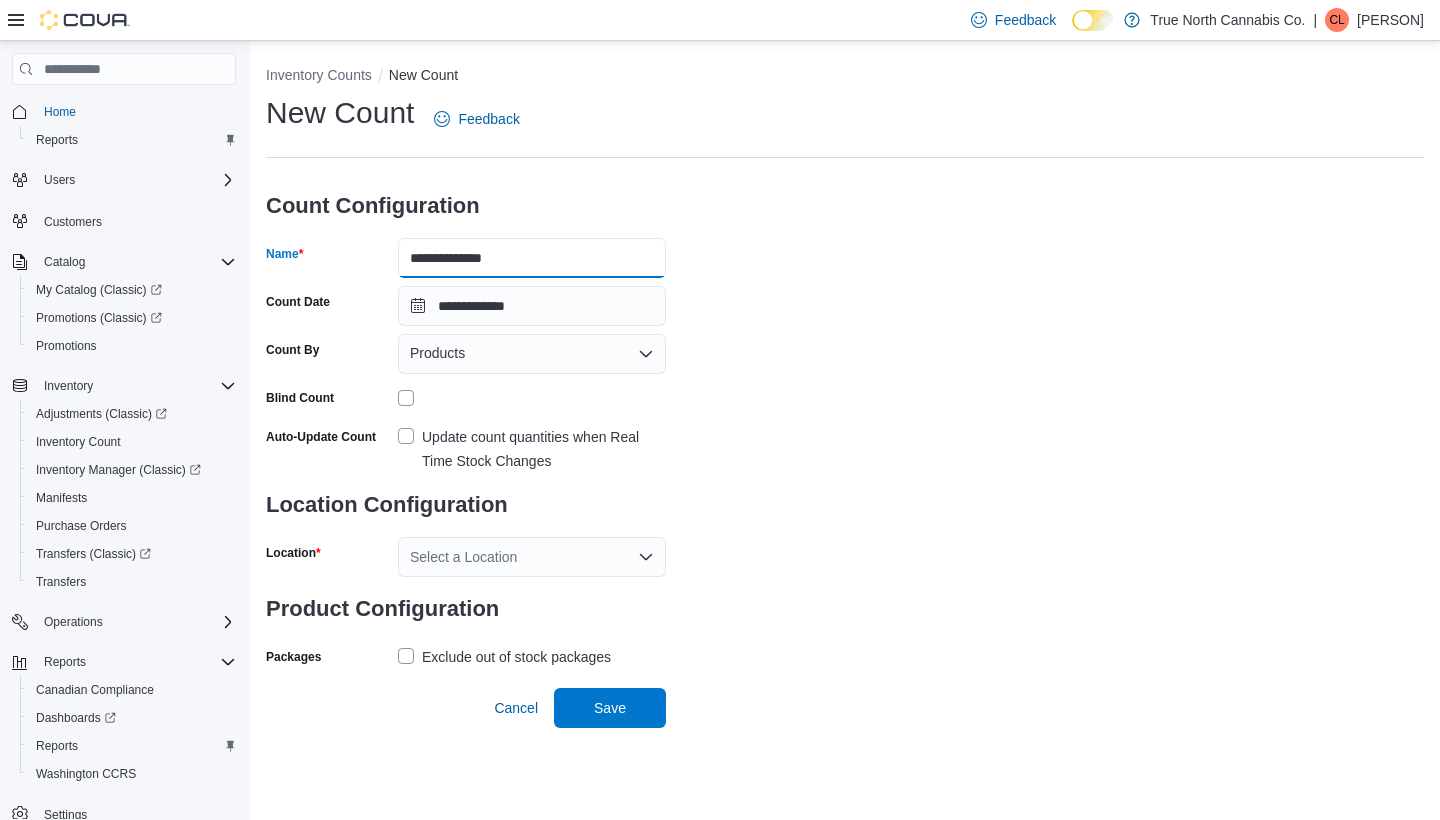 type on "**********" 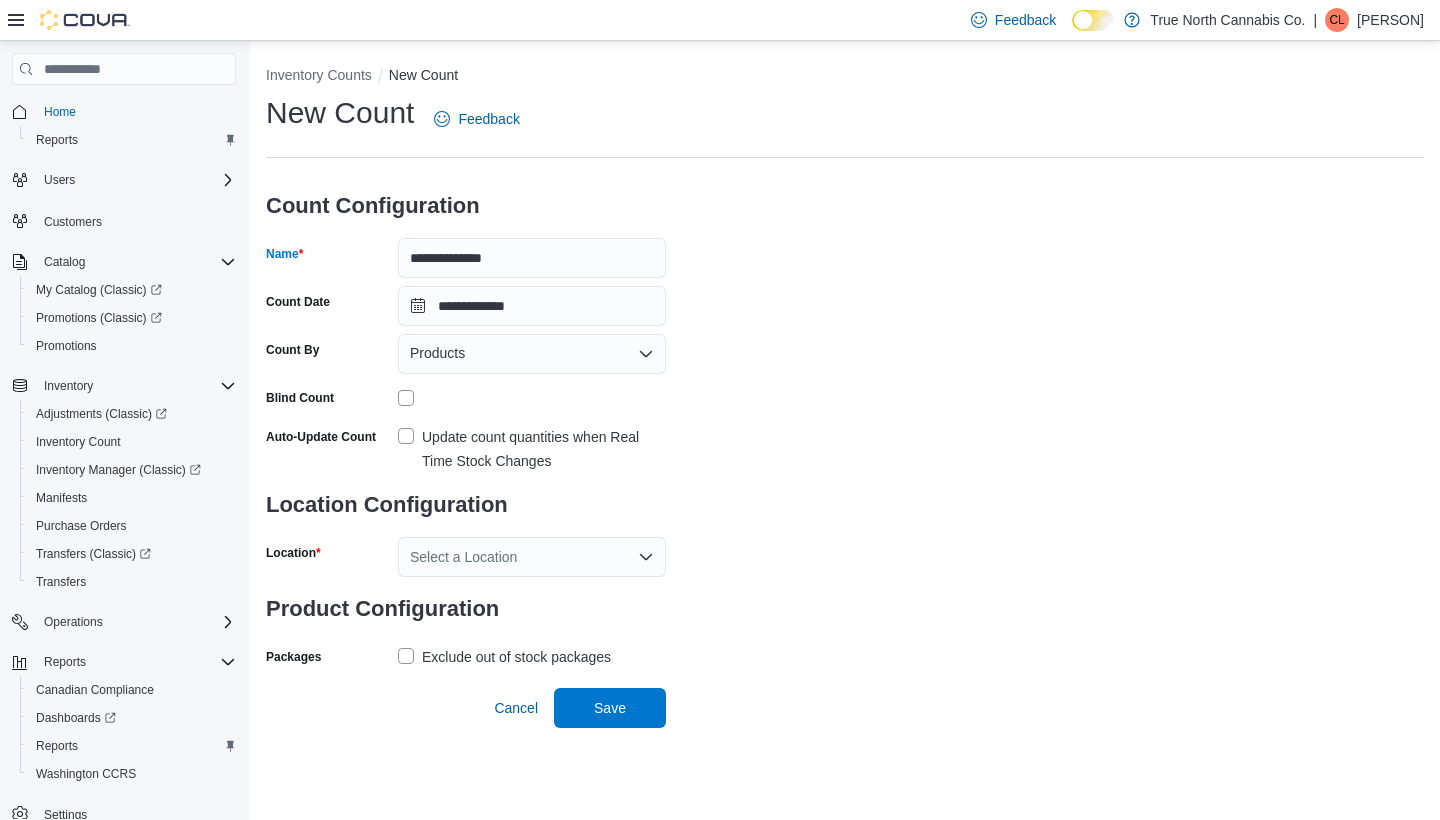 click on "Products" at bounding box center (437, 353) 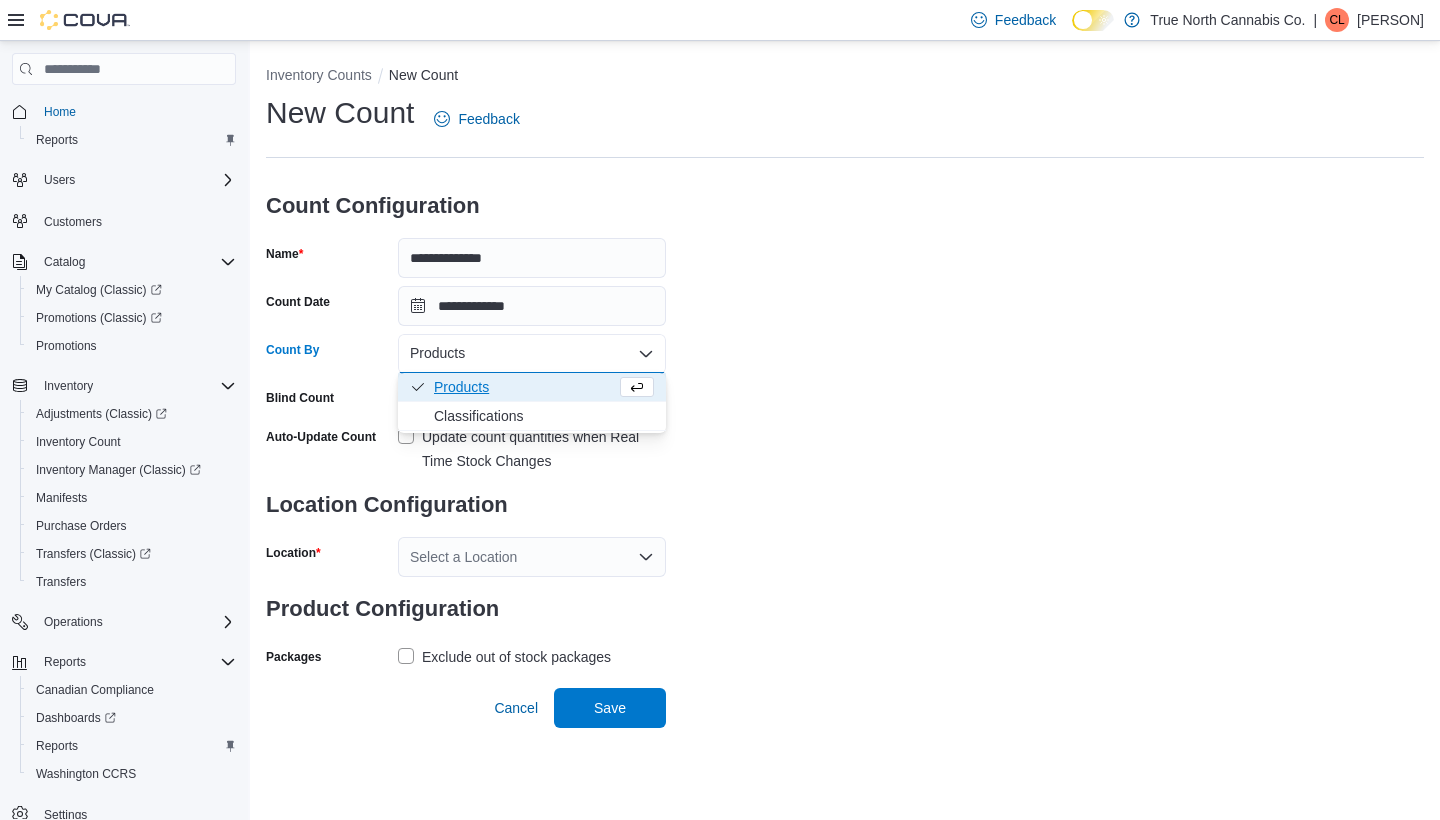 click on "Products" at bounding box center [525, 387] 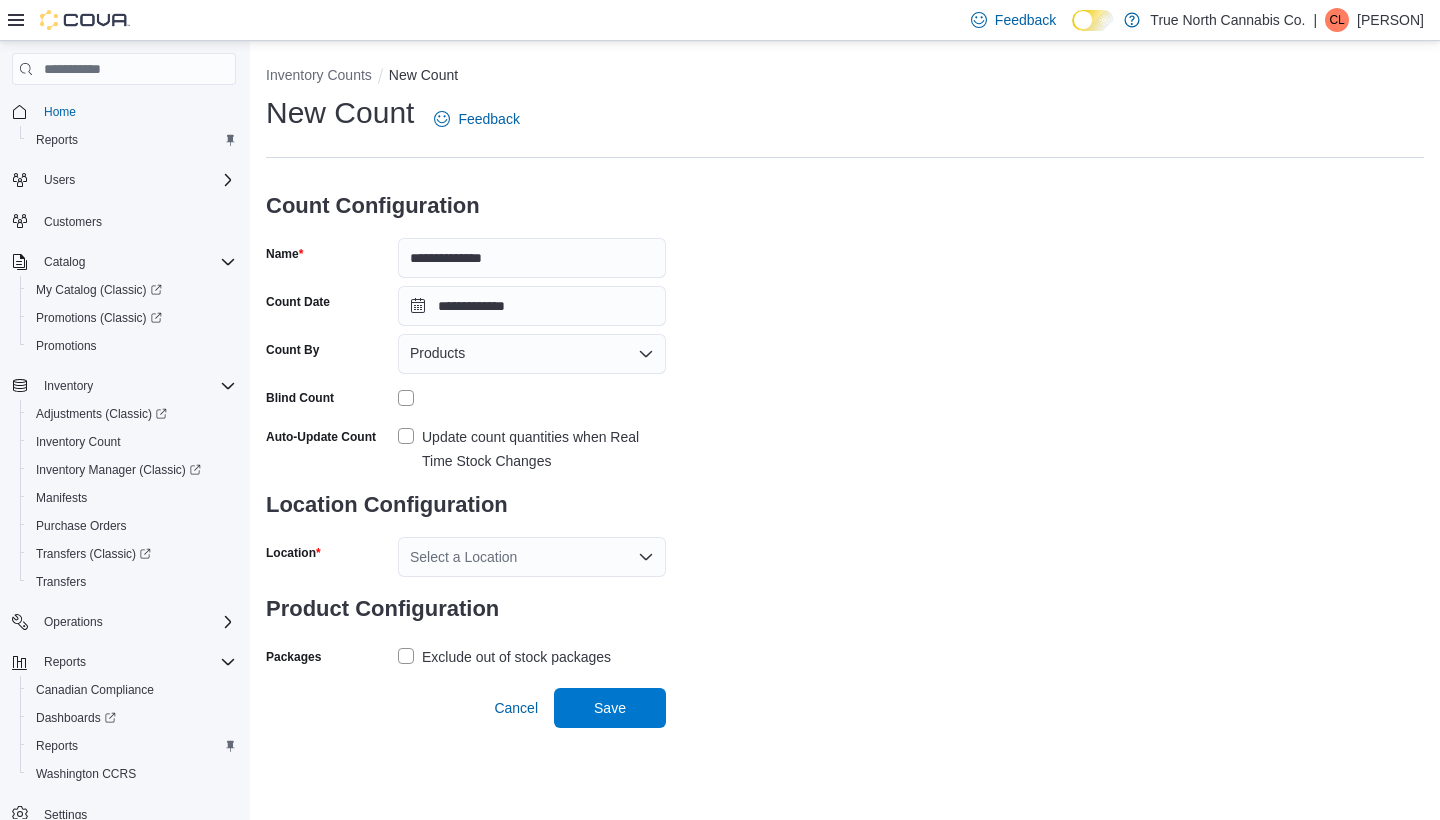 click on "Update count quantities when Real Time Stock Changes" at bounding box center (532, 449) 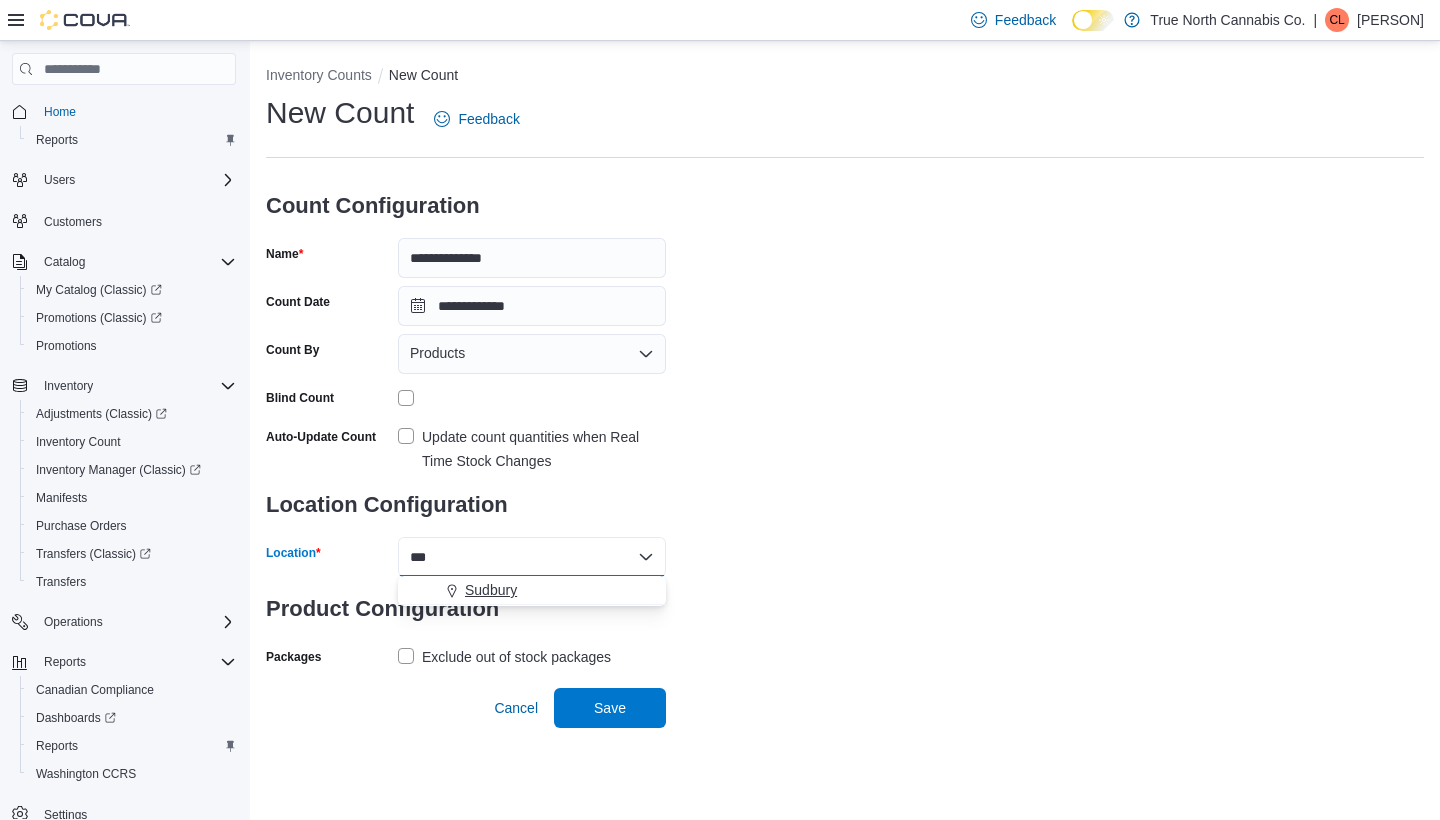 type on "***" 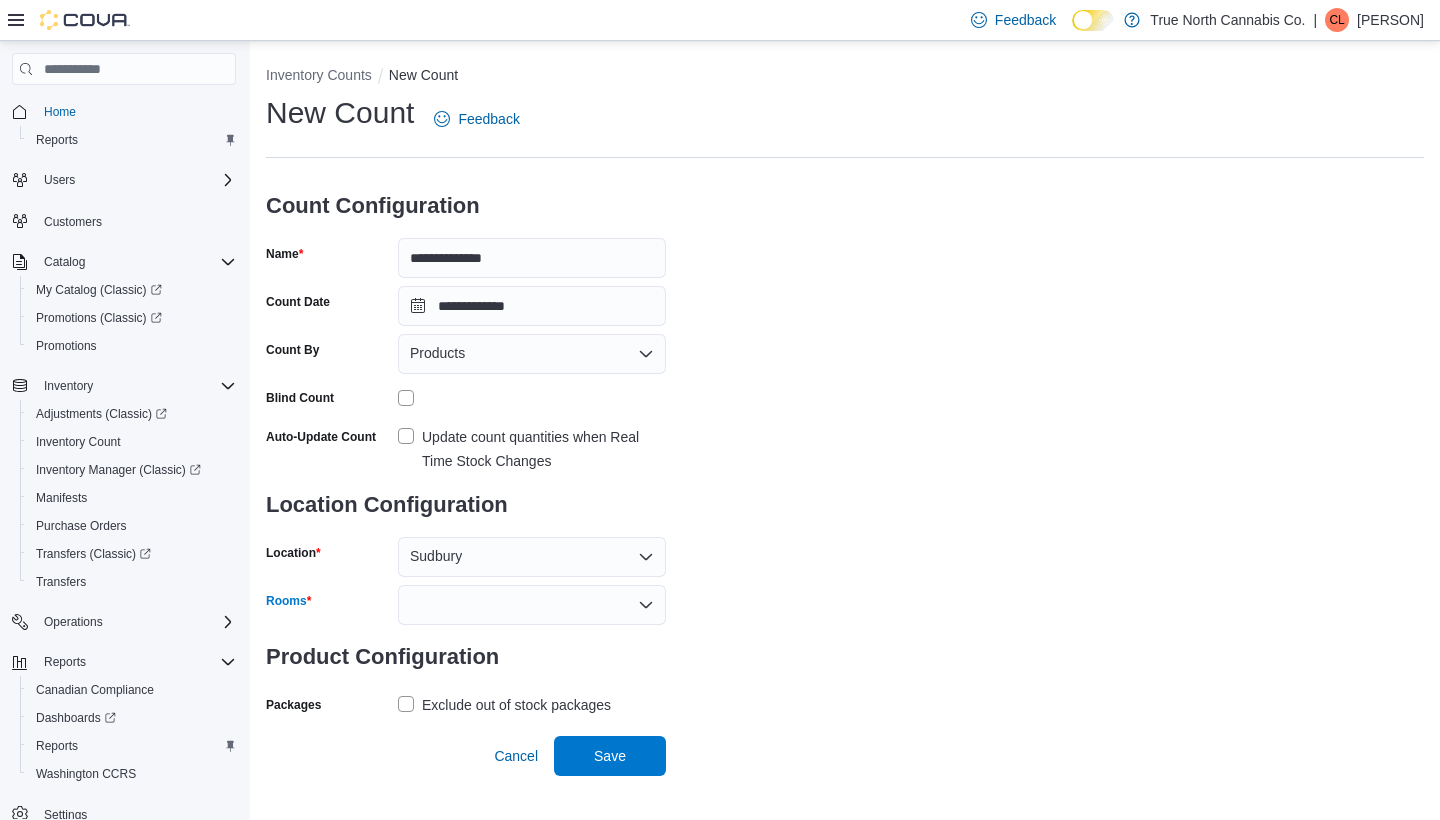 click at bounding box center (532, 605) 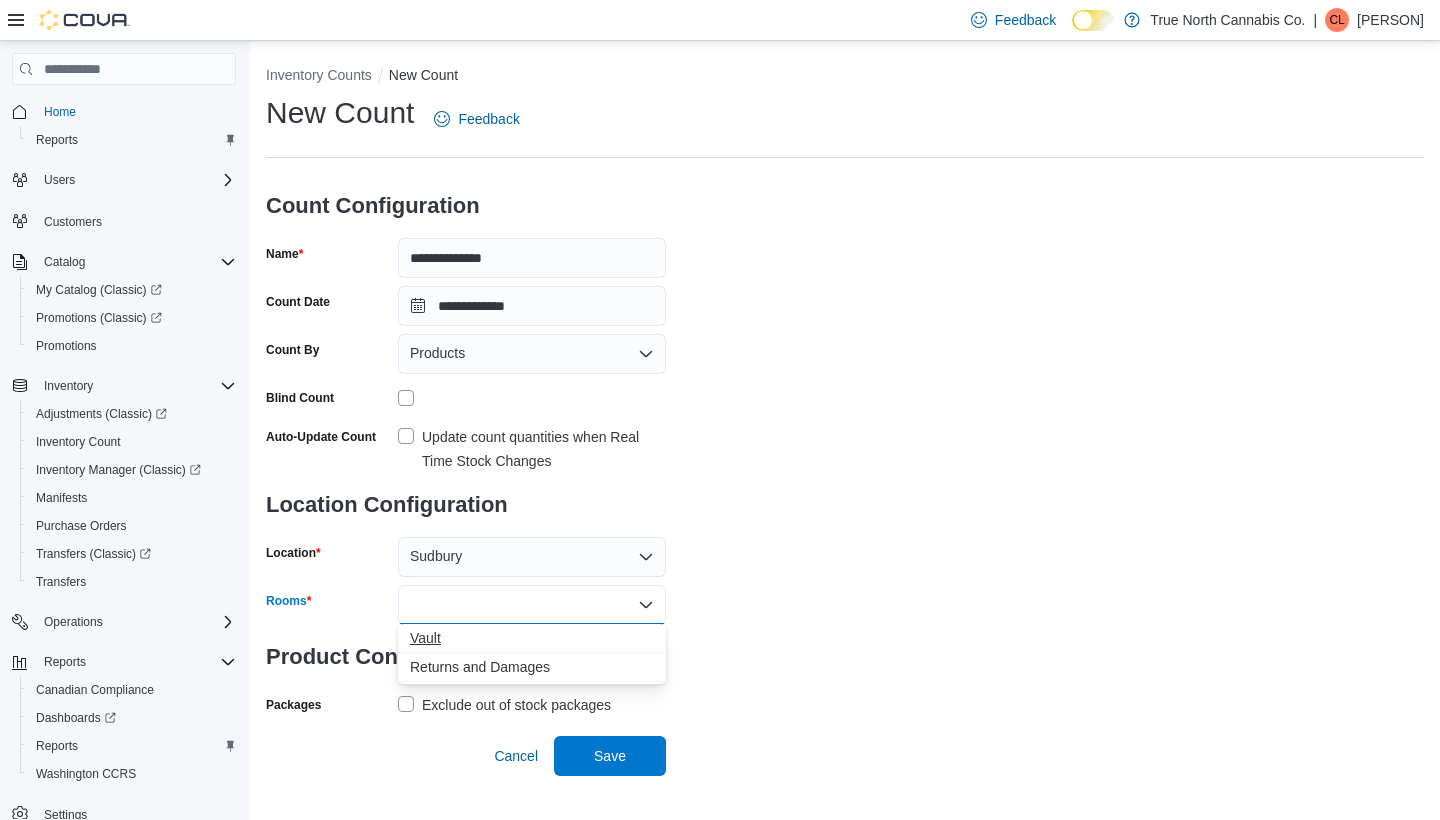 click on "Vault" at bounding box center [532, 638] 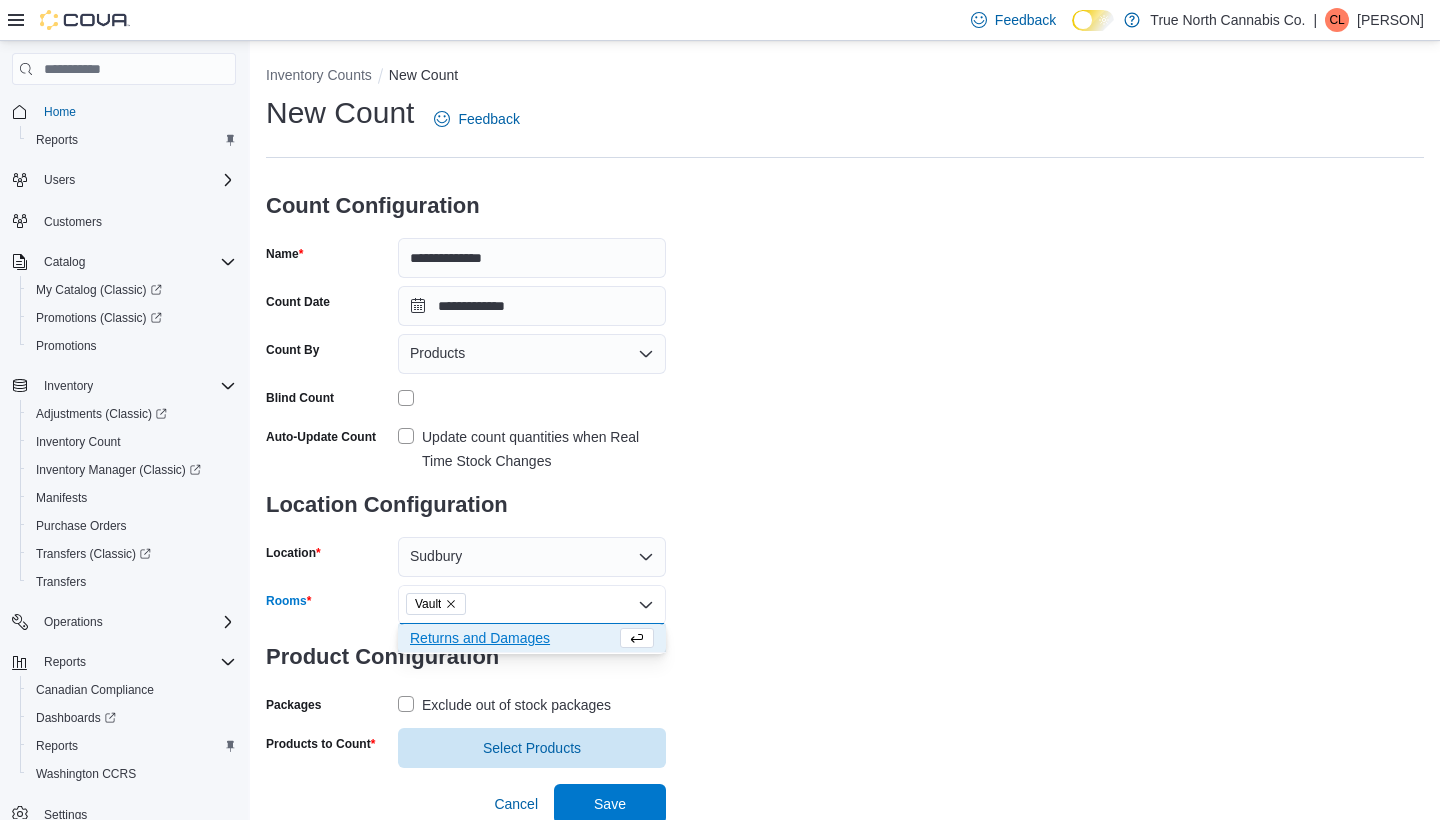 click on "Exclude out of stock packages" at bounding box center [504, 705] 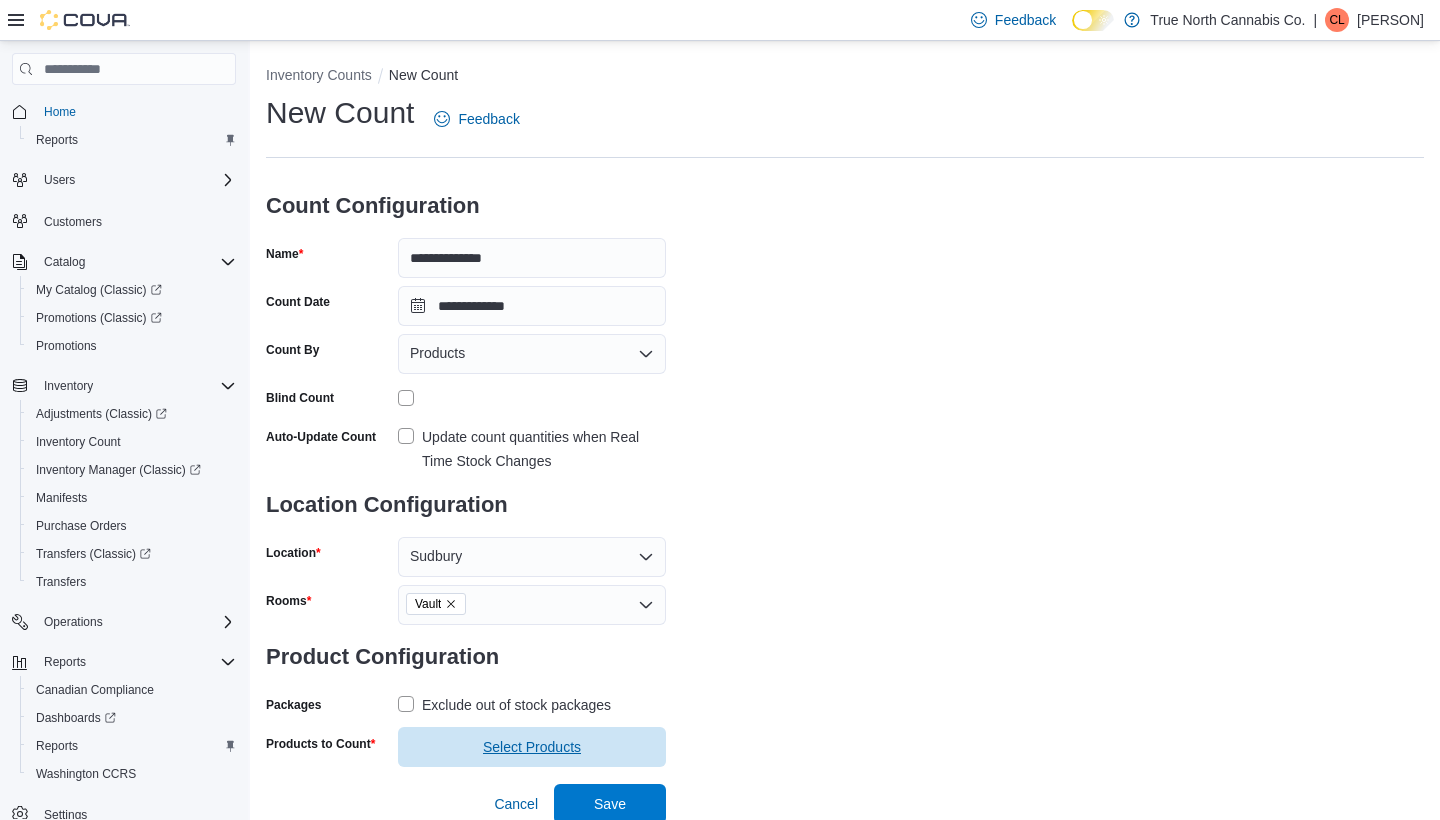 click on "Select Products" at bounding box center (532, 747) 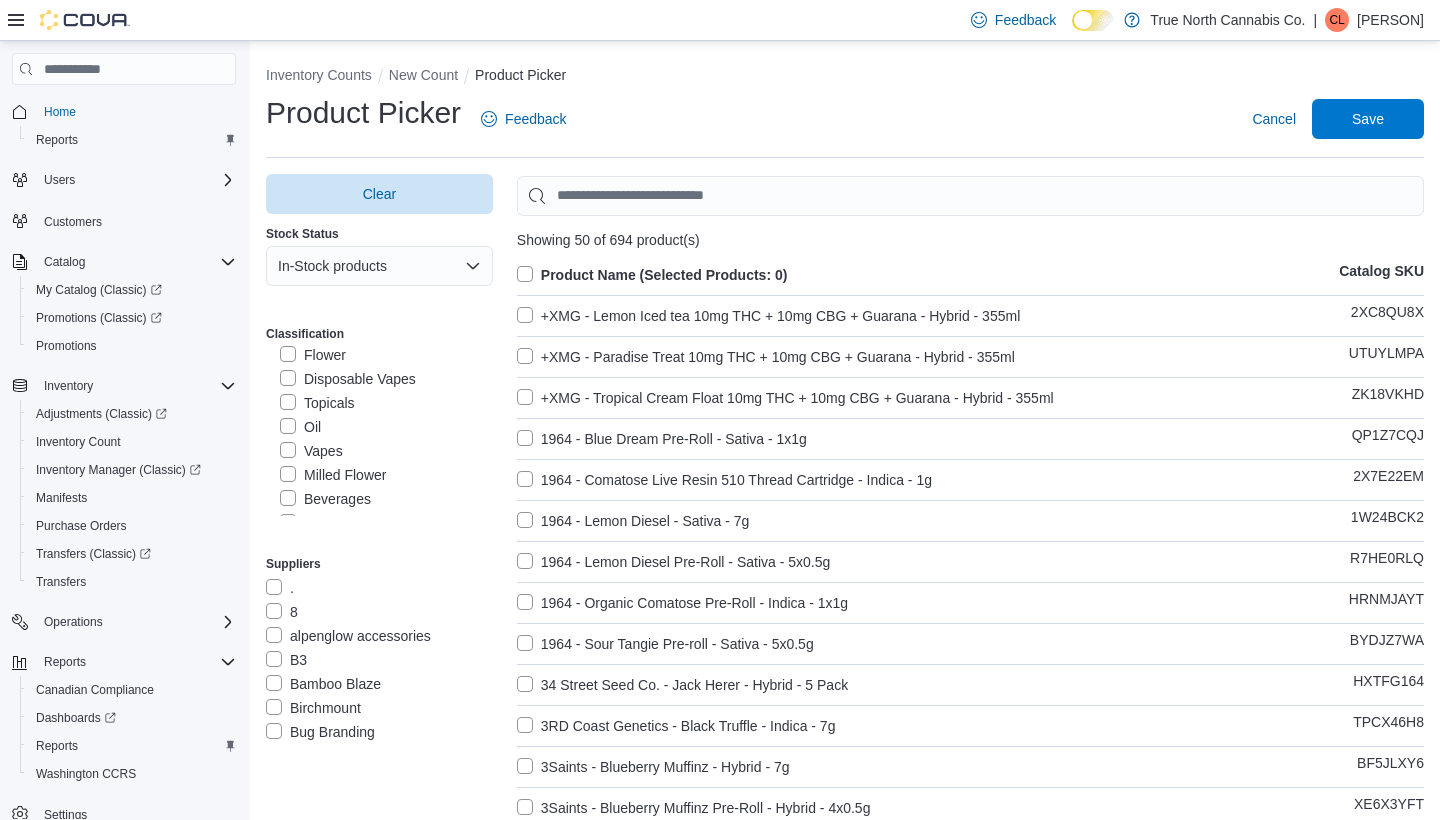 click on "Milled Flower" at bounding box center (386, 475) 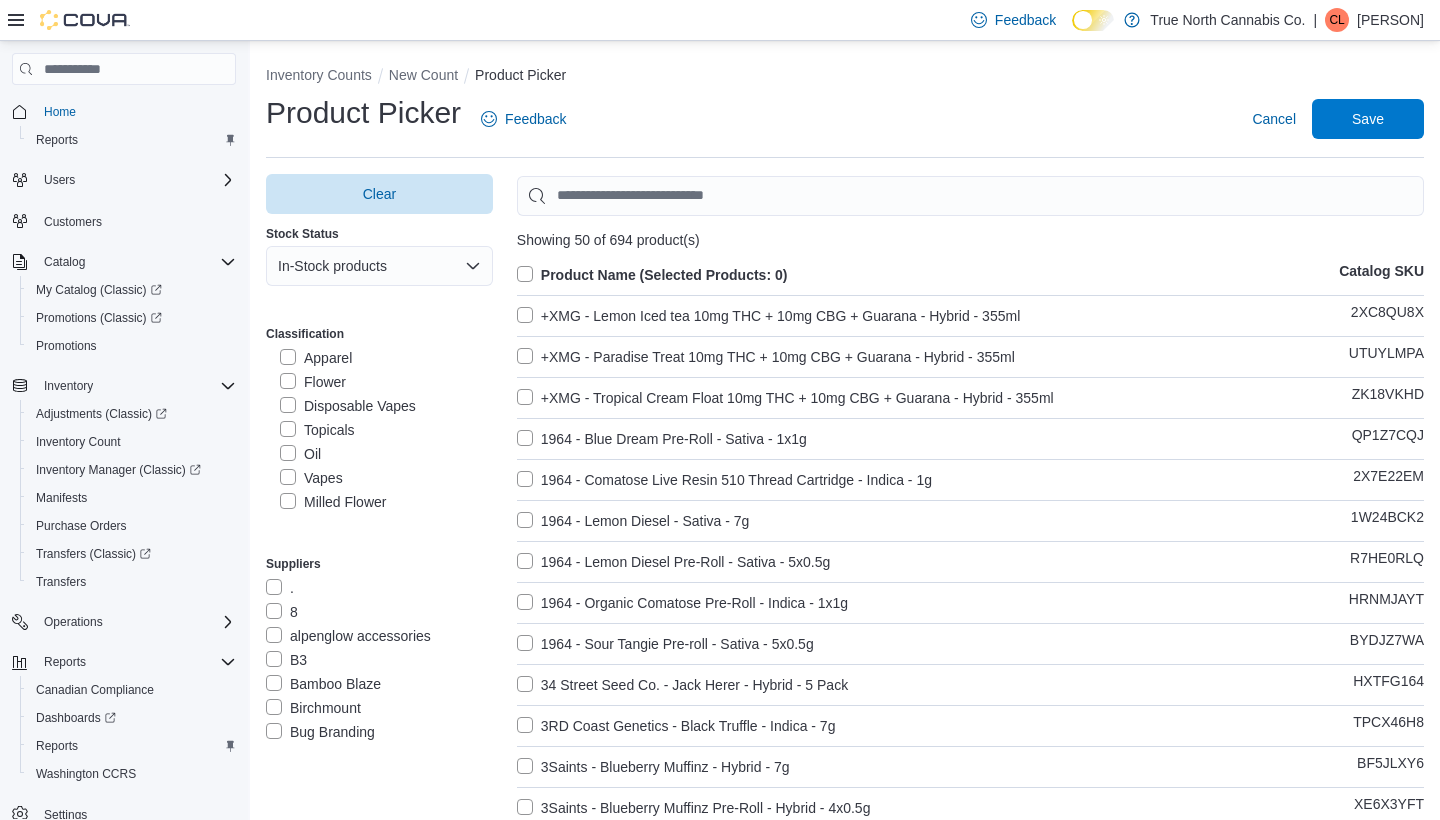 scroll, scrollTop: 532, scrollLeft: 0, axis: vertical 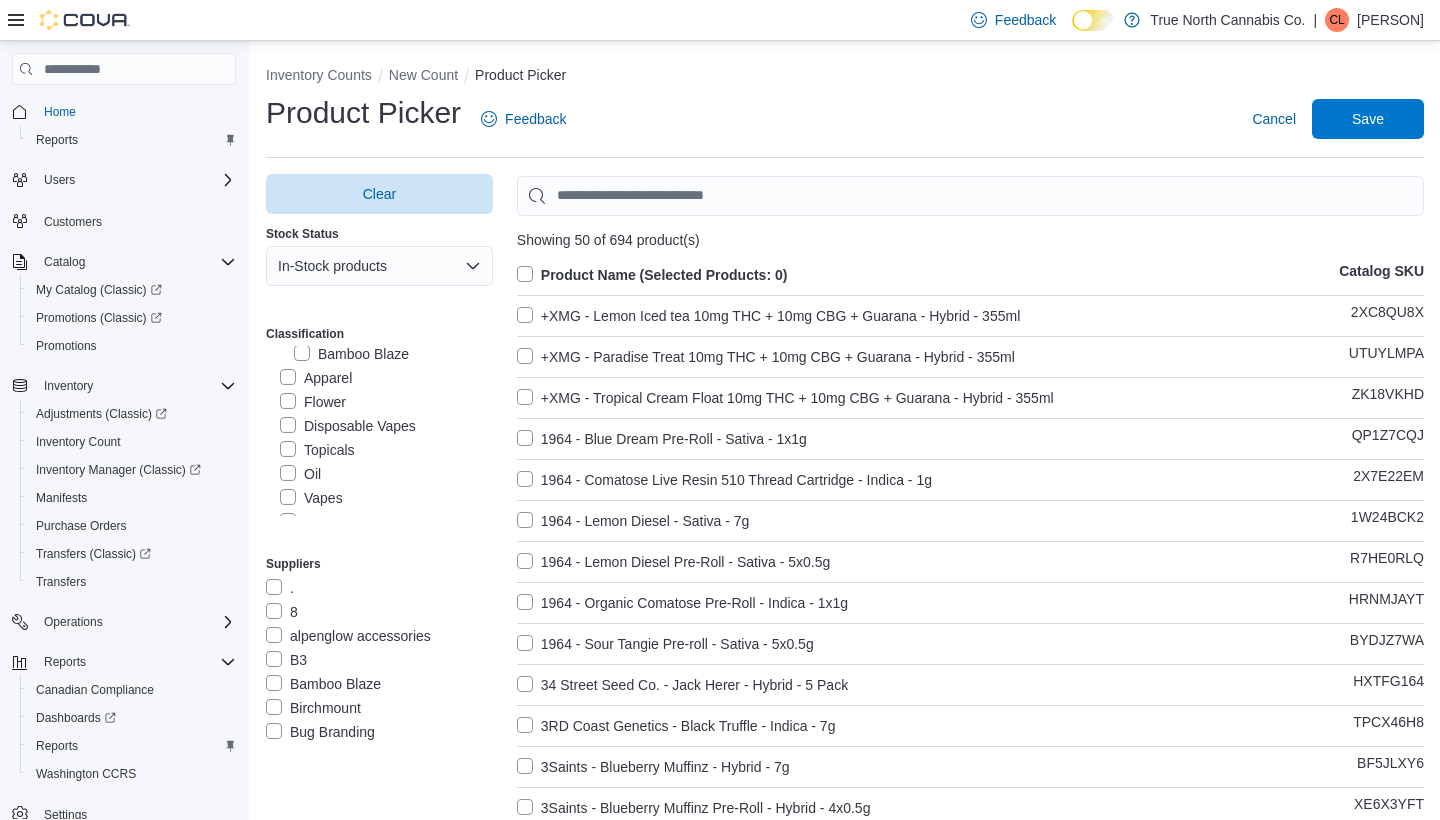 click on "Flower" at bounding box center (313, 402) 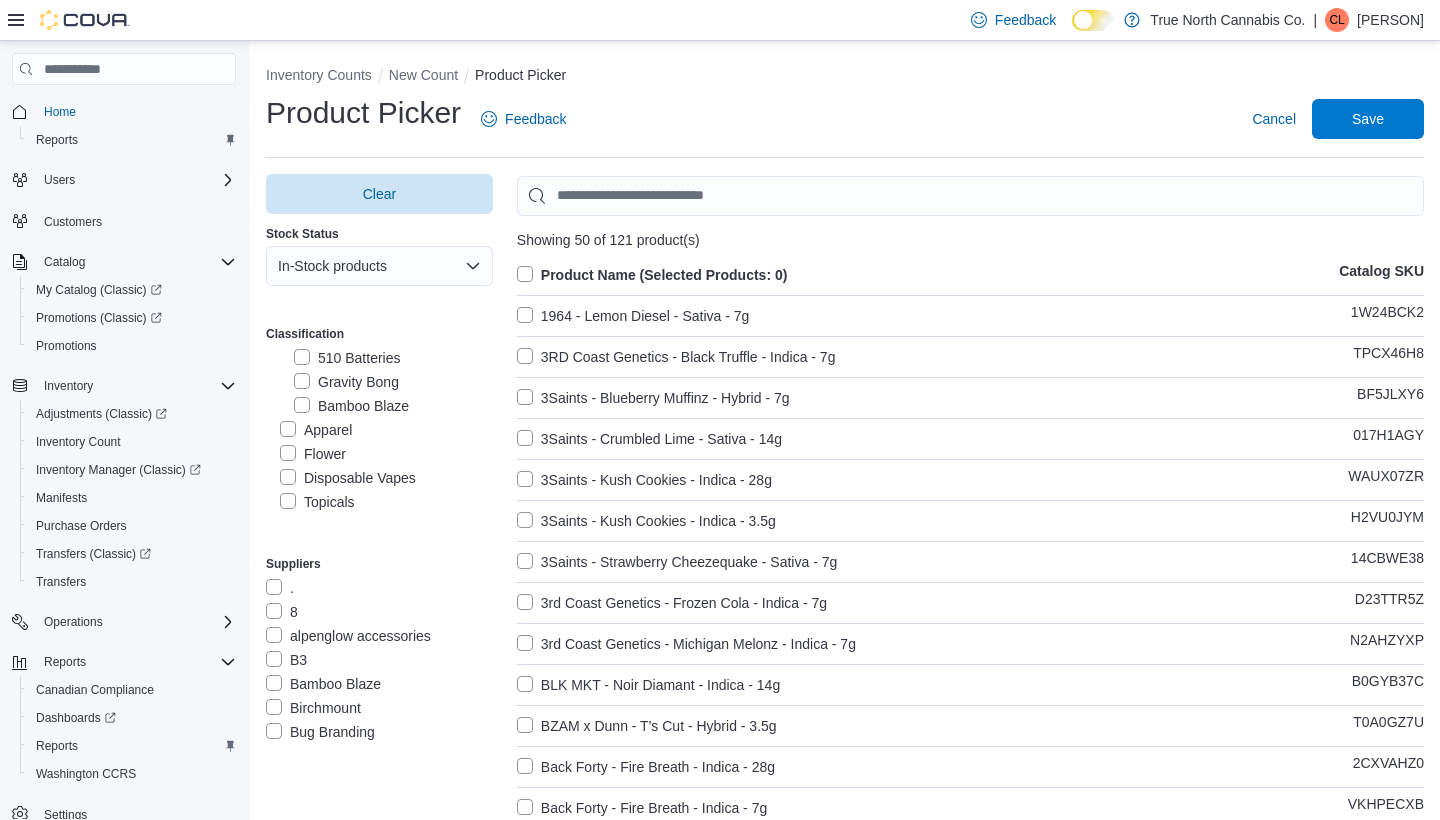 scroll, scrollTop: 471, scrollLeft: 0, axis: vertical 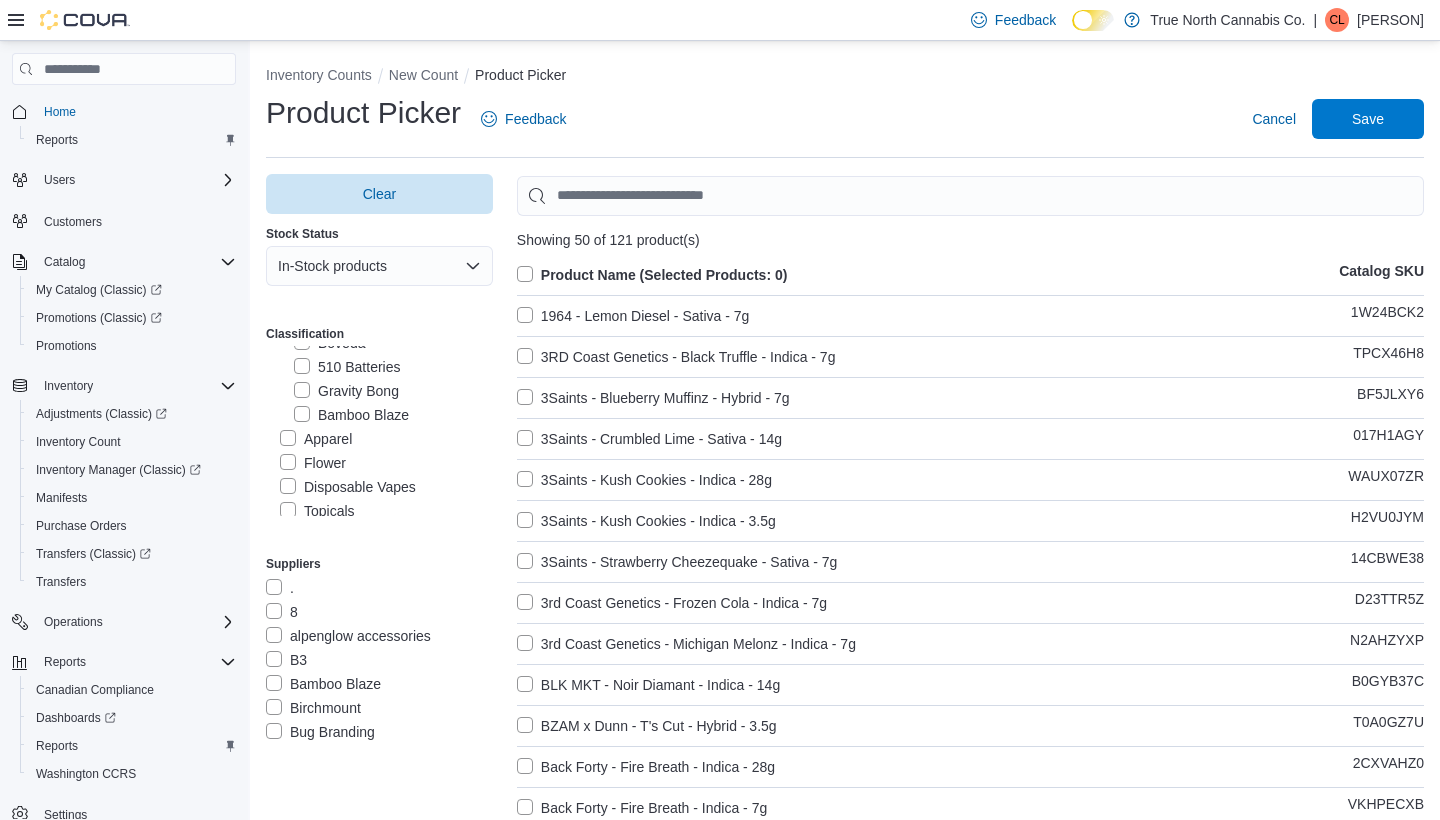 click on "Product Name (Selected Products: 0)" at bounding box center [652, 275] 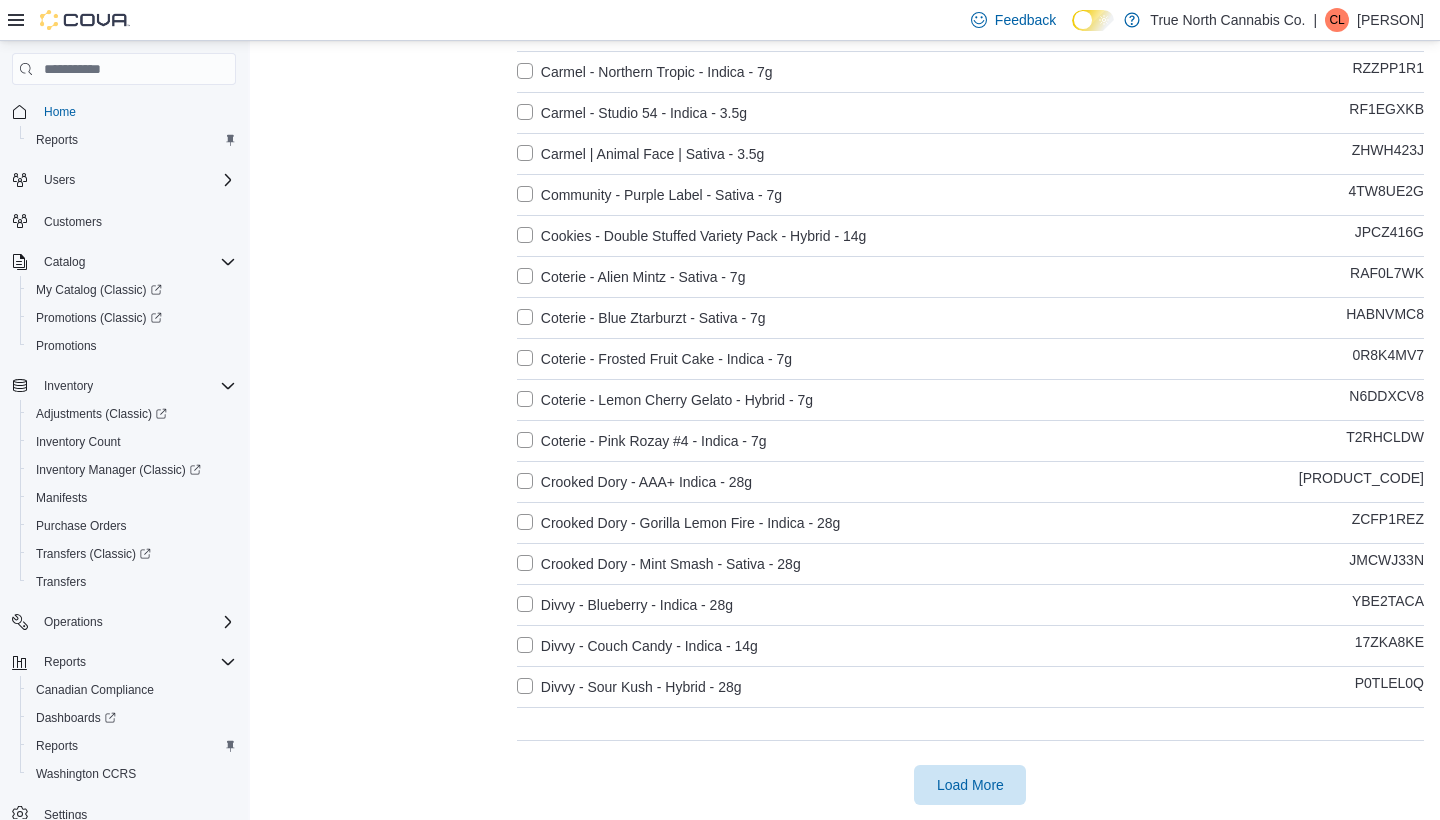 scroll, scrollTop: 1637, scrollLeft: 0, axis: vertical 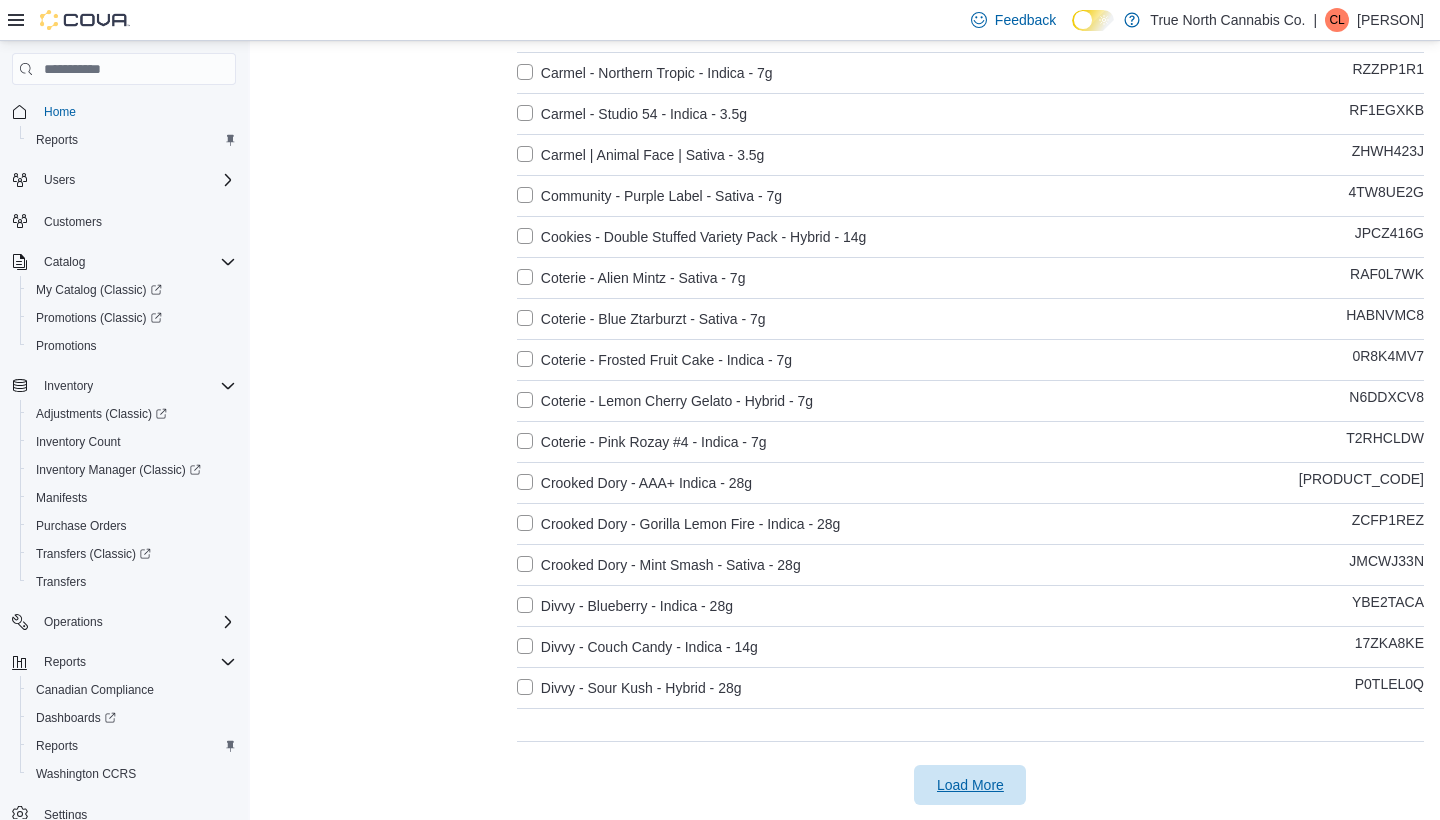 click on "Load More" at bounding box center [970, 785] 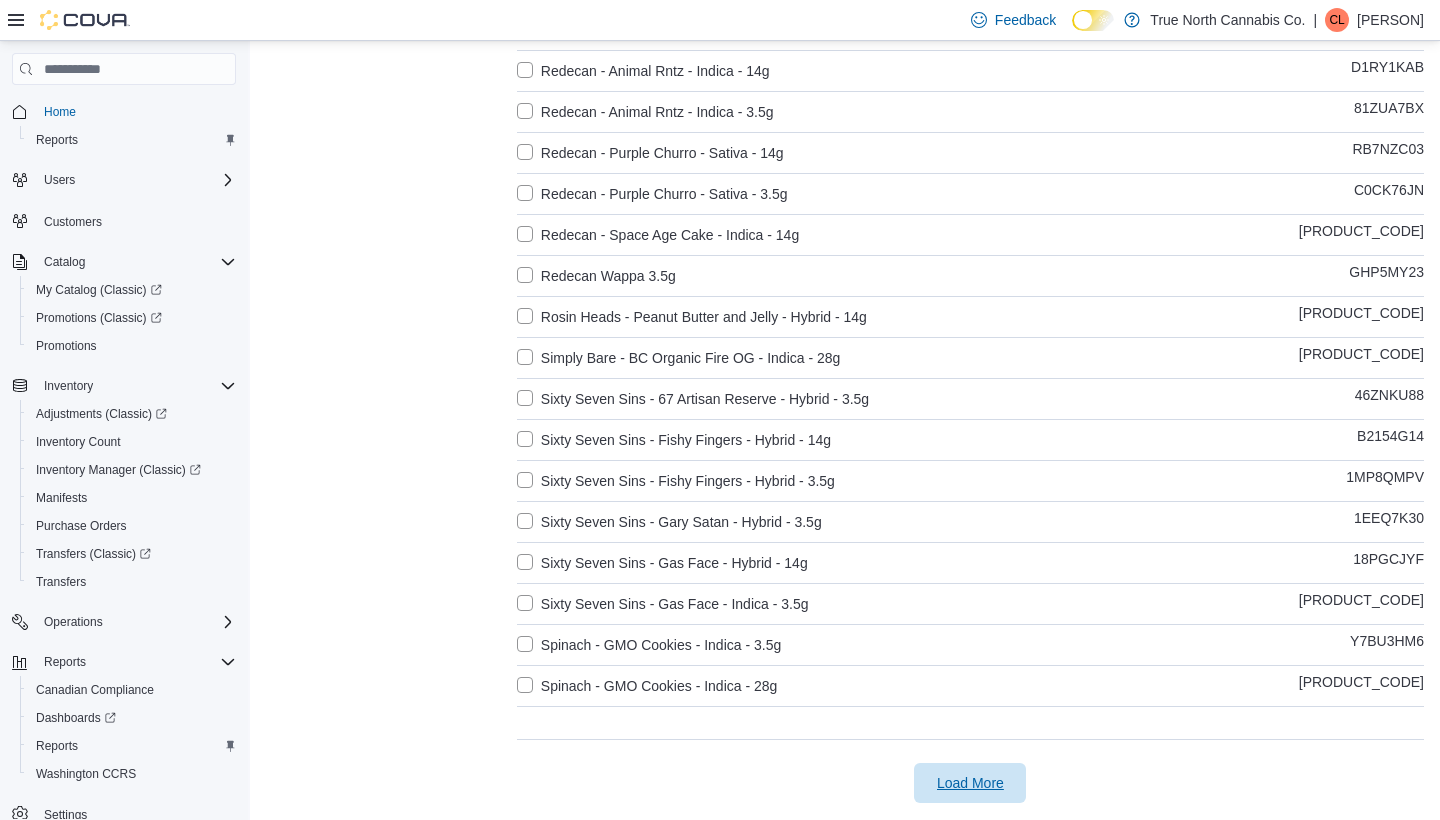 scroll, scrollTop: 3687, scrollLeft: 0, axis: vertical 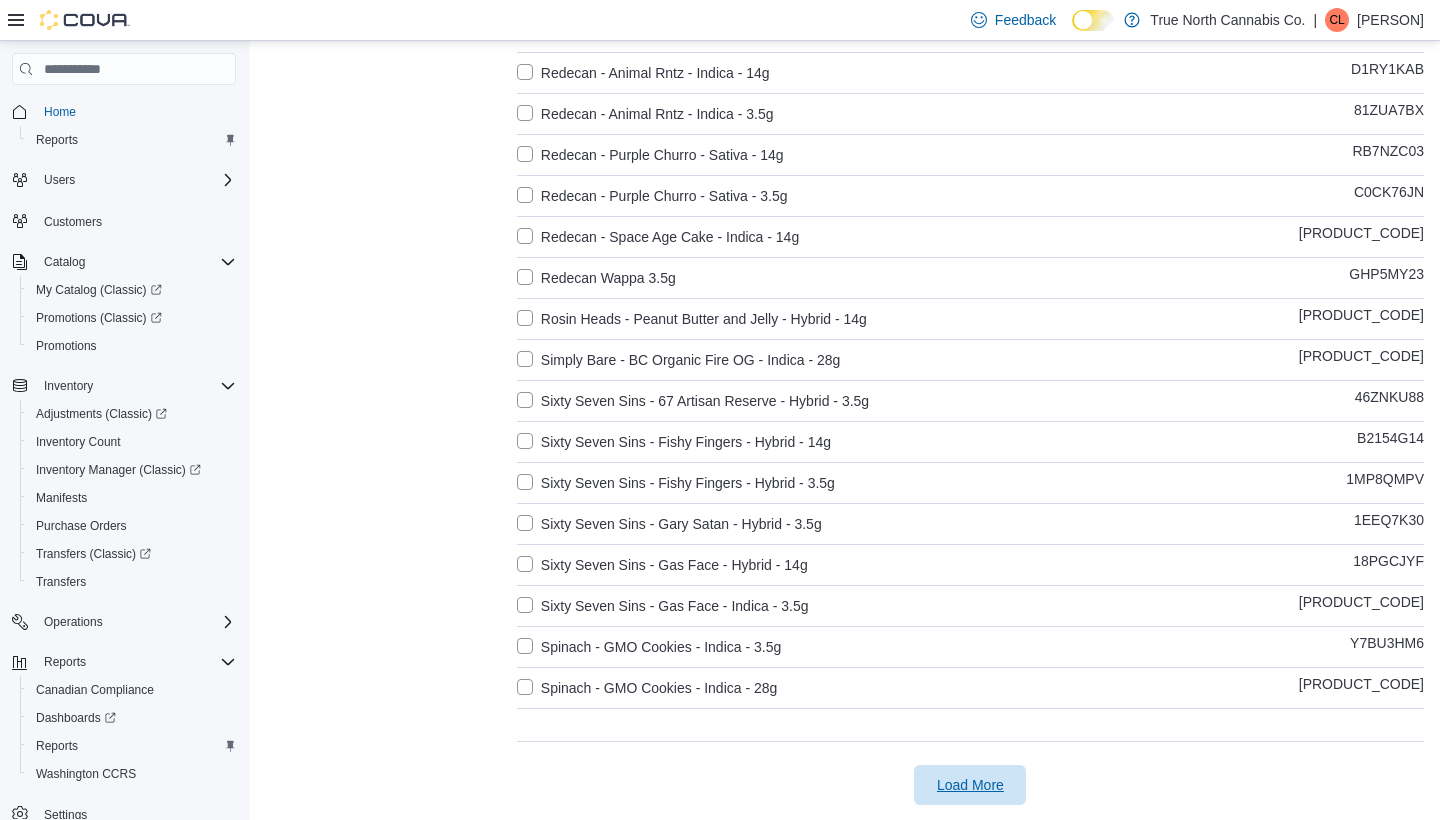 click on "Load More" at bounding box center [970, 785] 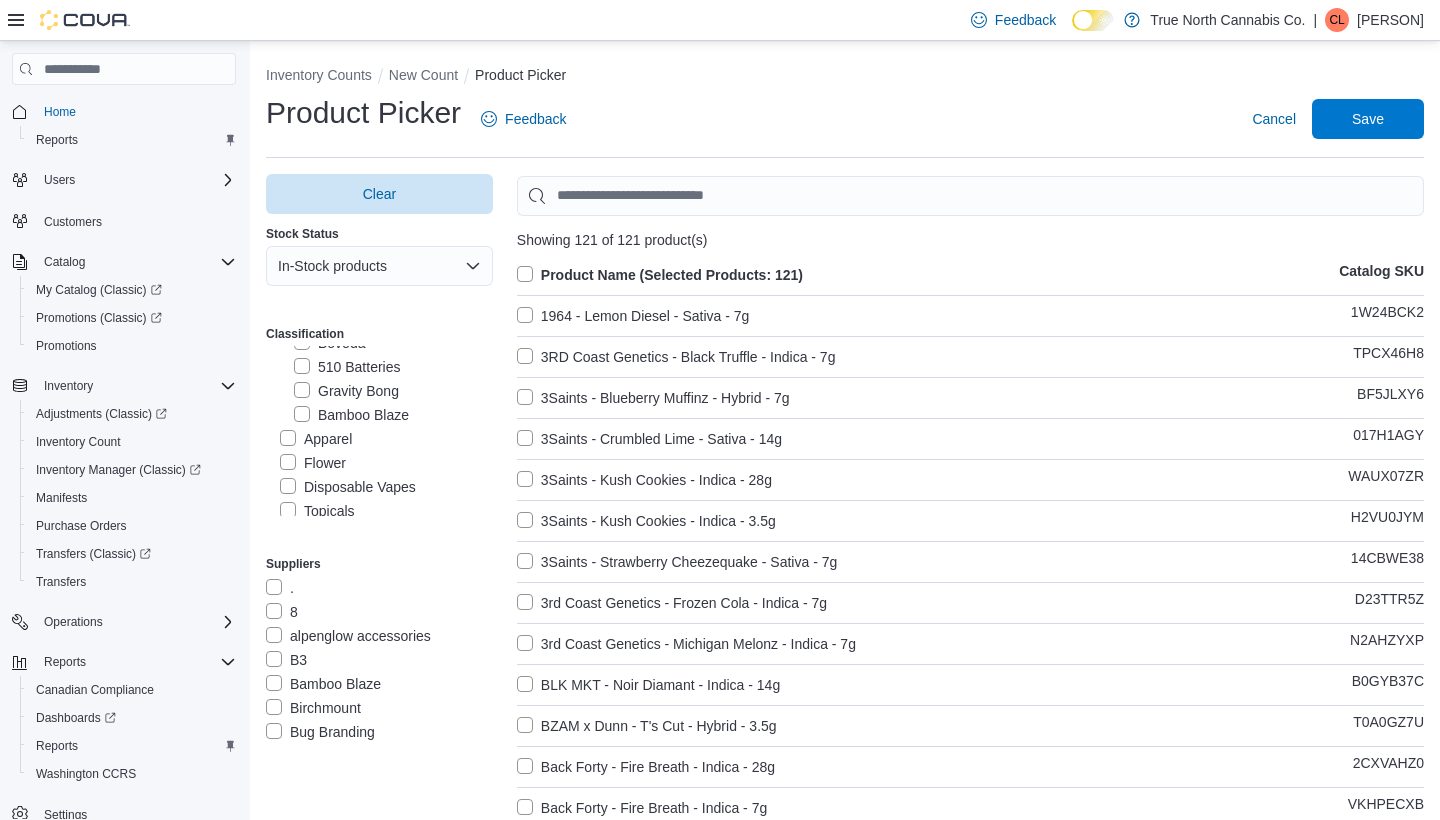 scroll, scrollTop: 0, scrollLeft: 0, axis: both 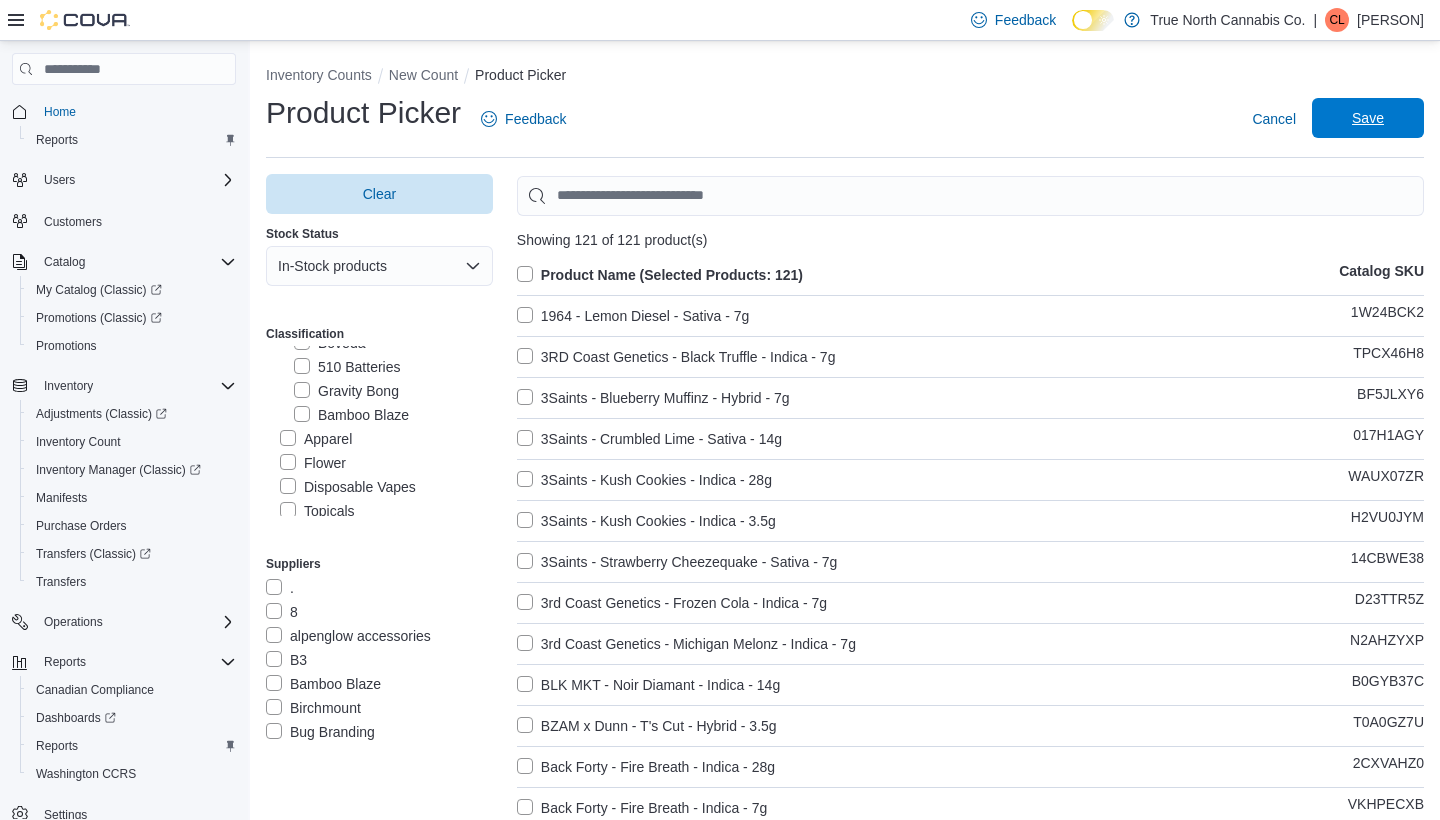 click on "Save" at bounding box center (1368, 118) 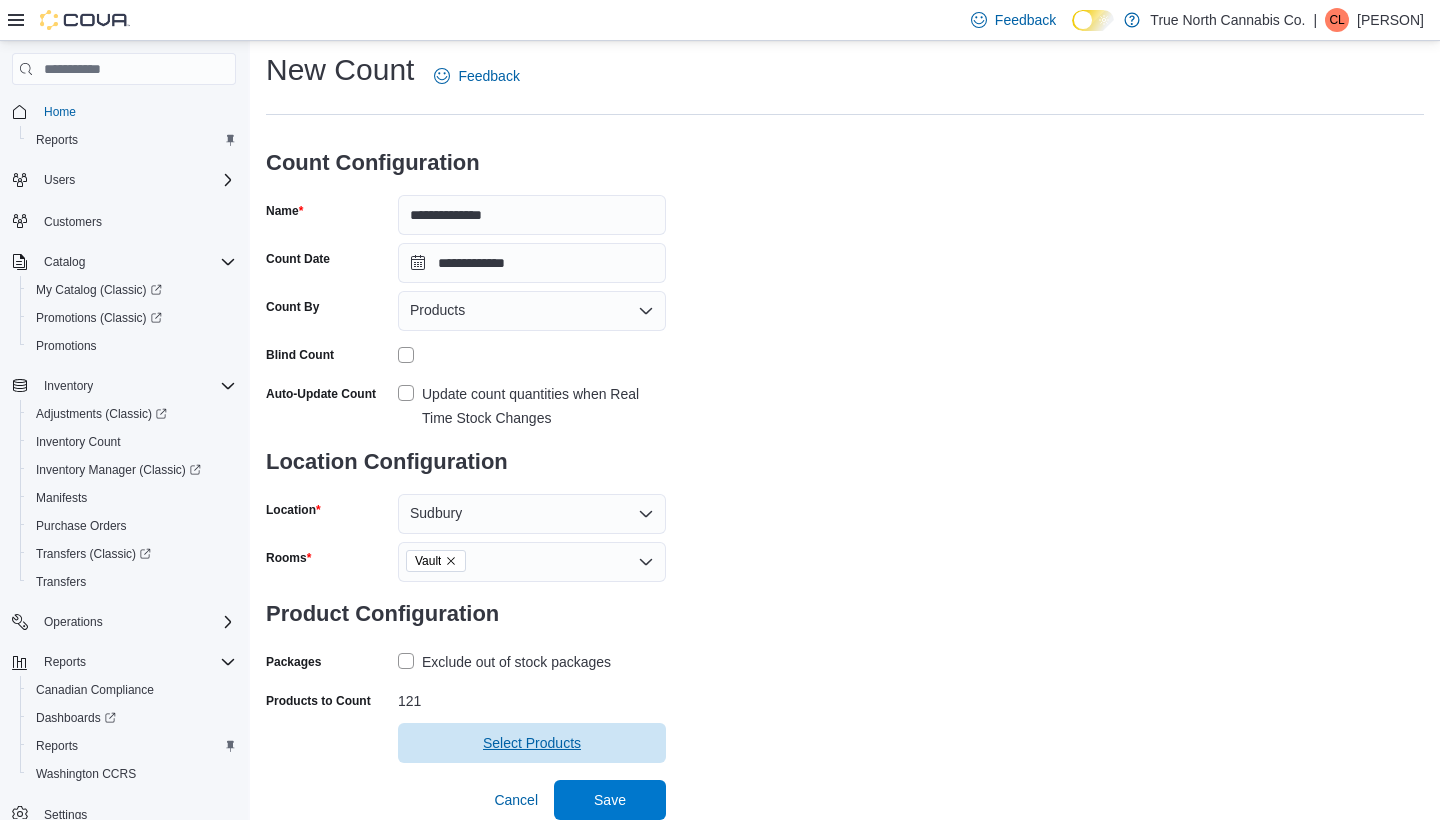 scroll, scrollTop: 42, scrollLeft: 0, axis: vertical 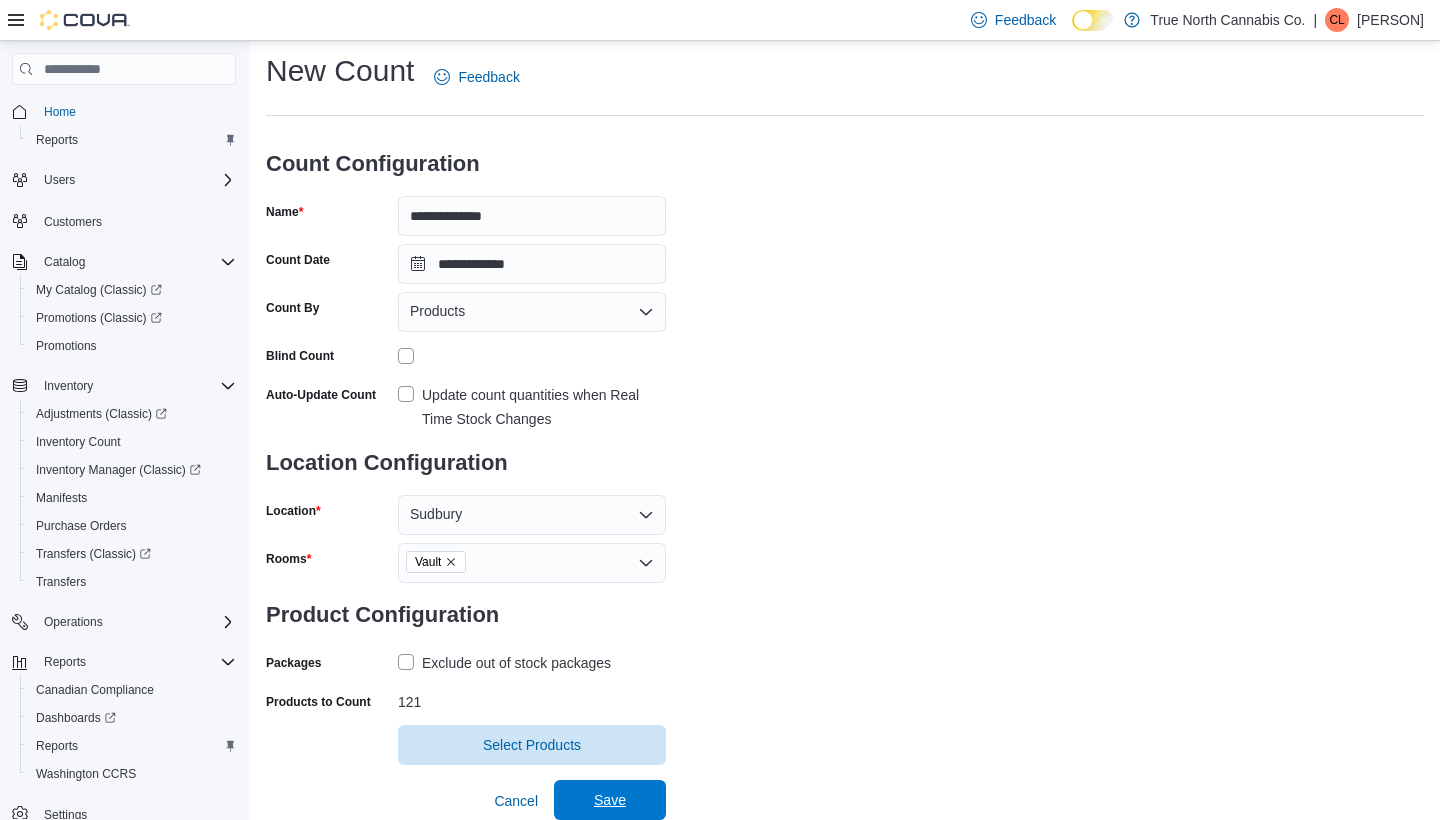 click on "Save" at bounding box center [610, 800] 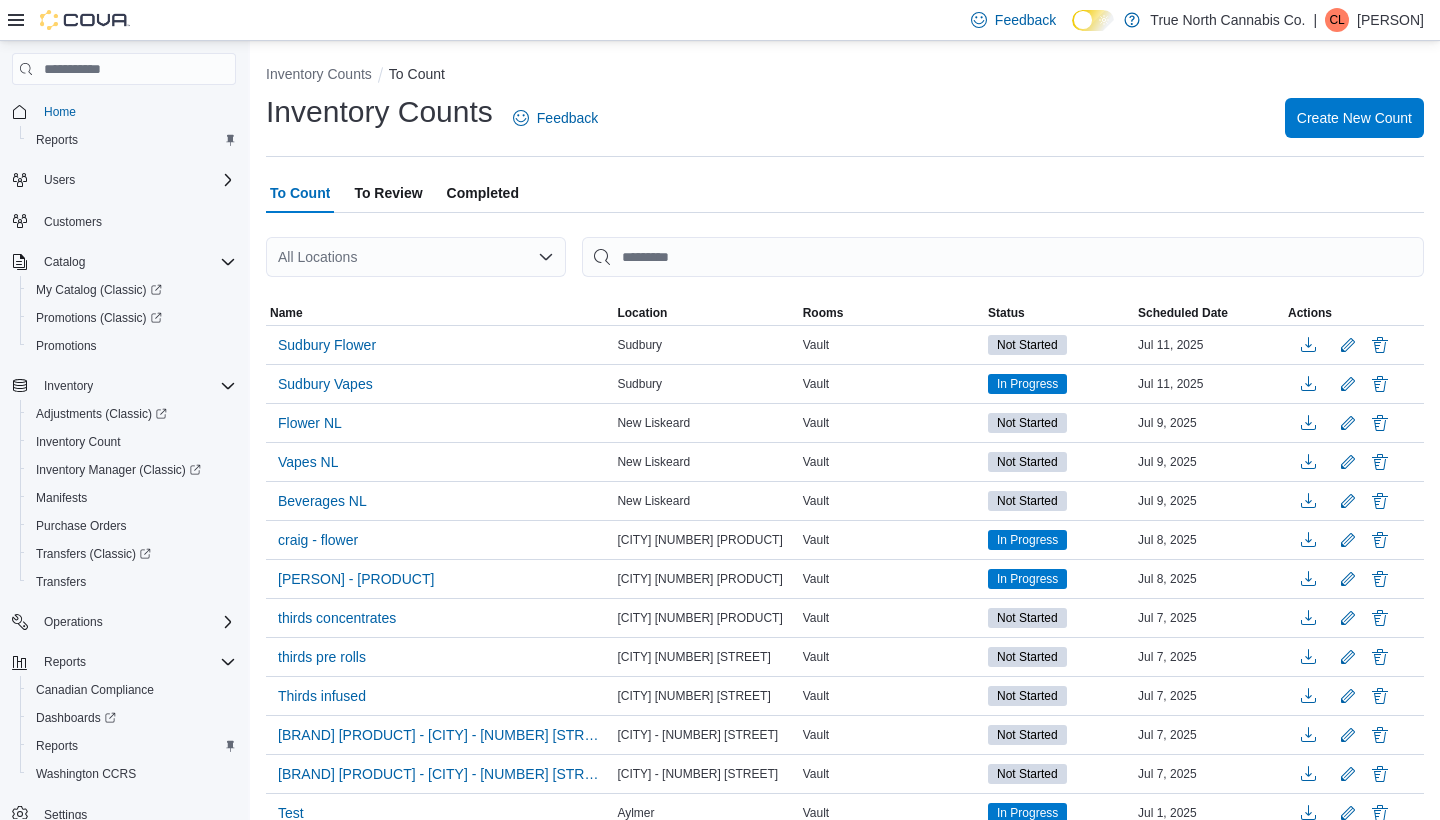 scroll, scrollTop: 0, scrollLeft: 0, axis: both 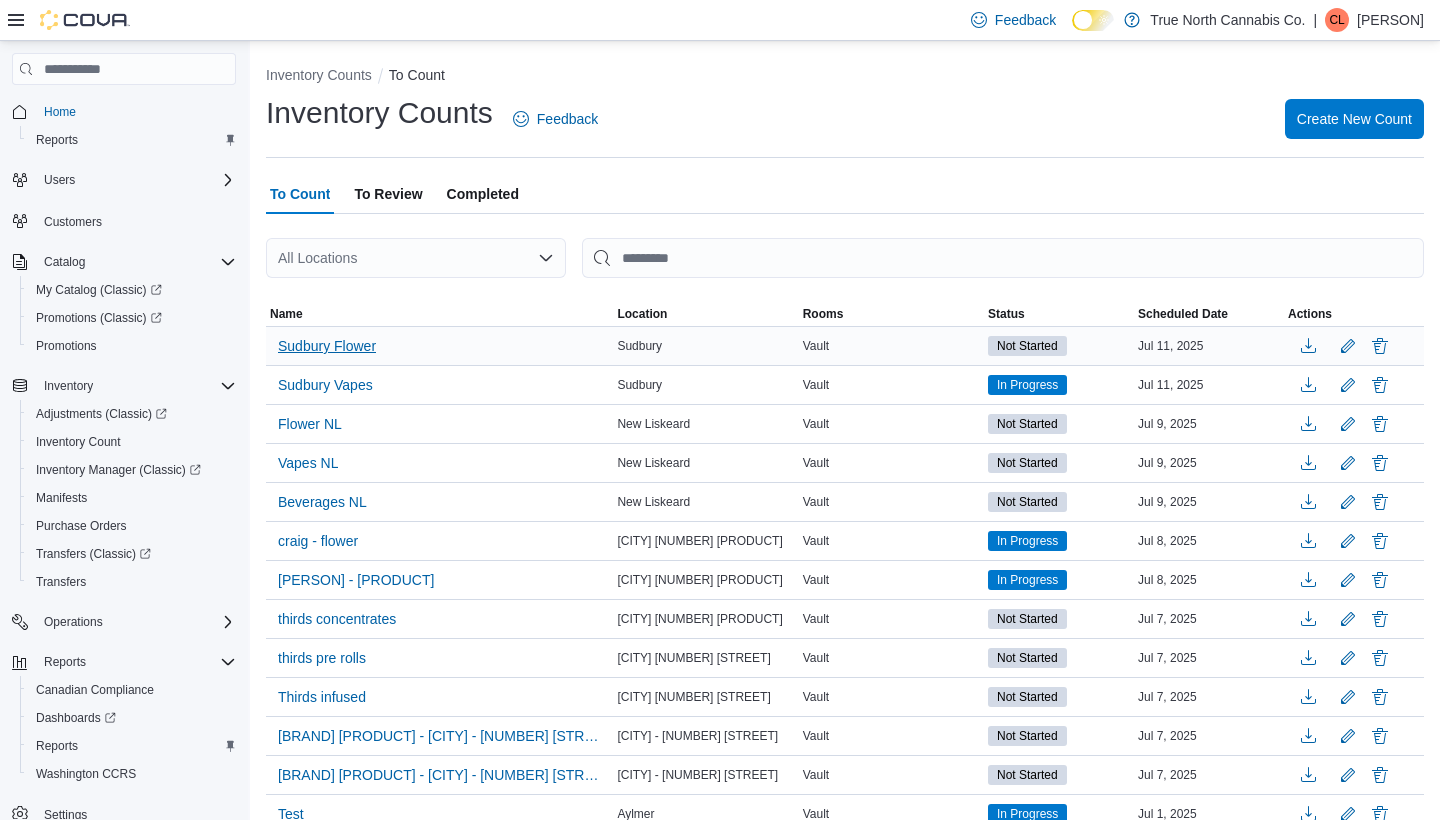 click on "Sudbury Flower" at bounding box center (327, 346) 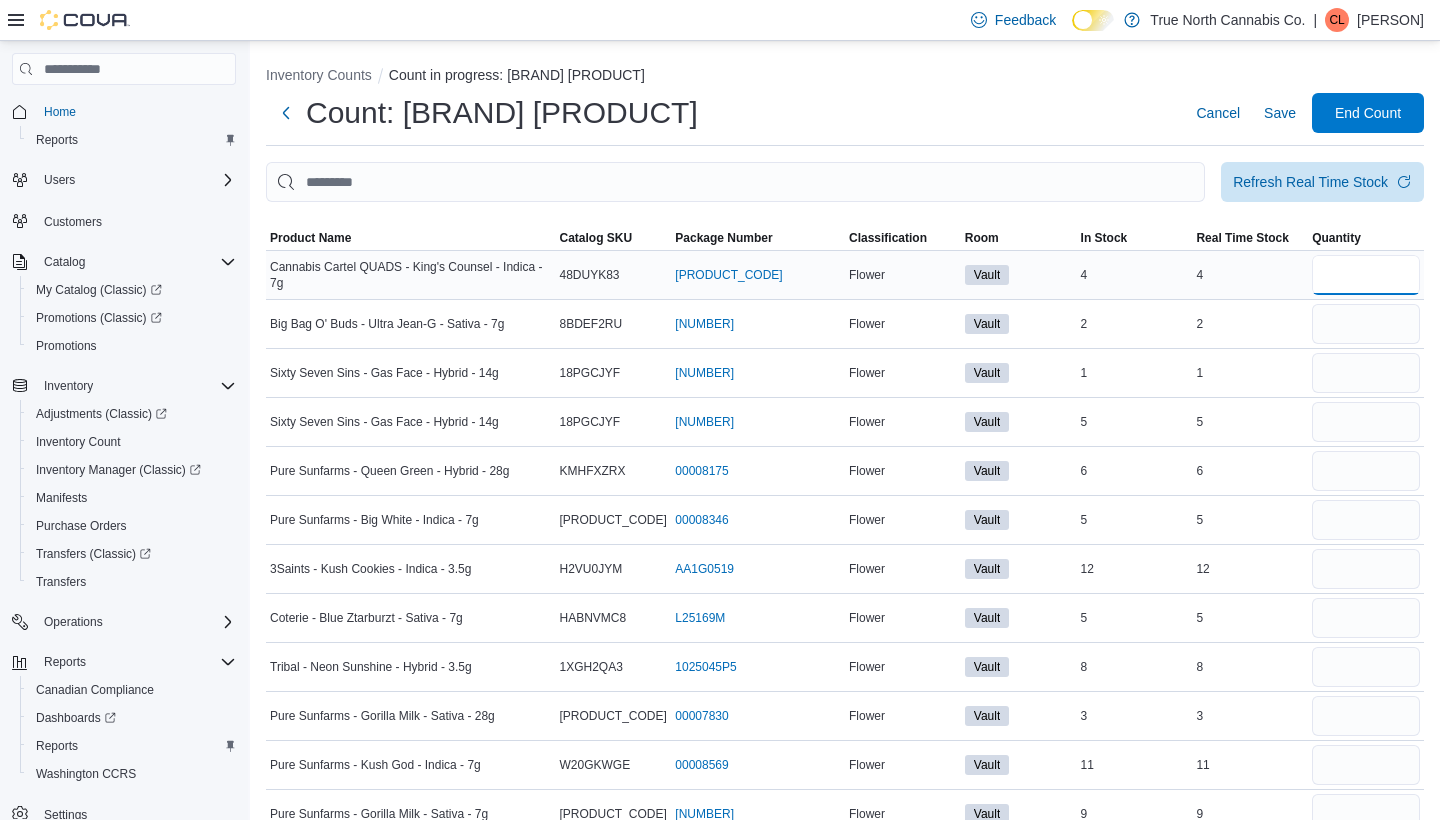 click at bounding box center (1366, 275) 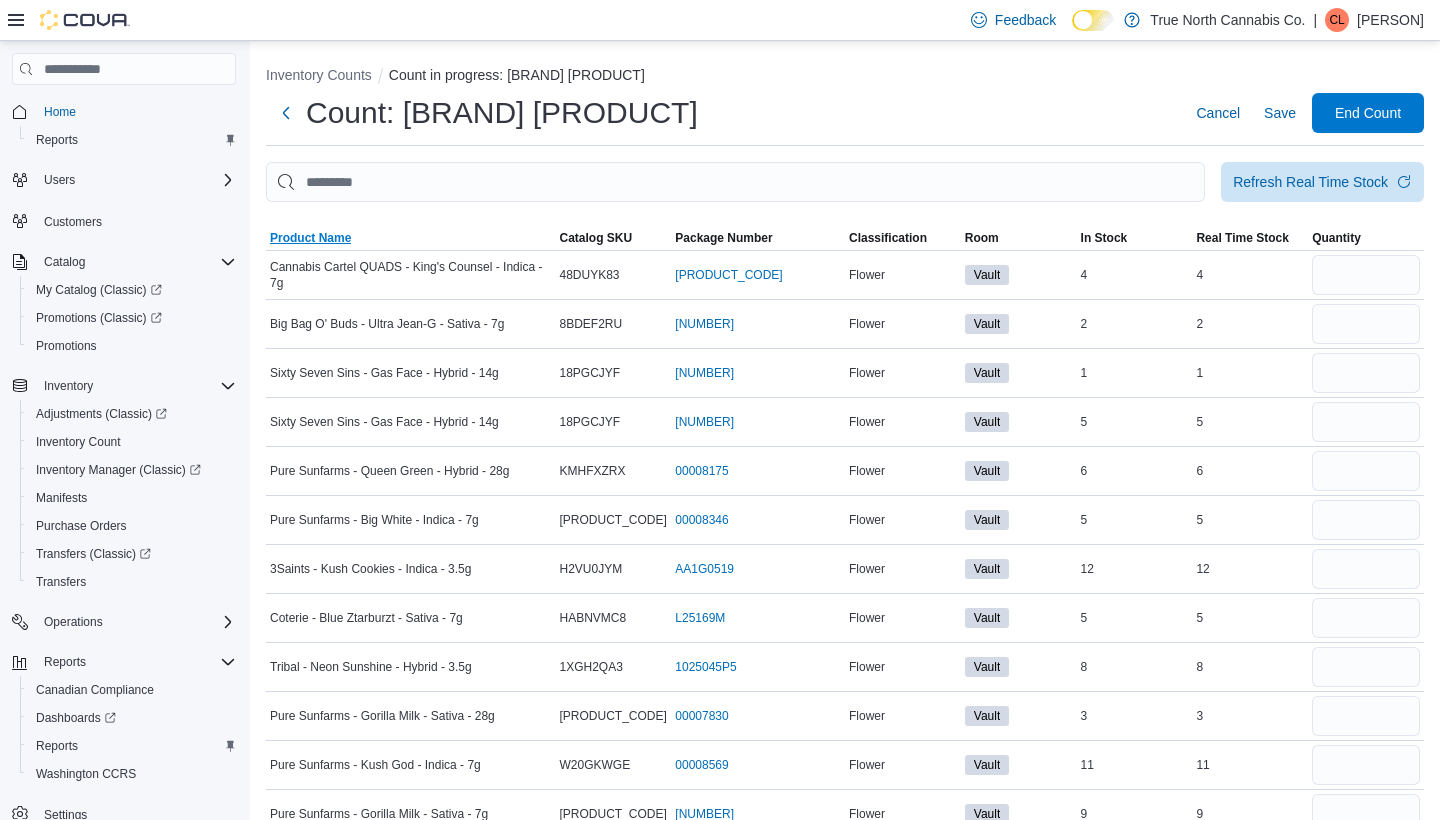 click on "Product Name" at bounding box center (310, 238) 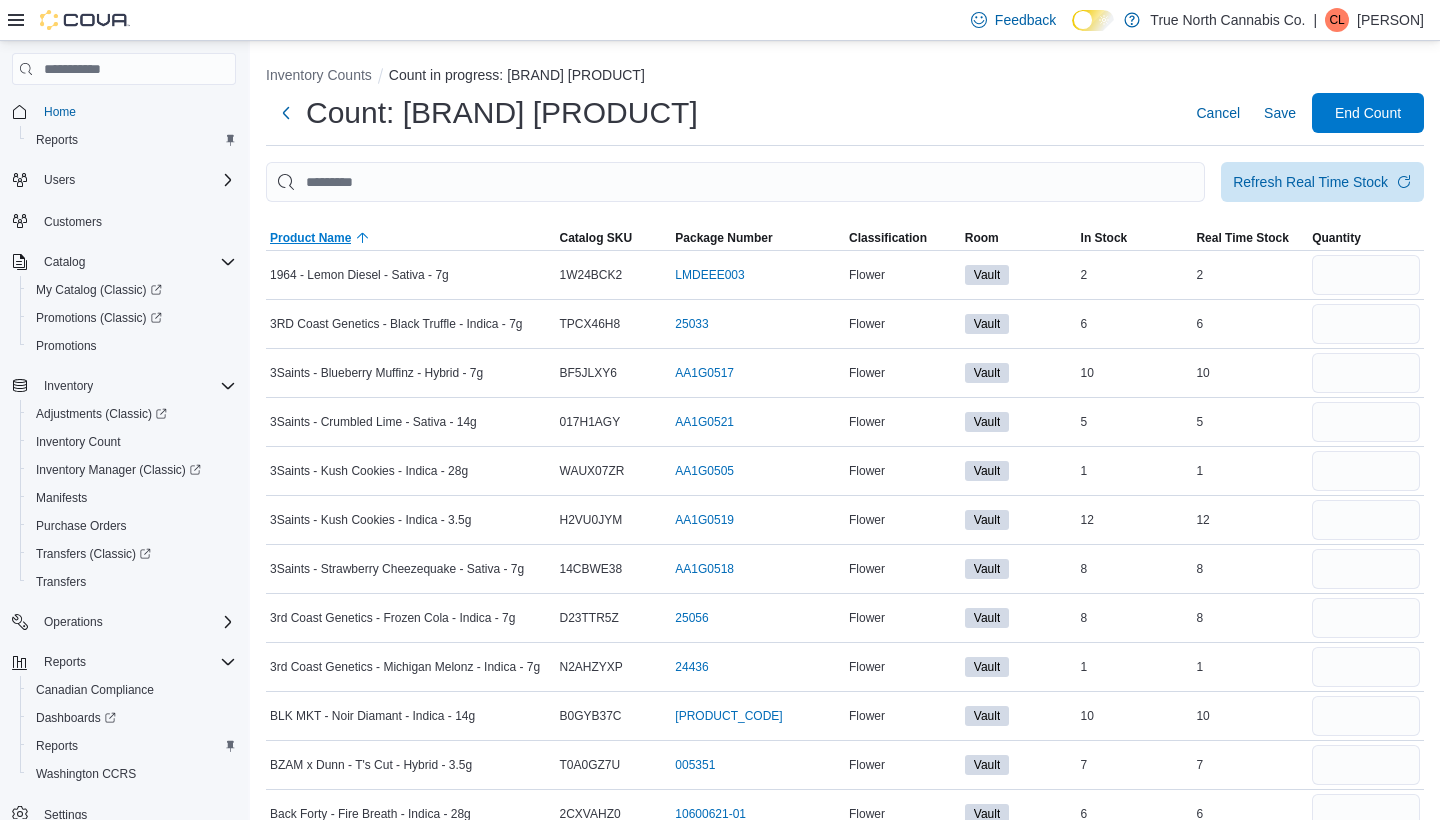 click on "Product Name" at bounding box center (310, 238) 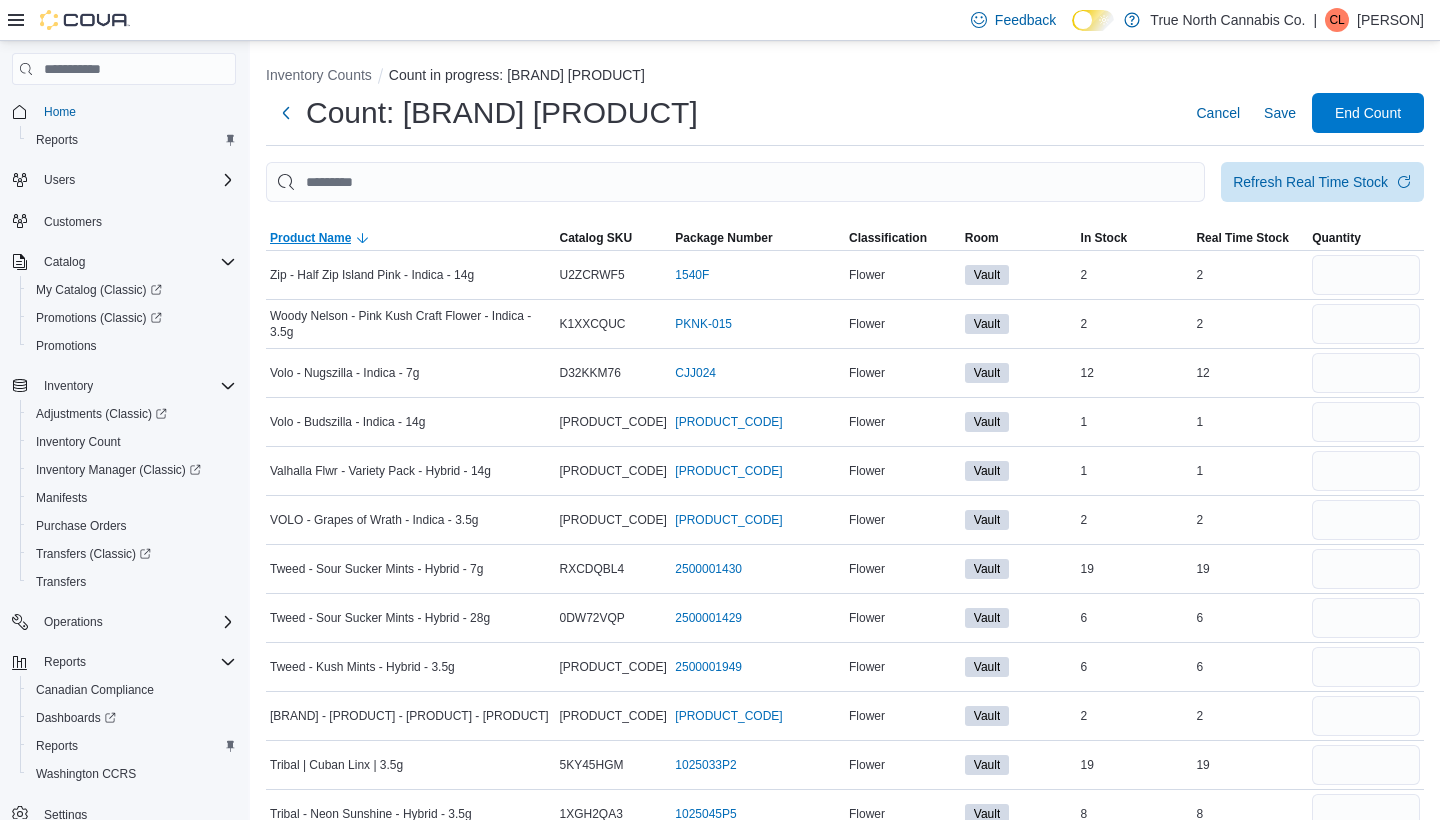 click on "Product Name" at bounding box center (310, 238) 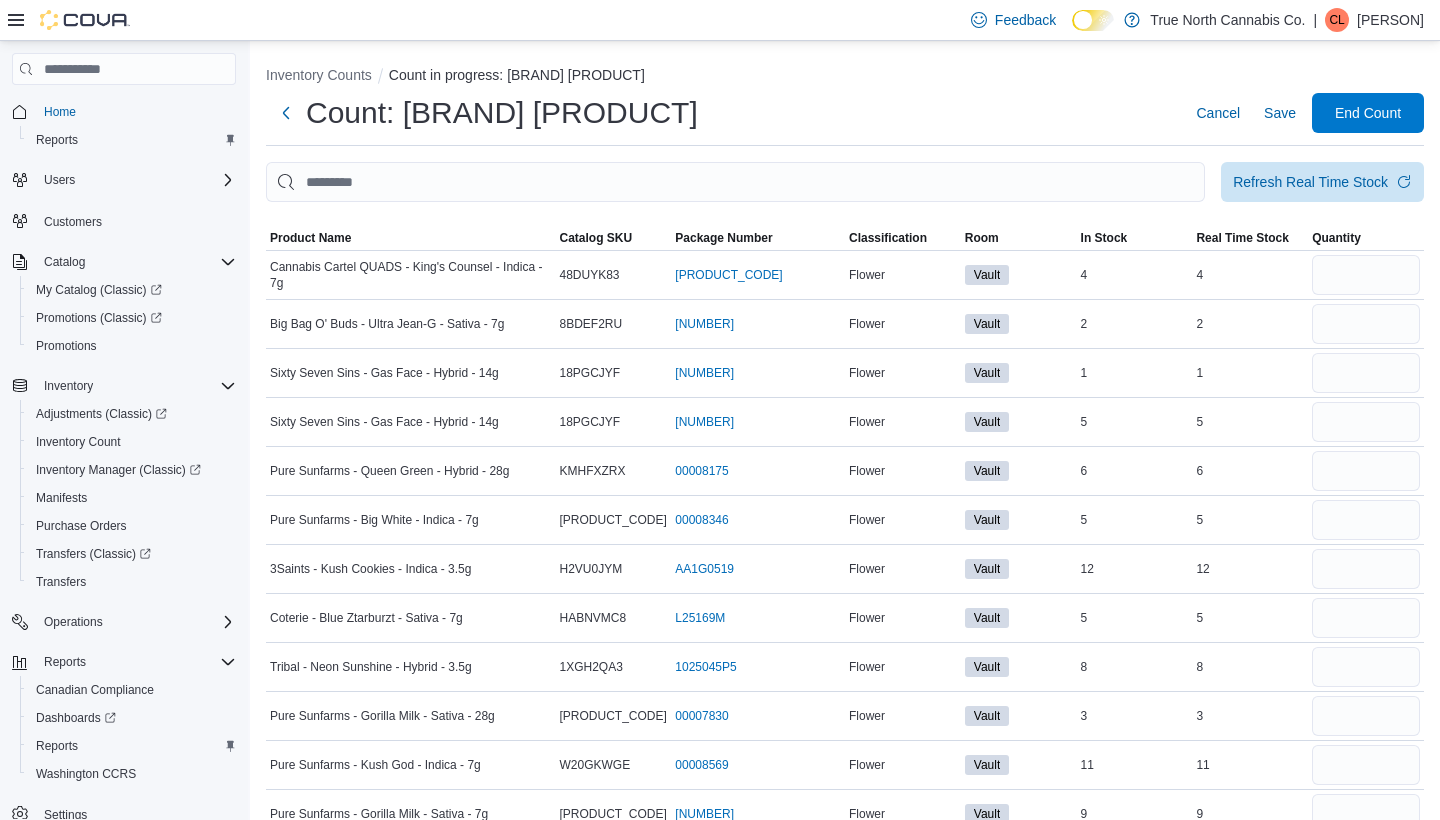 scroll, scrollTop: 0, scrollLeft: 0, axis: both 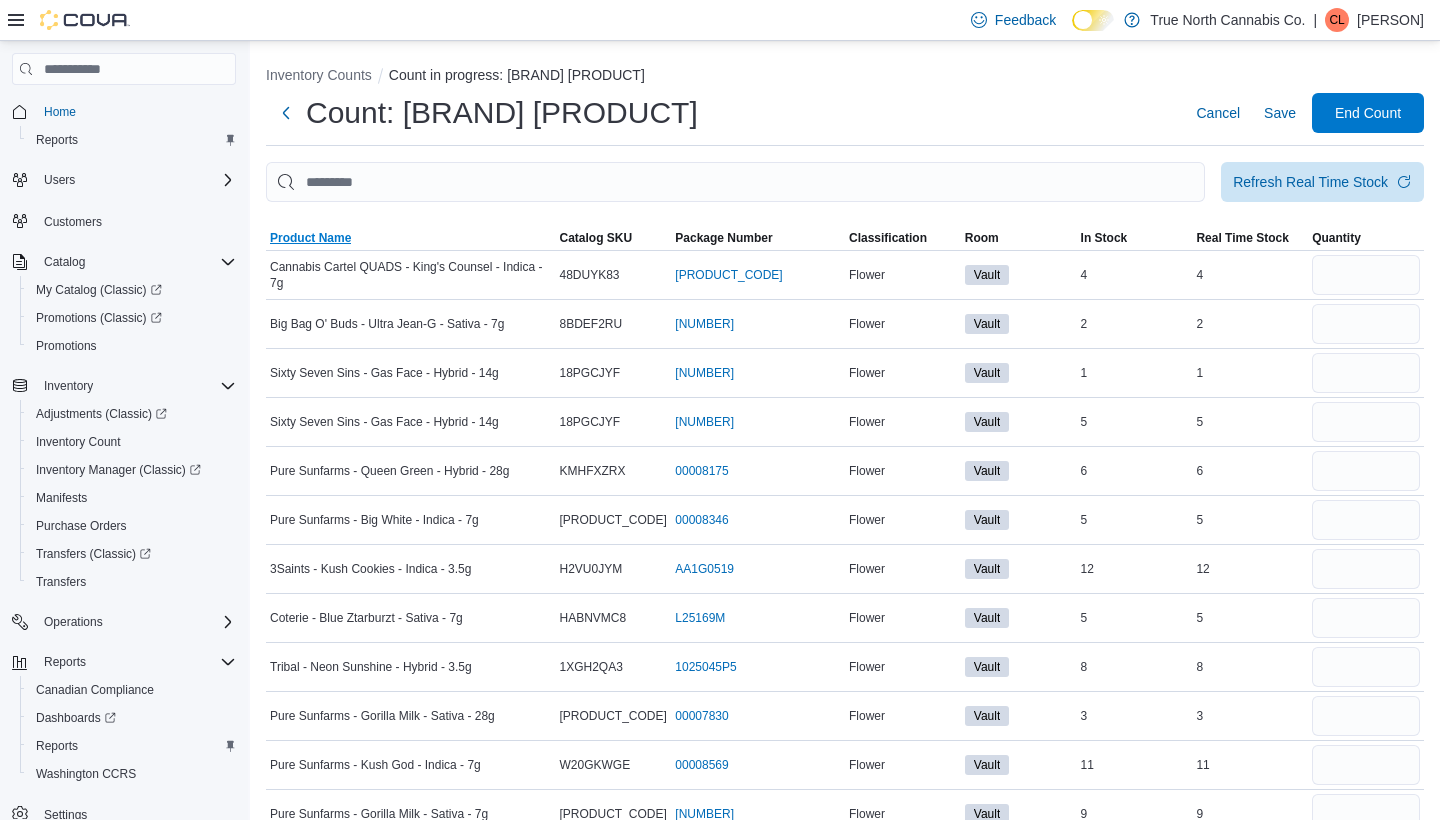 click on "Product Name" at bounding box center [411, 238] 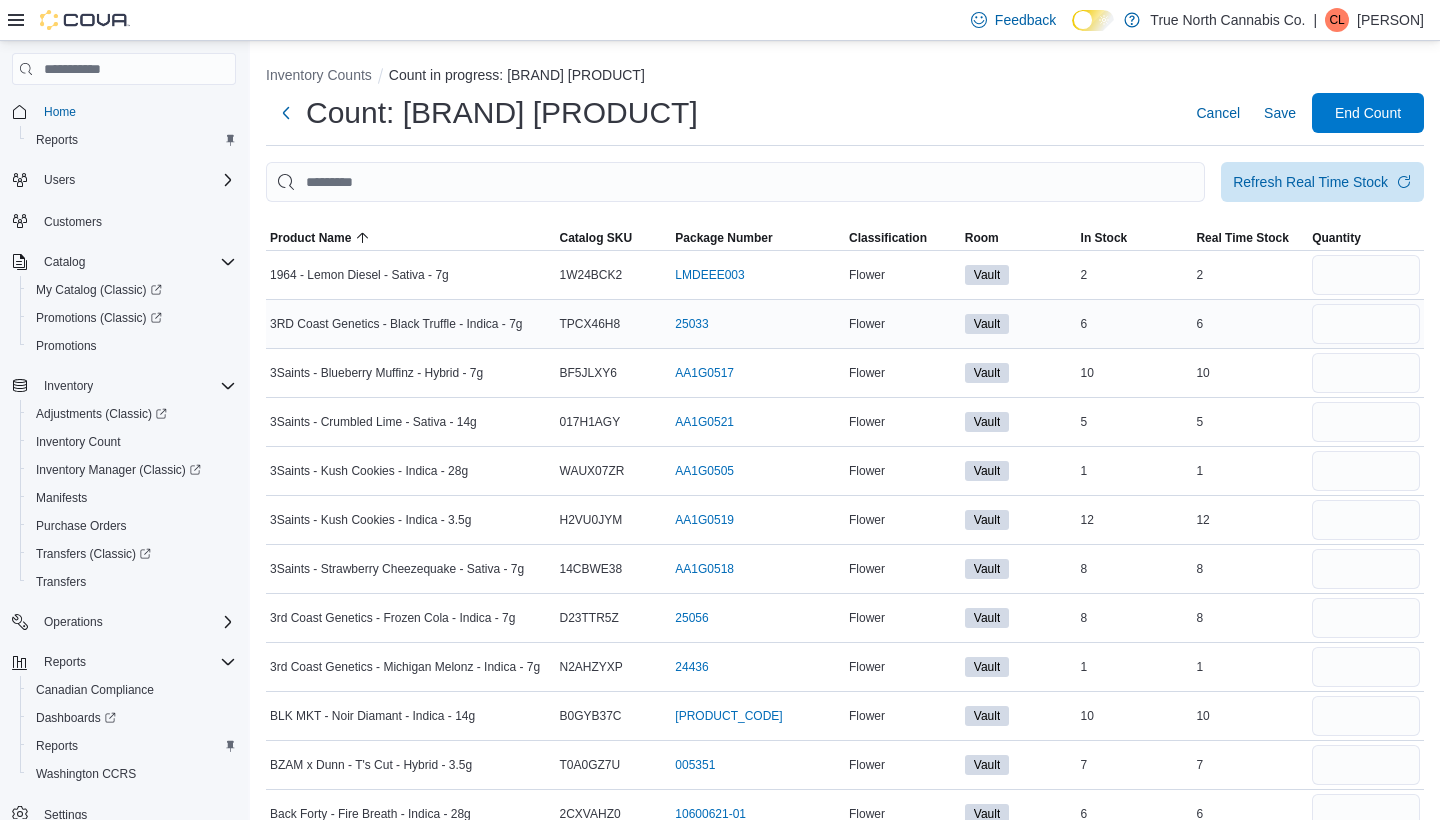 scroll, scrollTop: 0, scrollLeft: 0, axis: both 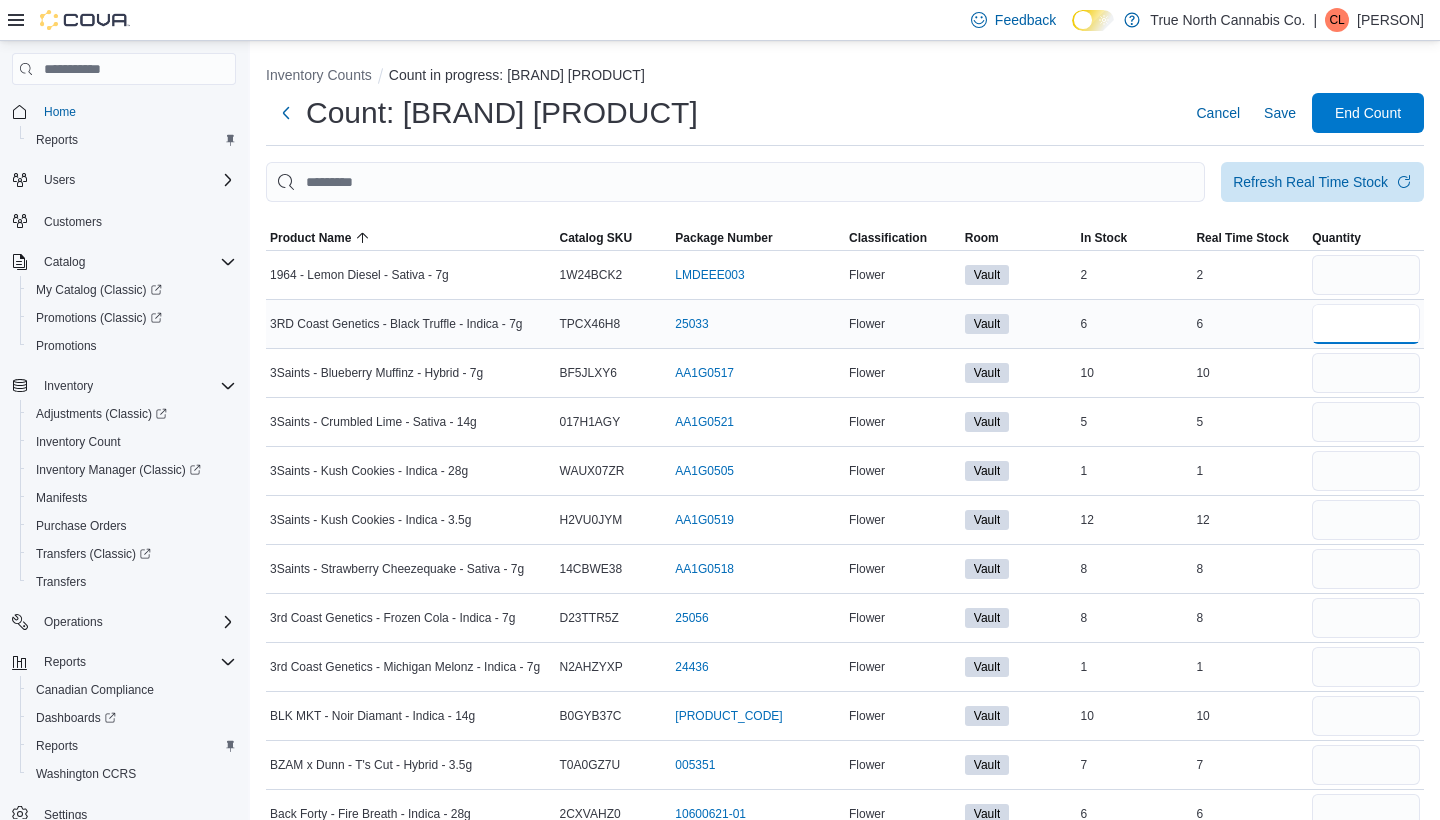 click at bounding box center (1366, 324) 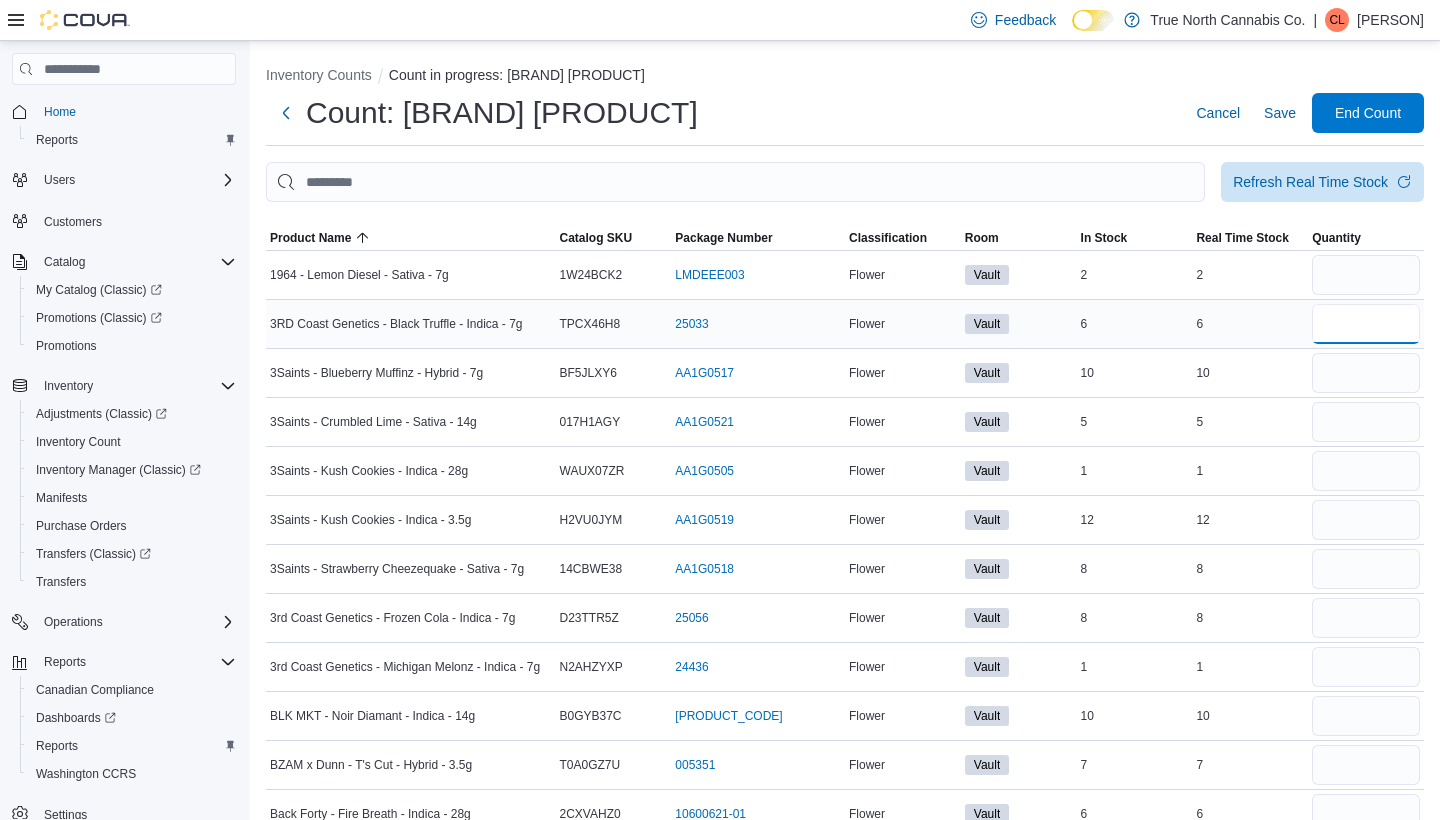 type on "*" 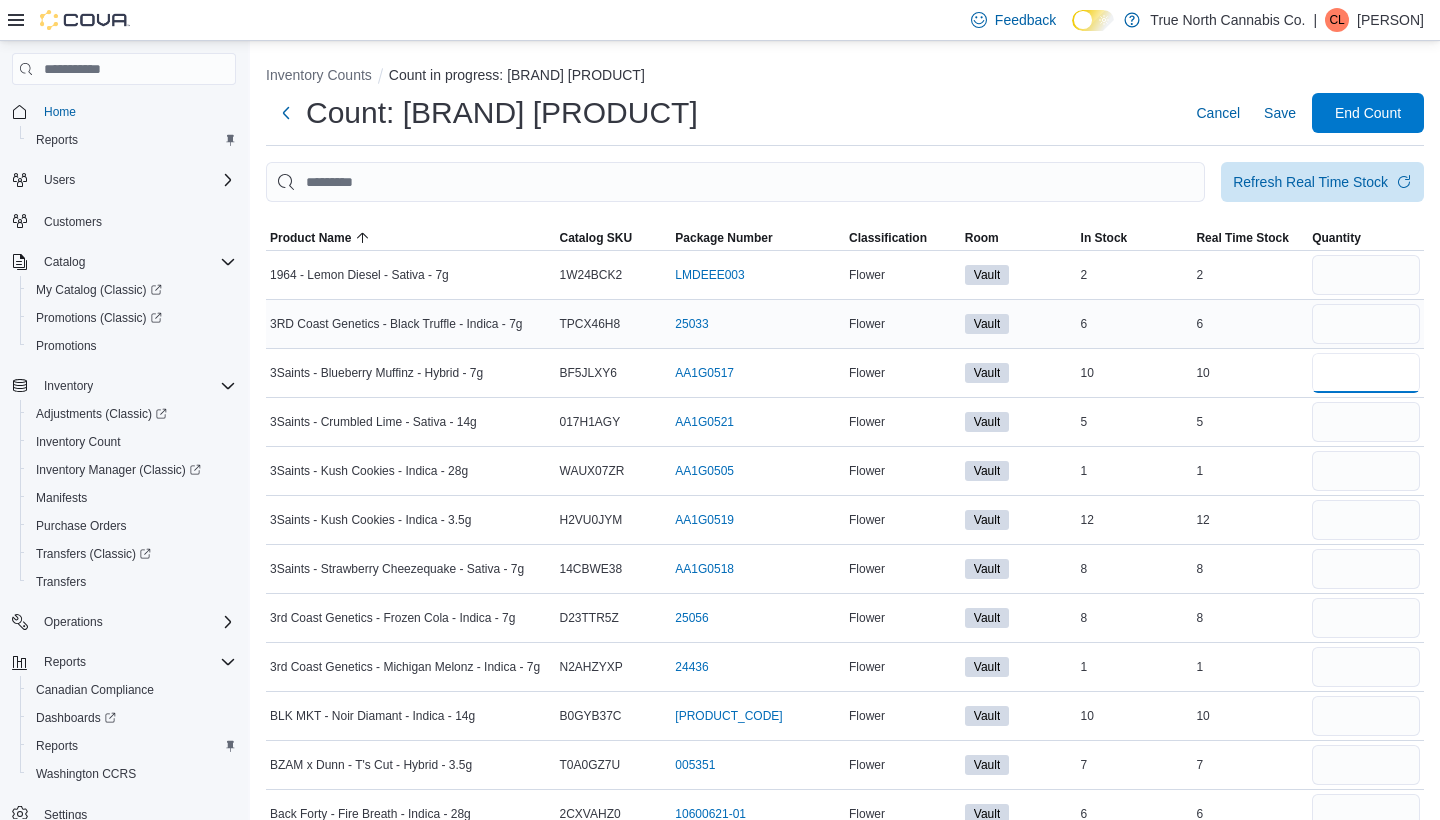 type 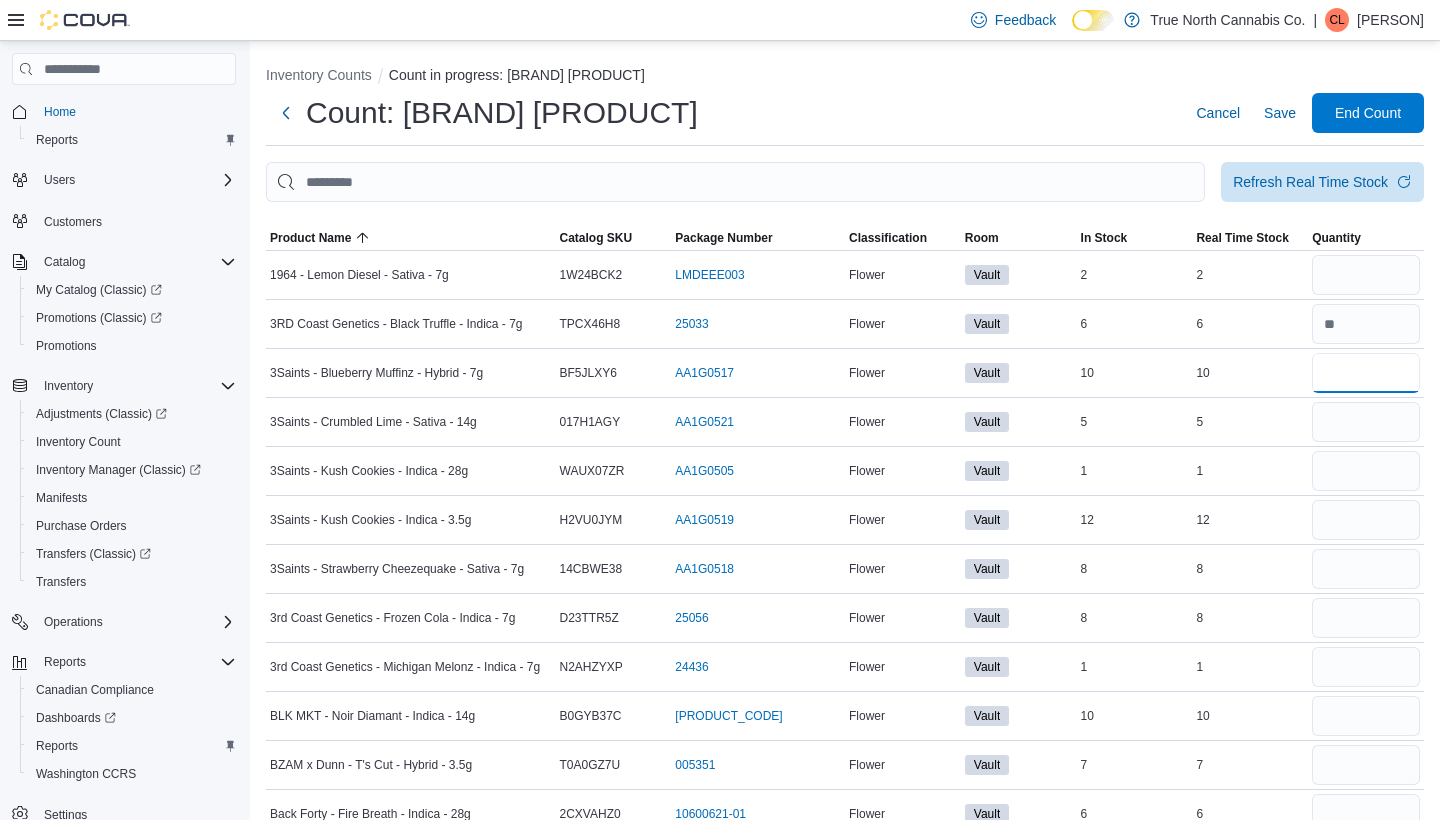 type on "**" 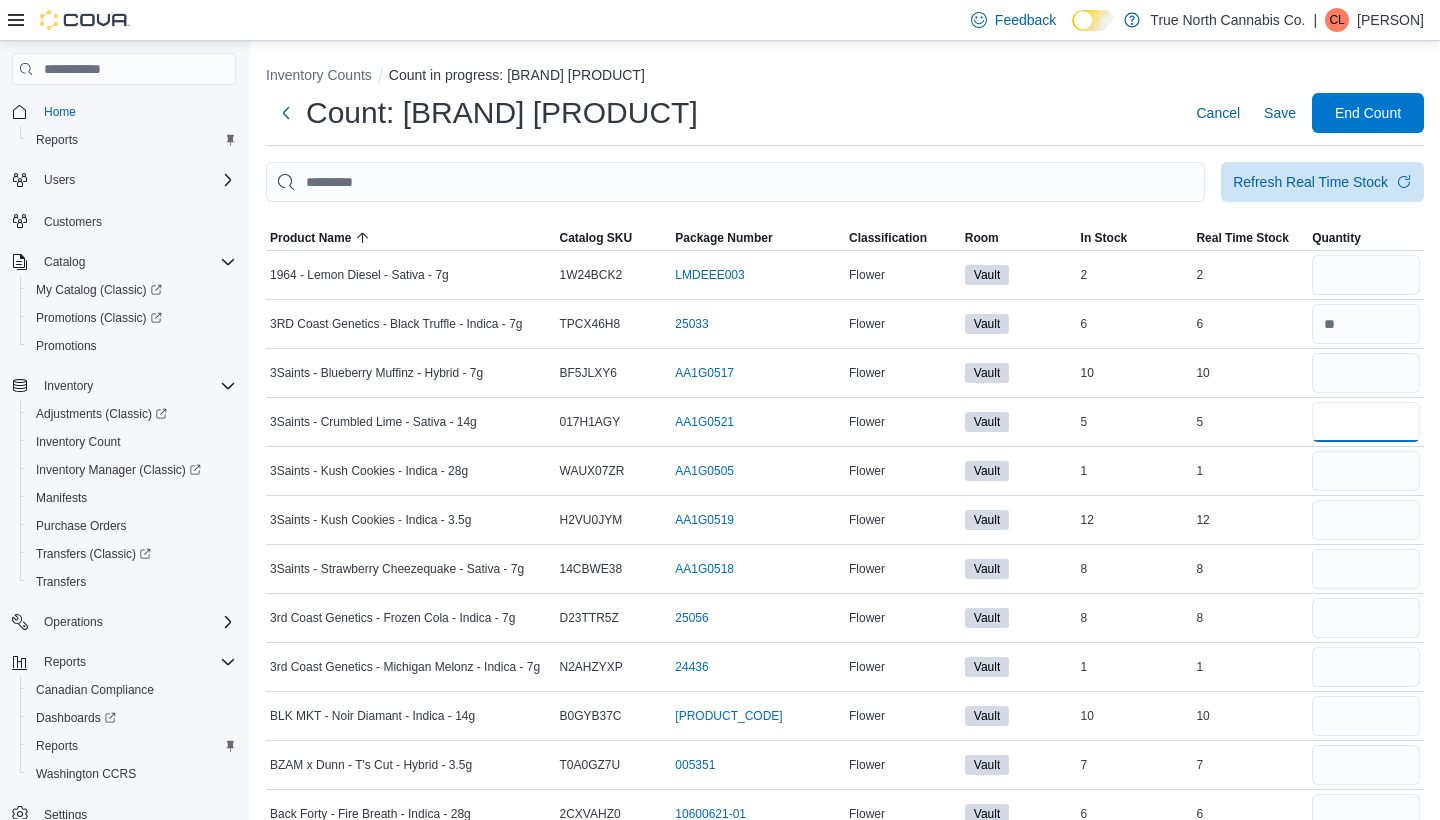 type 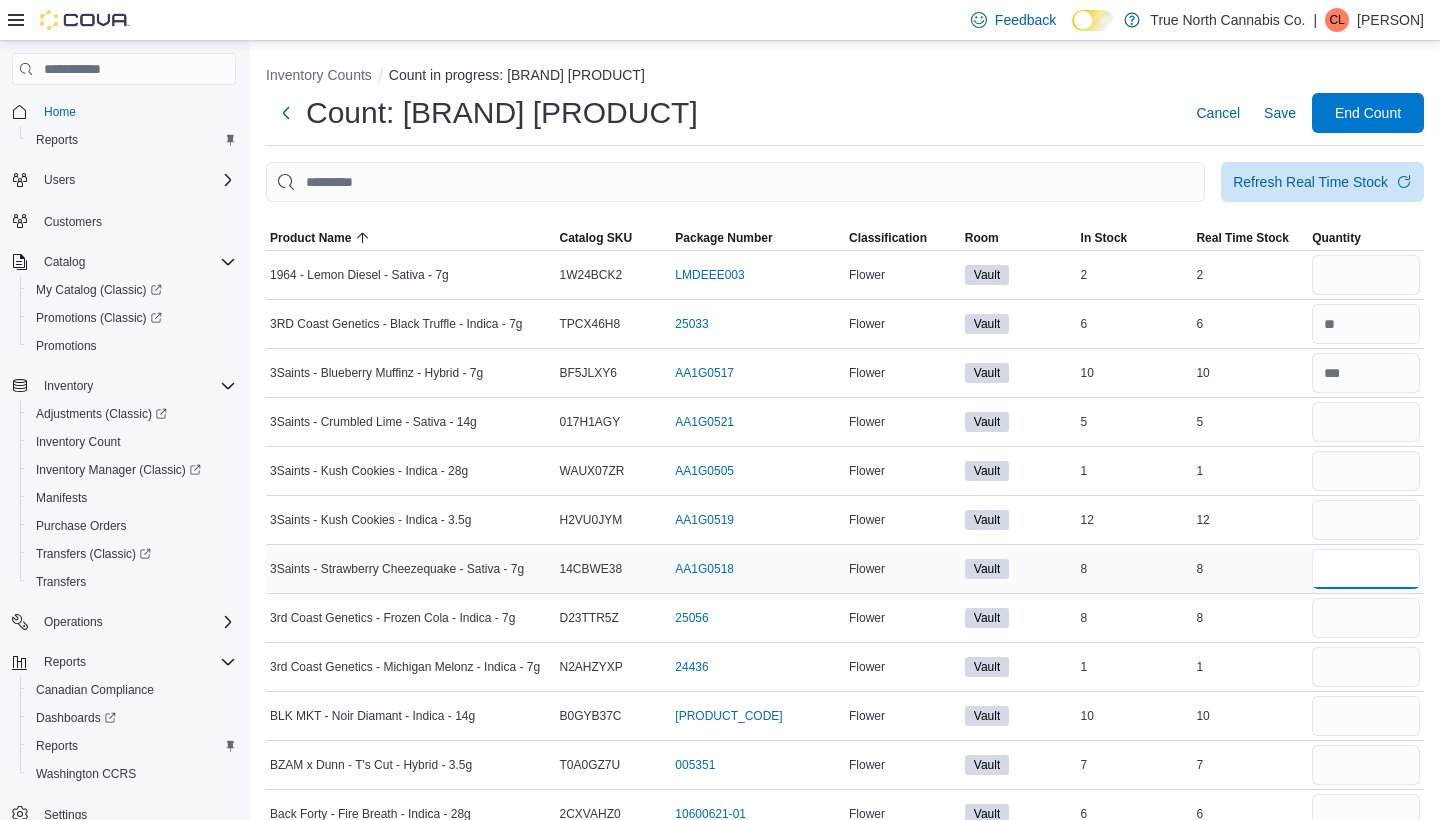 click at bounding box center (1366, 569) 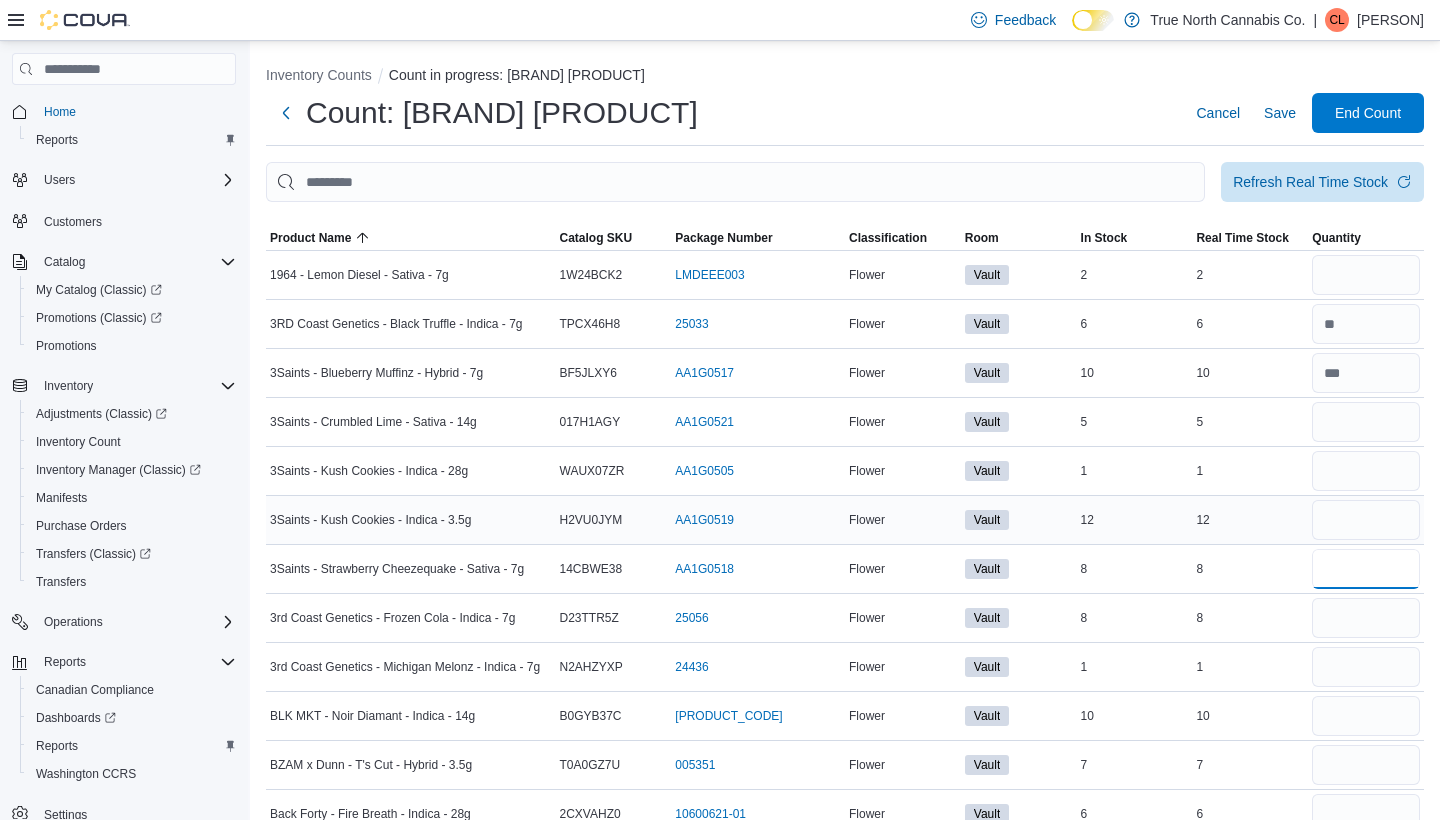 type on "*" 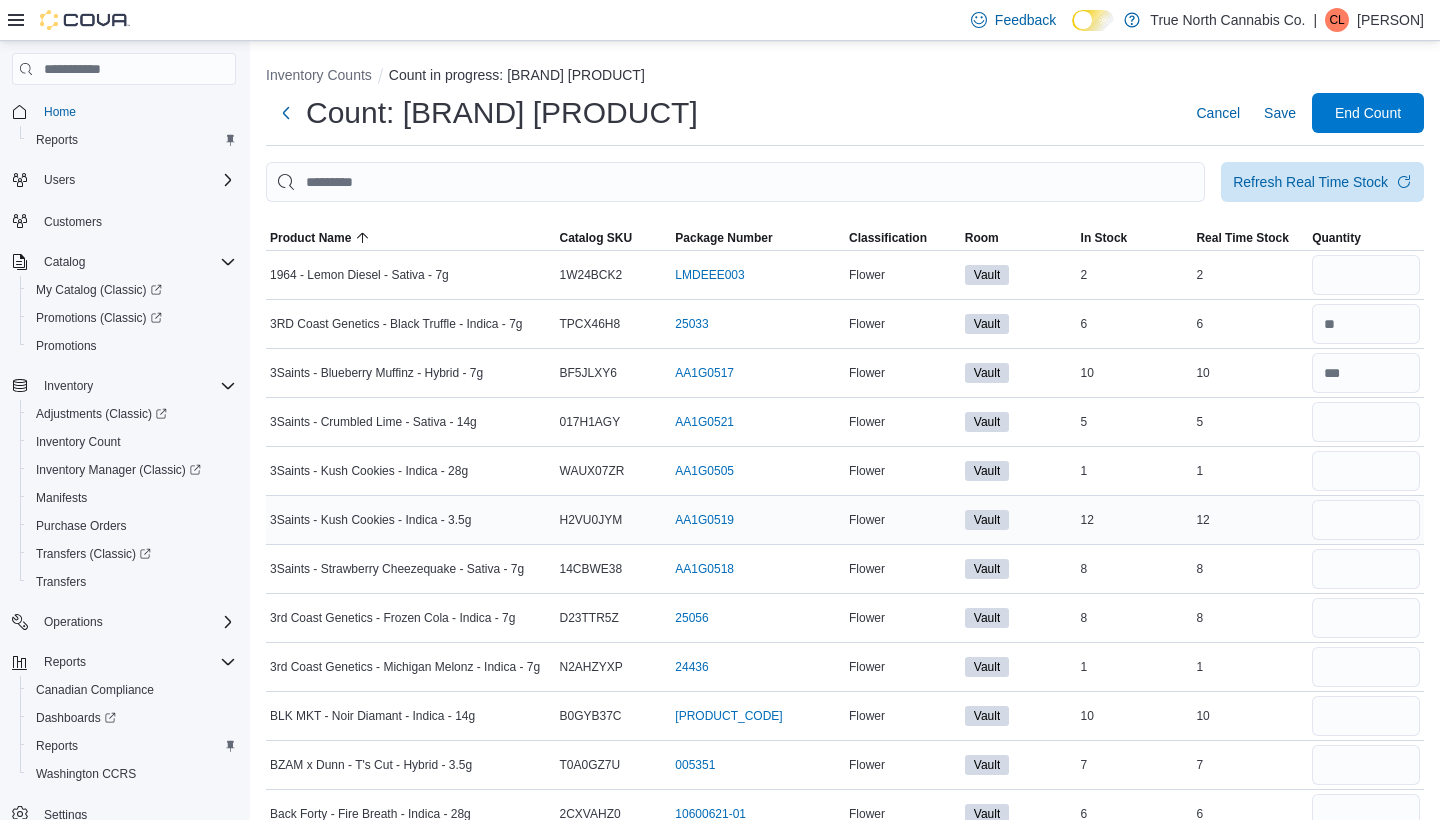 type 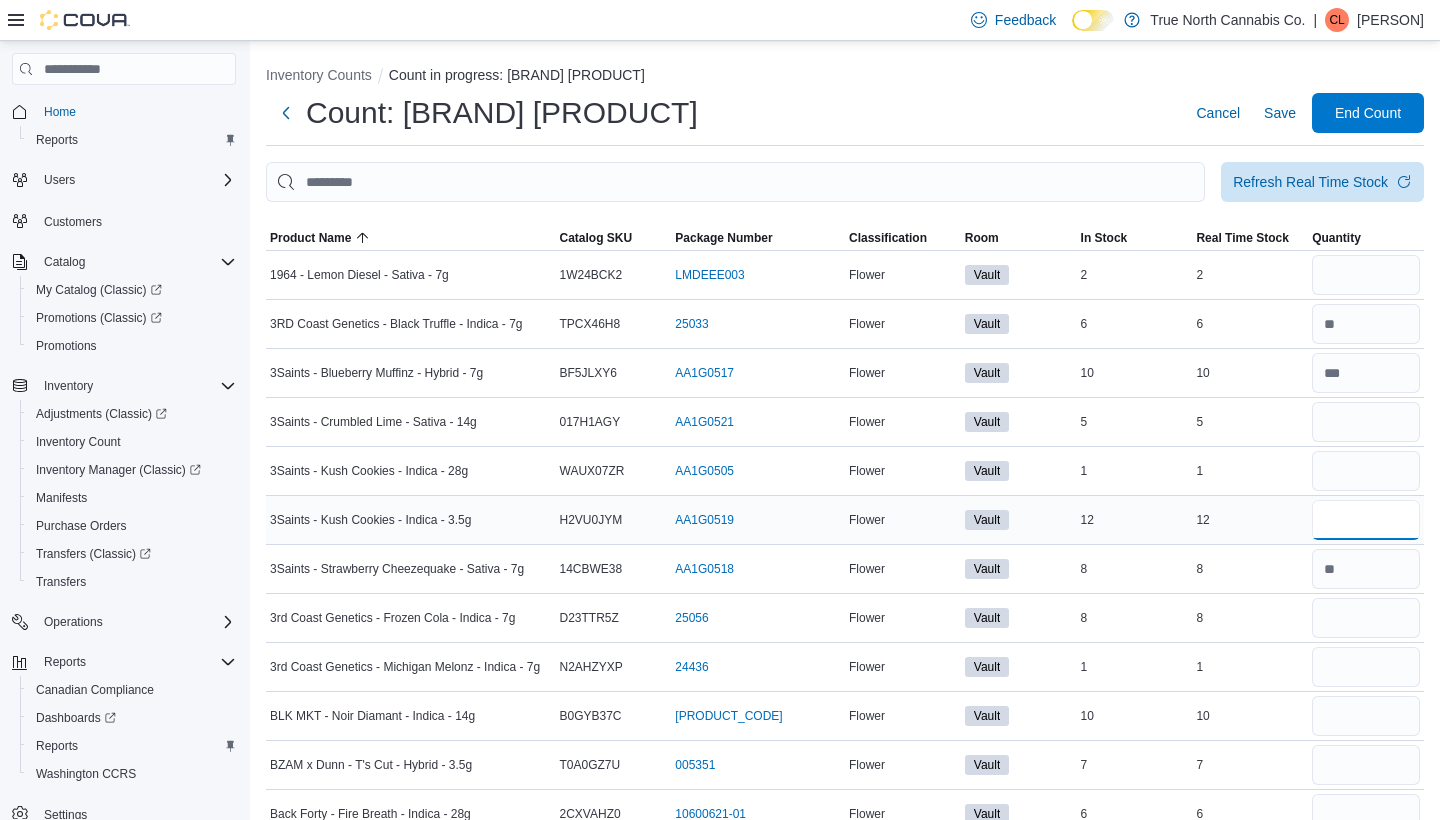 click at bounding box center (1366, 520) 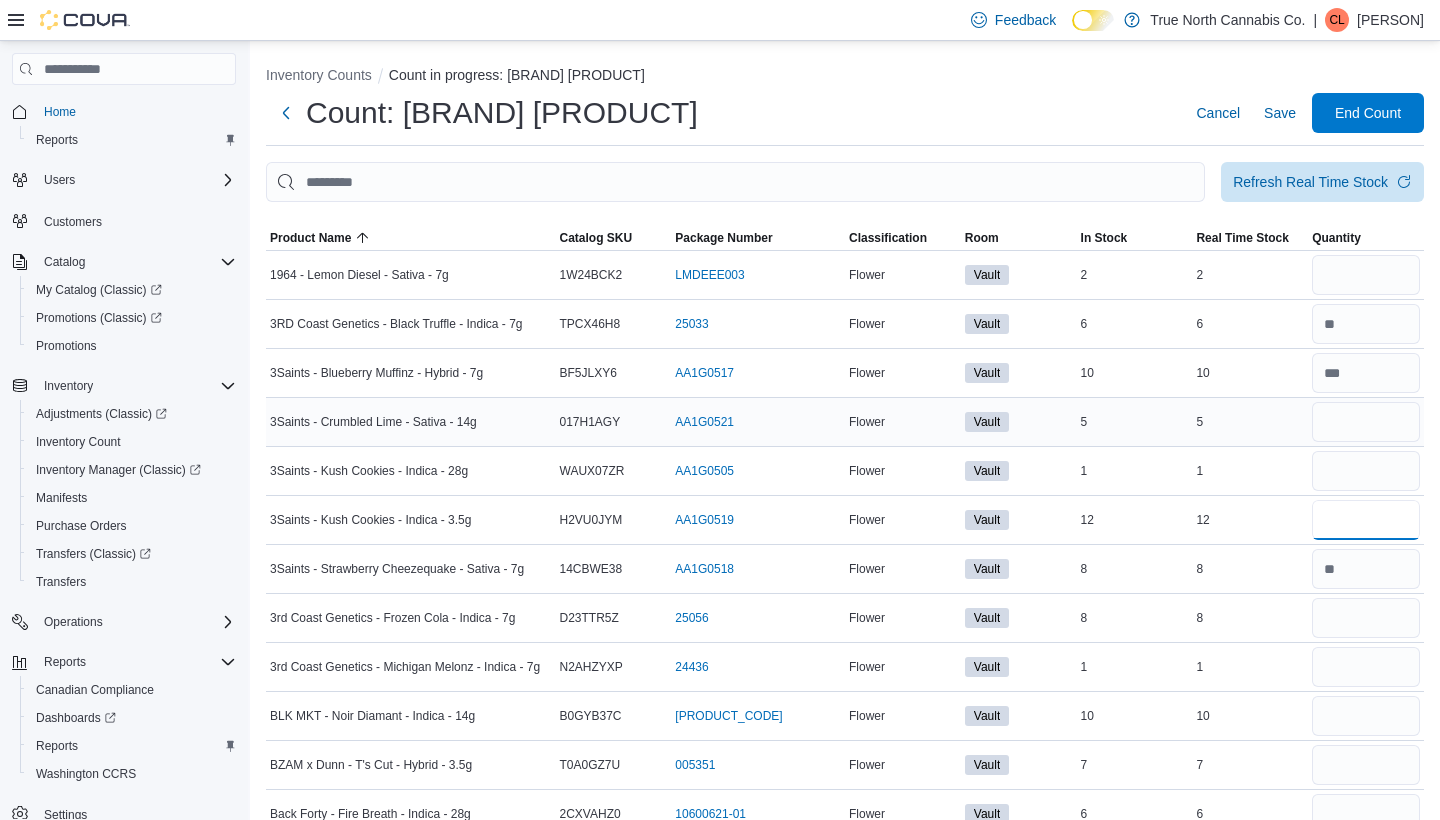 type on "**" 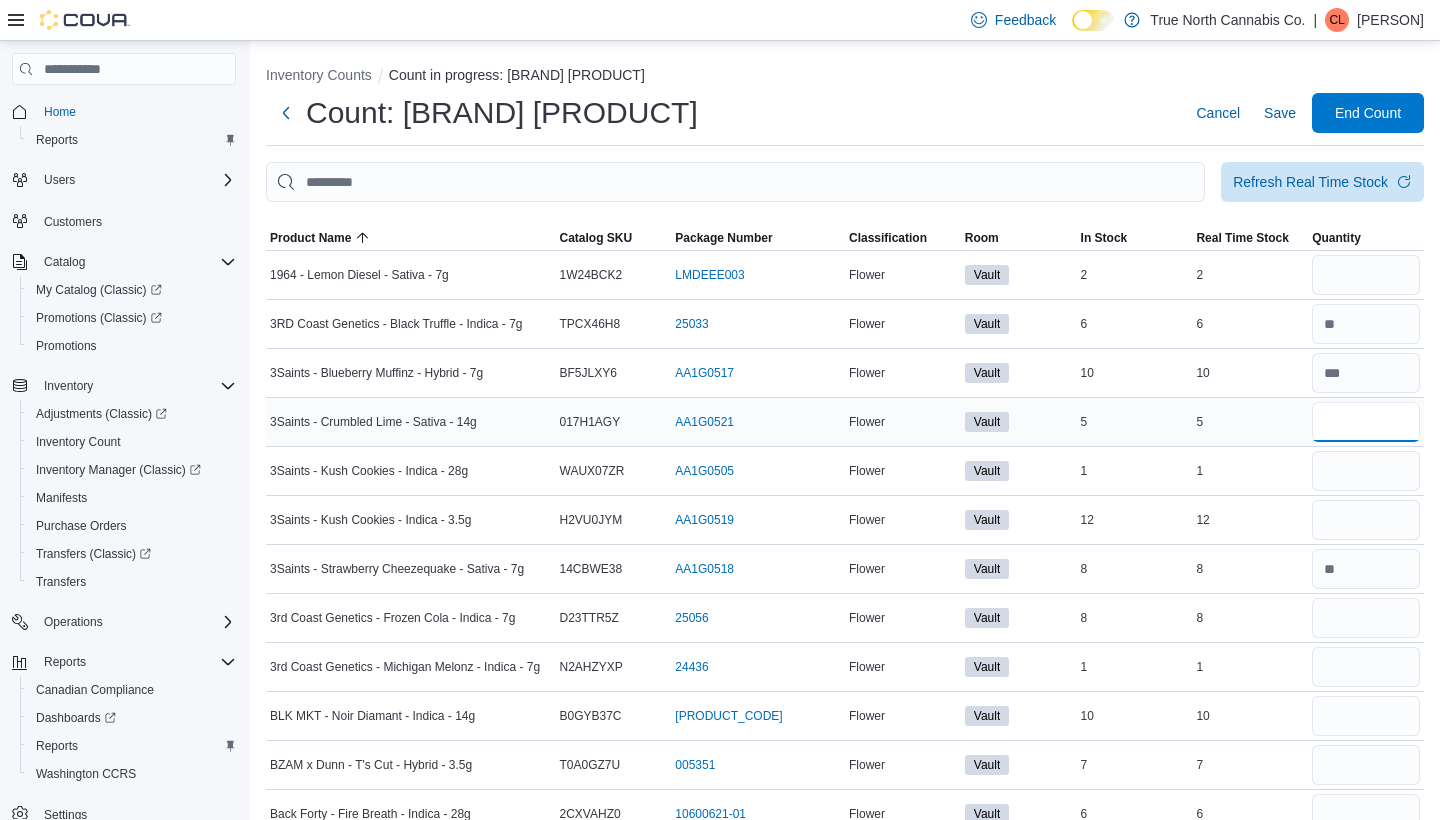 type 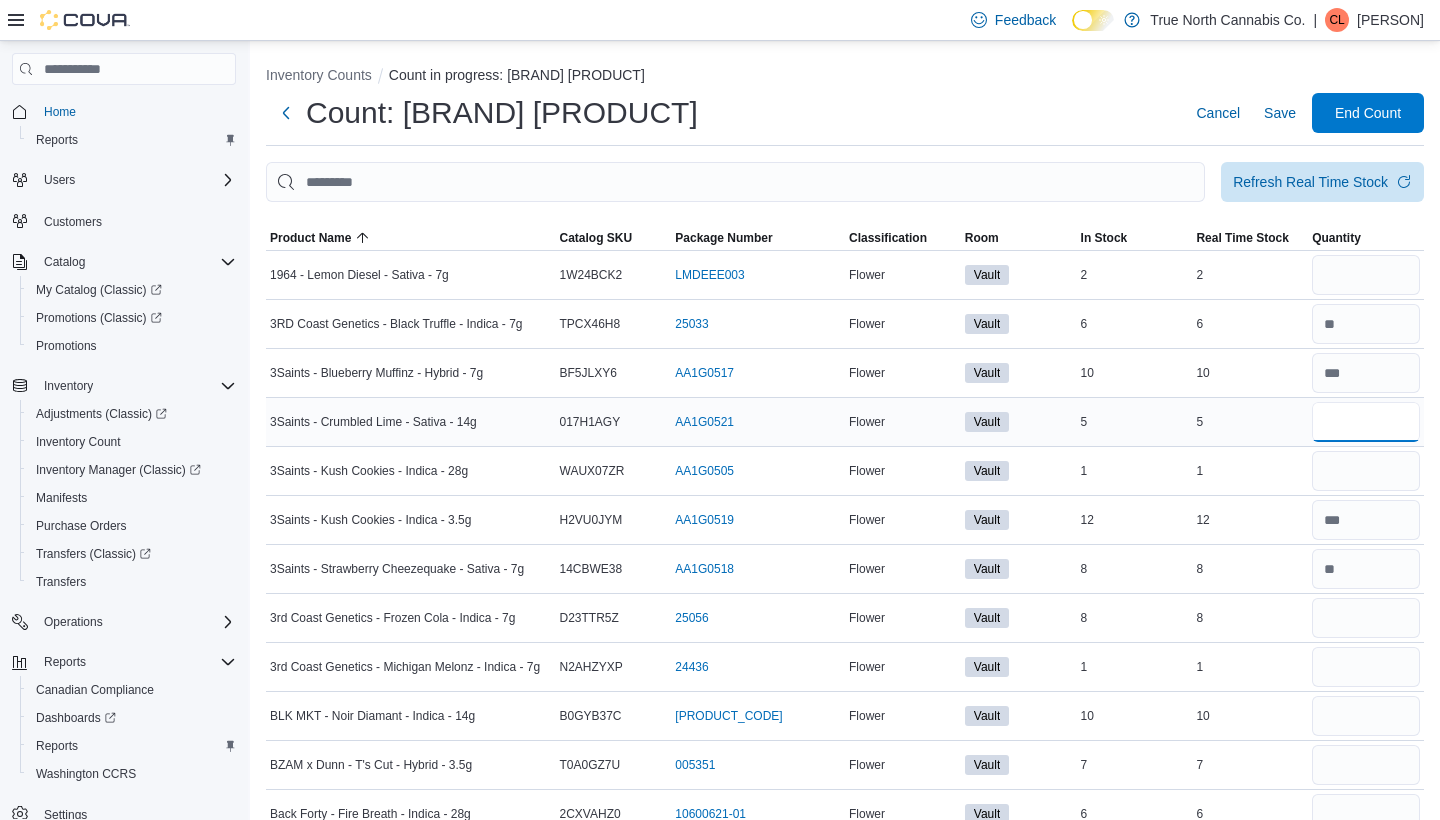 click at bounding box center (1366, 422) 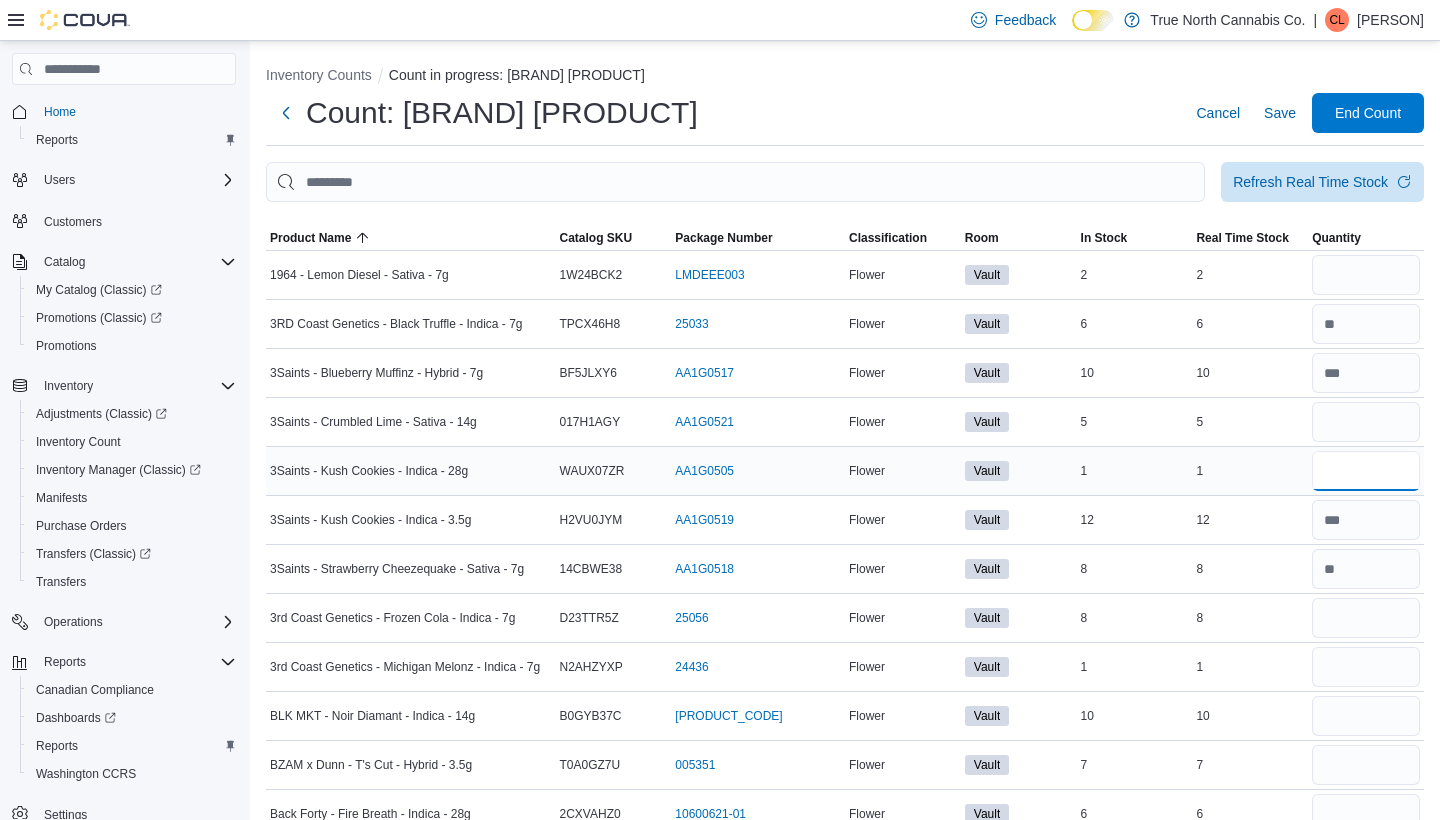 click at bounding box center [1366, 471] 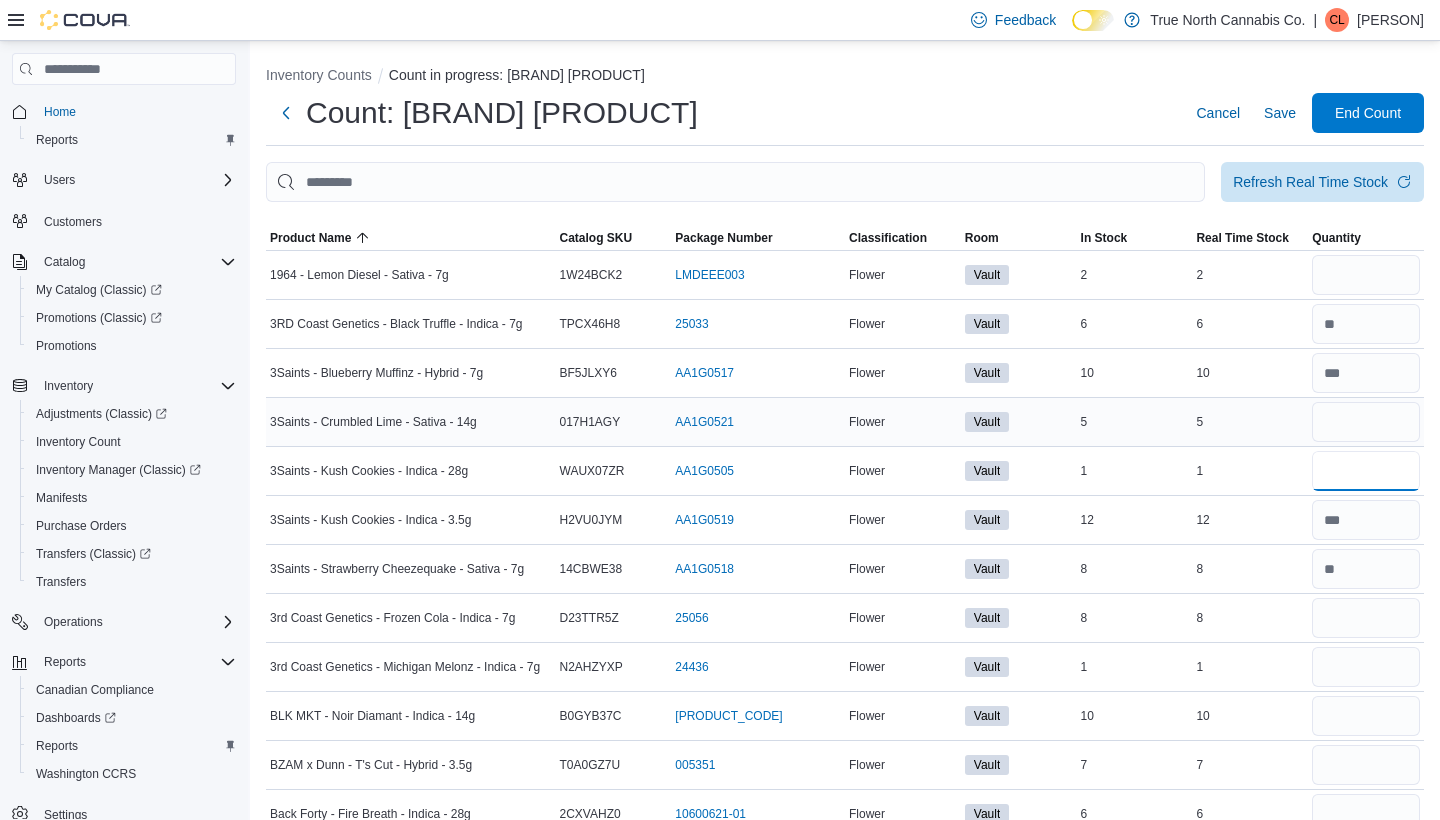 type on "*" 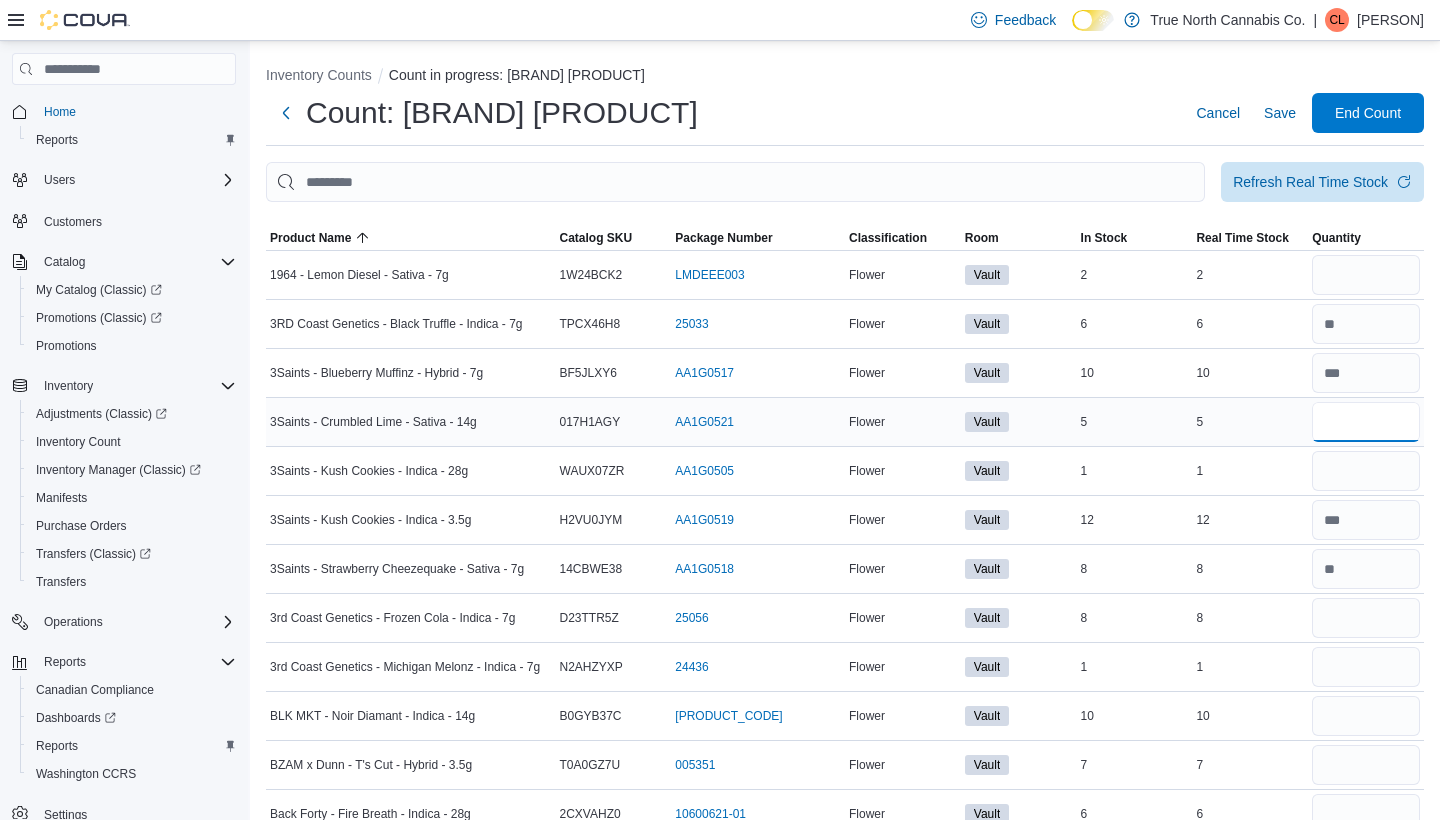 type 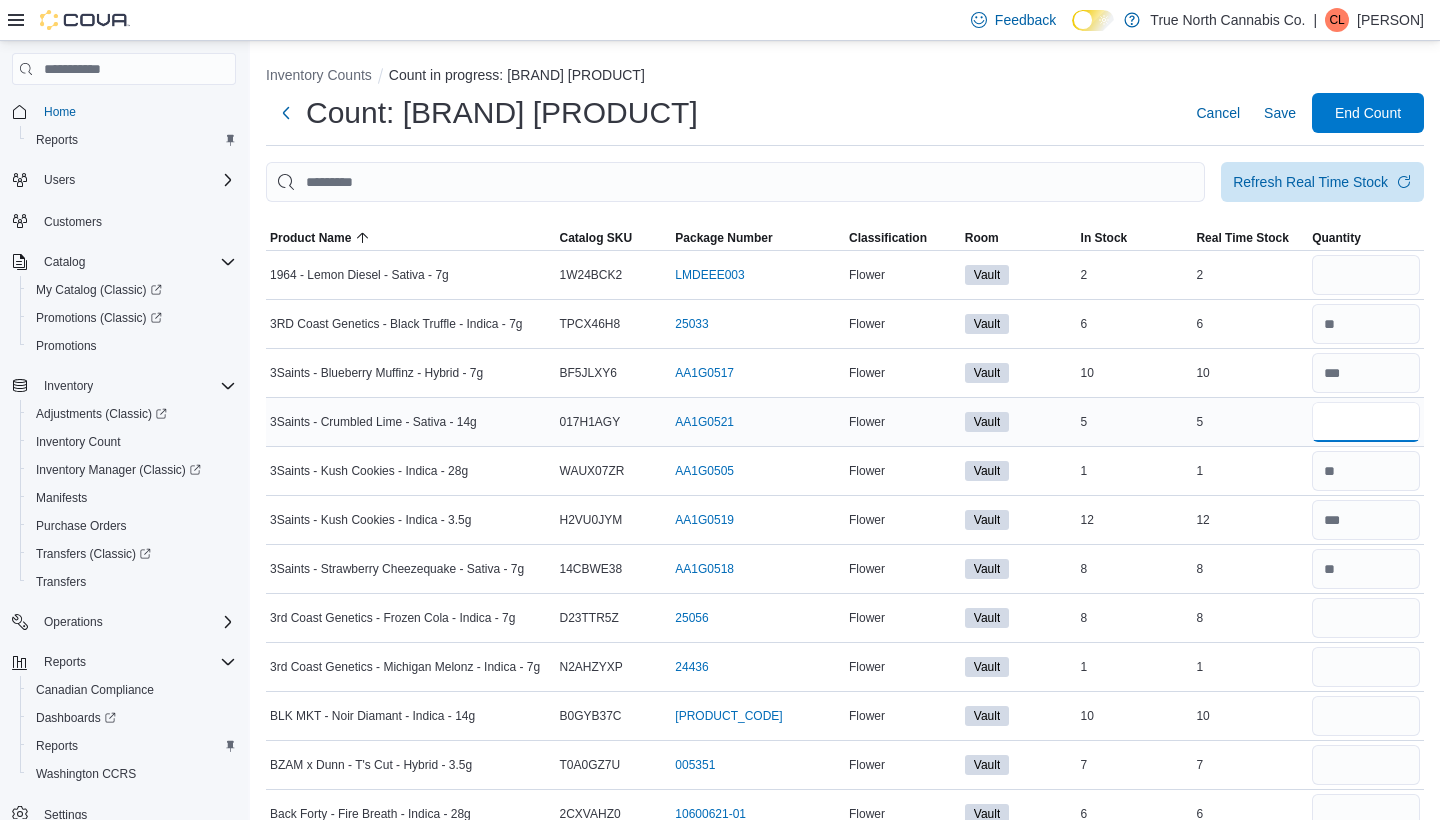 click at bounding box center [1366, 422] 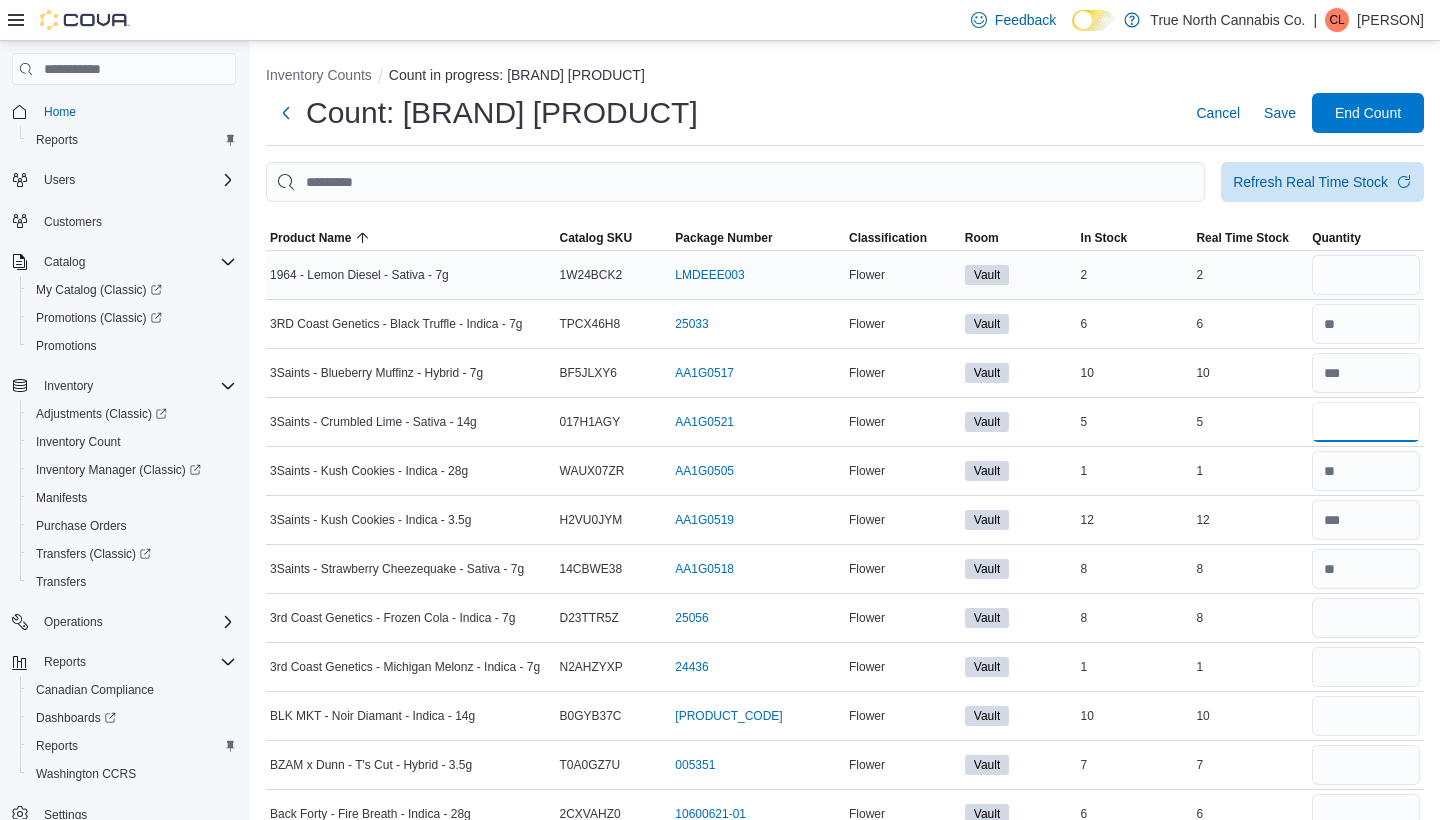 type on "*" 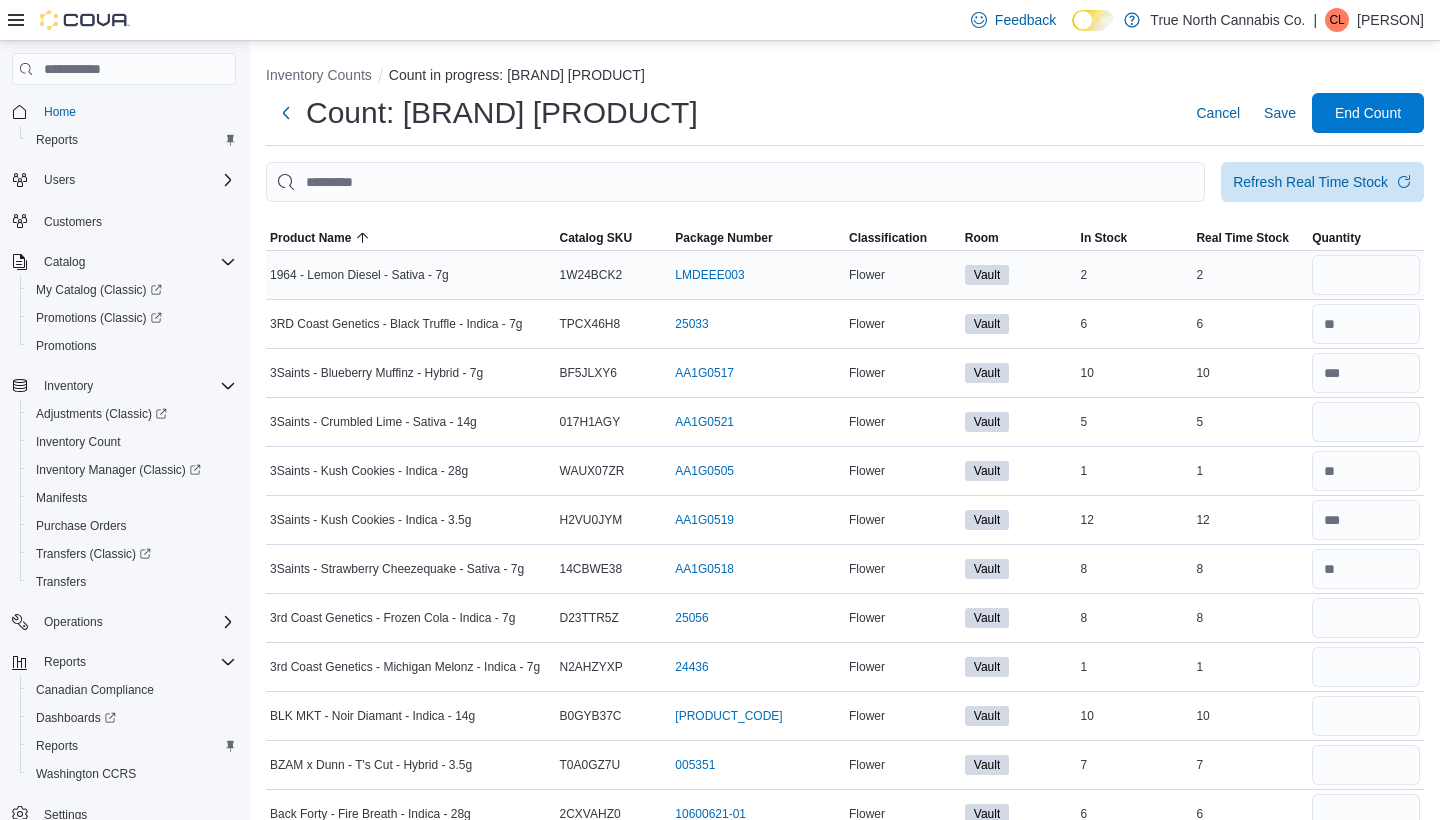 type 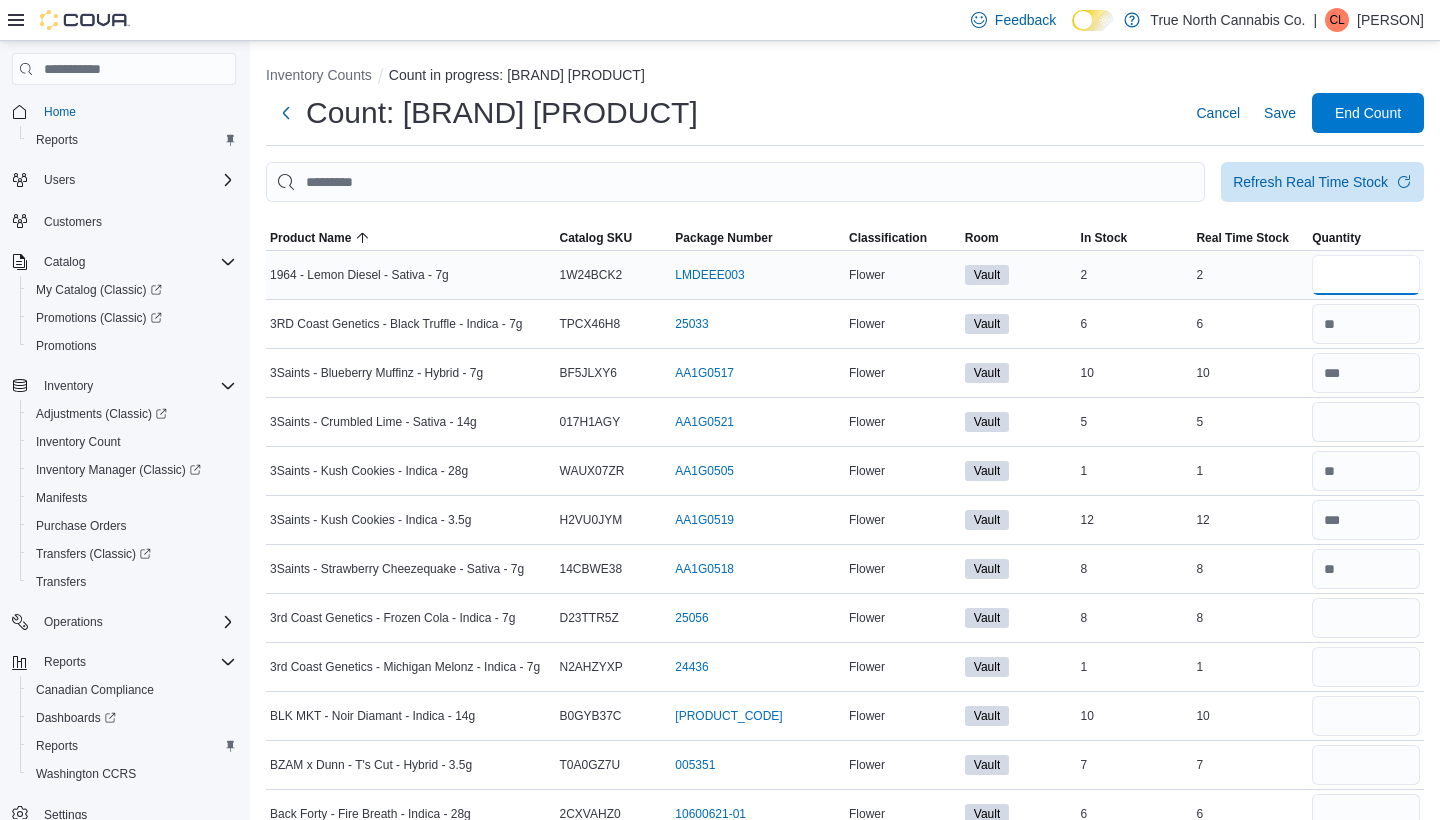 click at bounding box center [1366, 275] 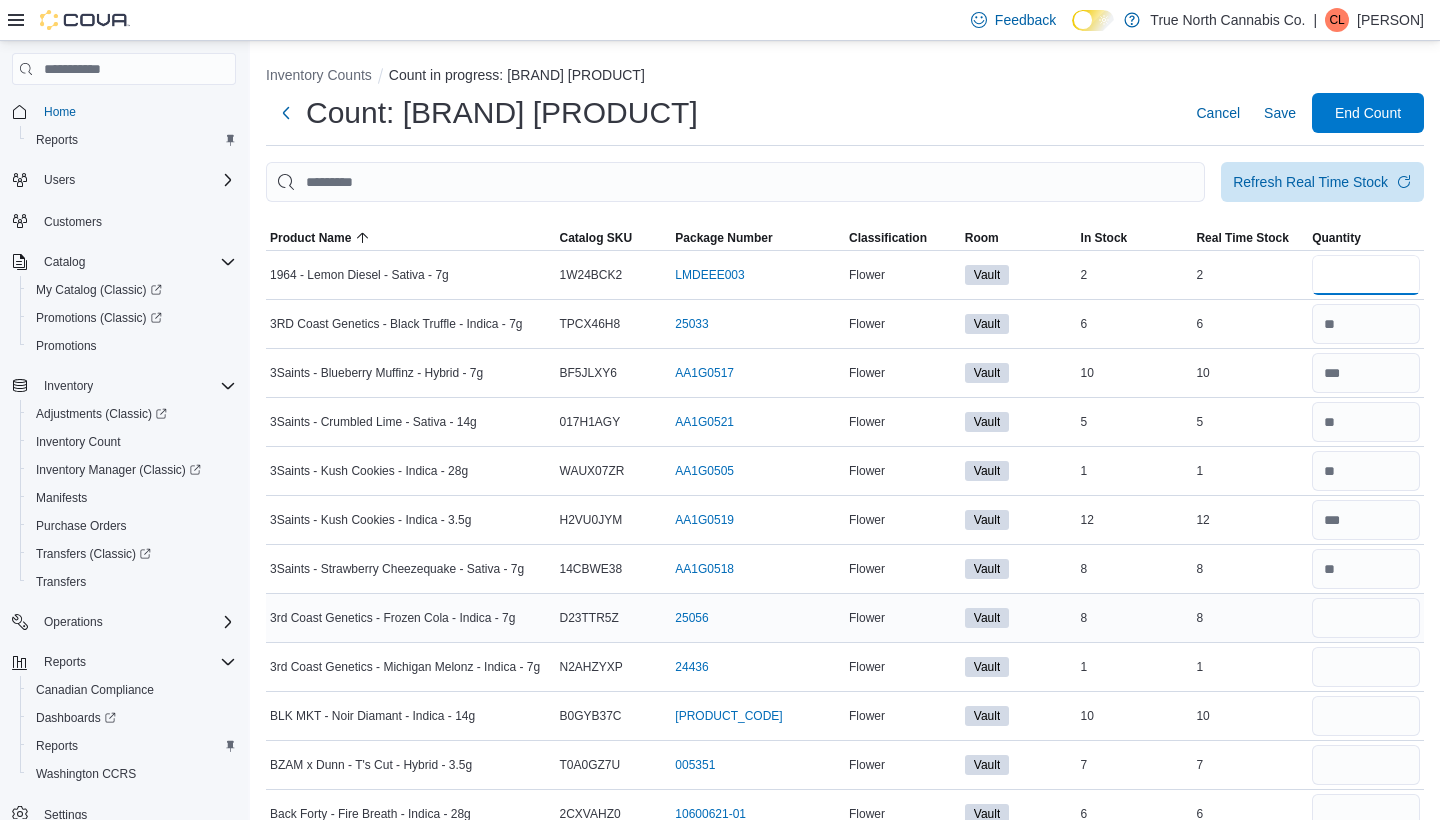 type on "*" 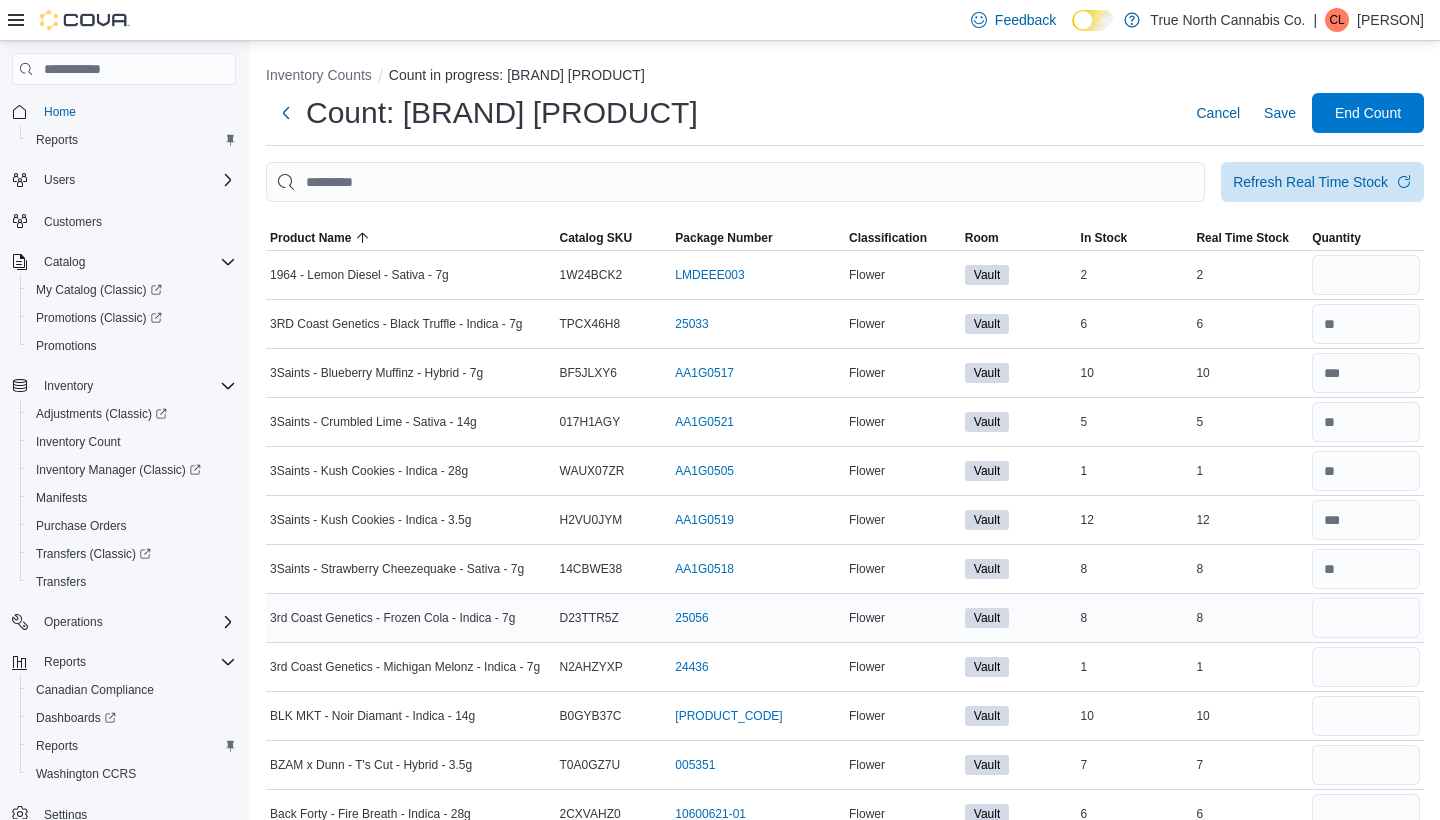type 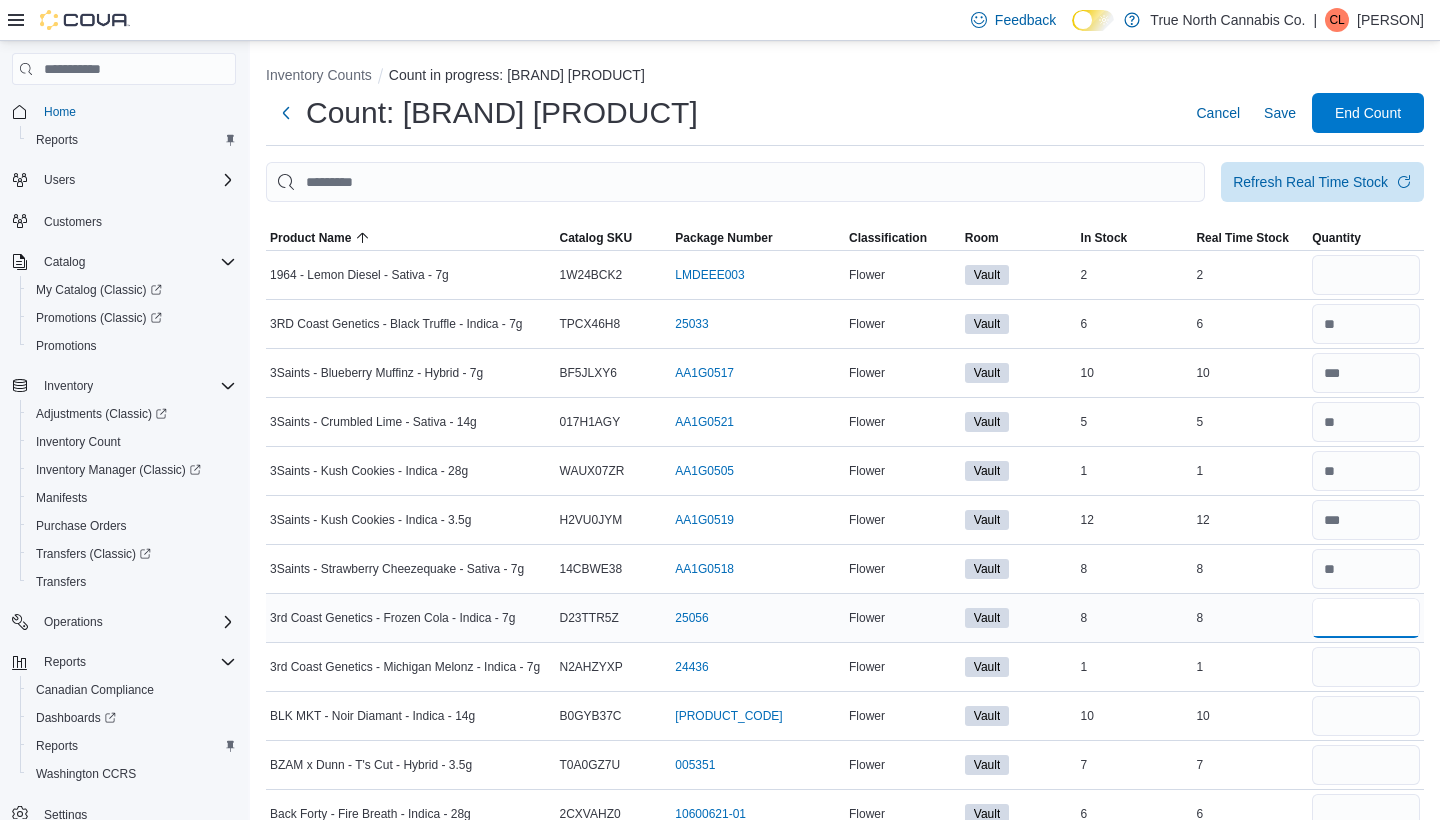 click at bounding box center (1366, 618) 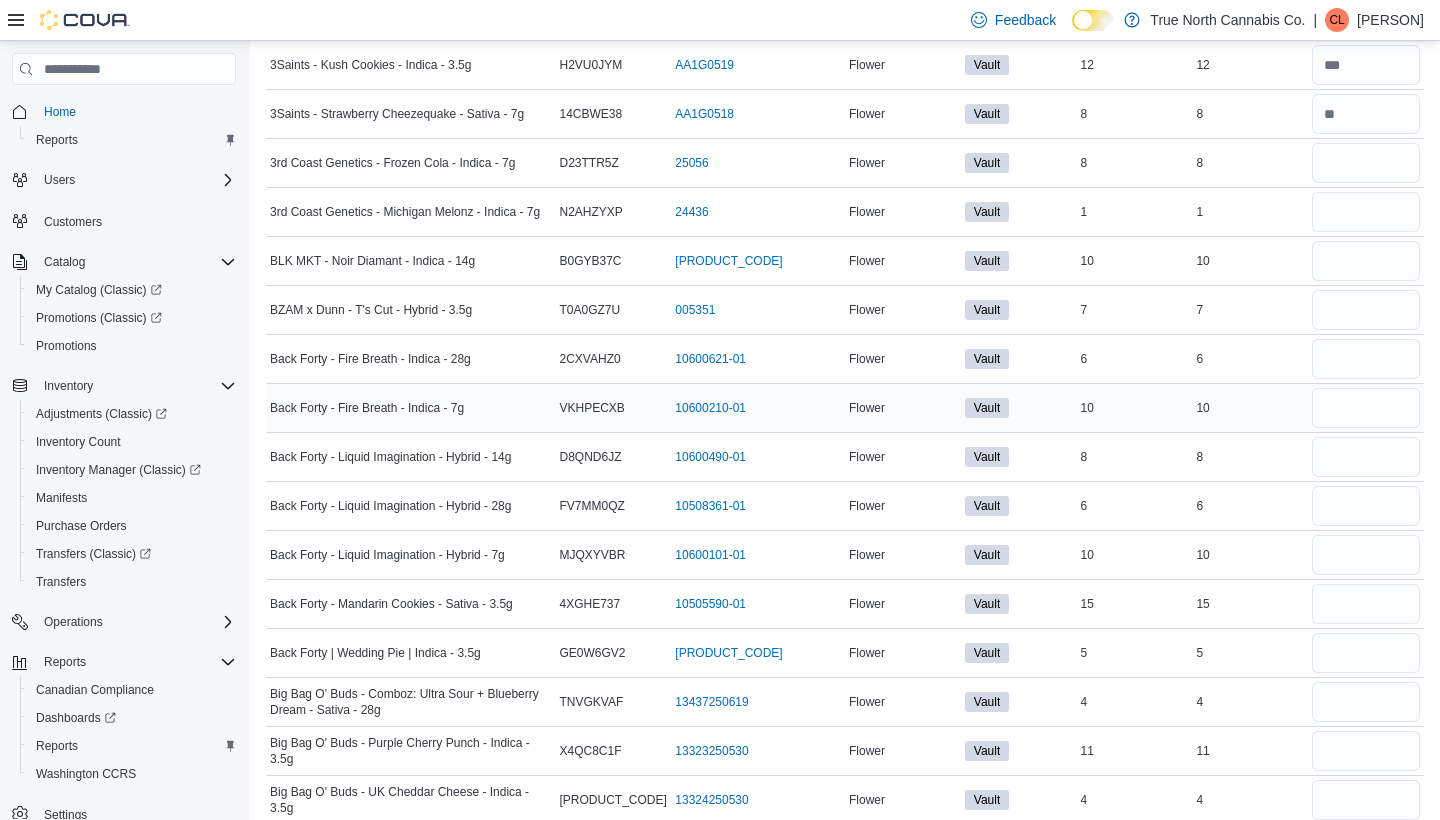 scroll, scrollTop: 457, scrollLeft: 0, axis: vertical 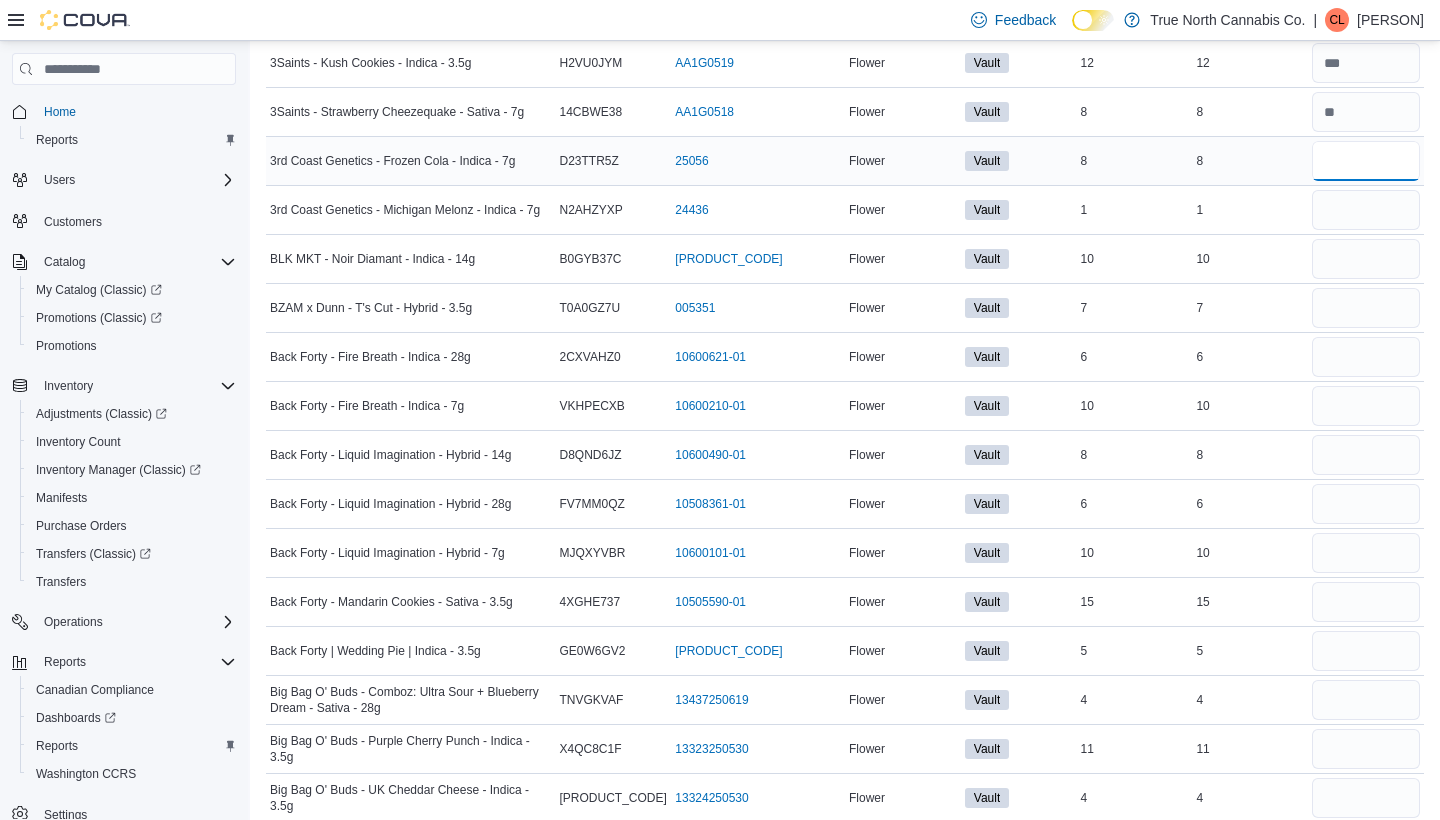 click at bounding box center (1366, 161) 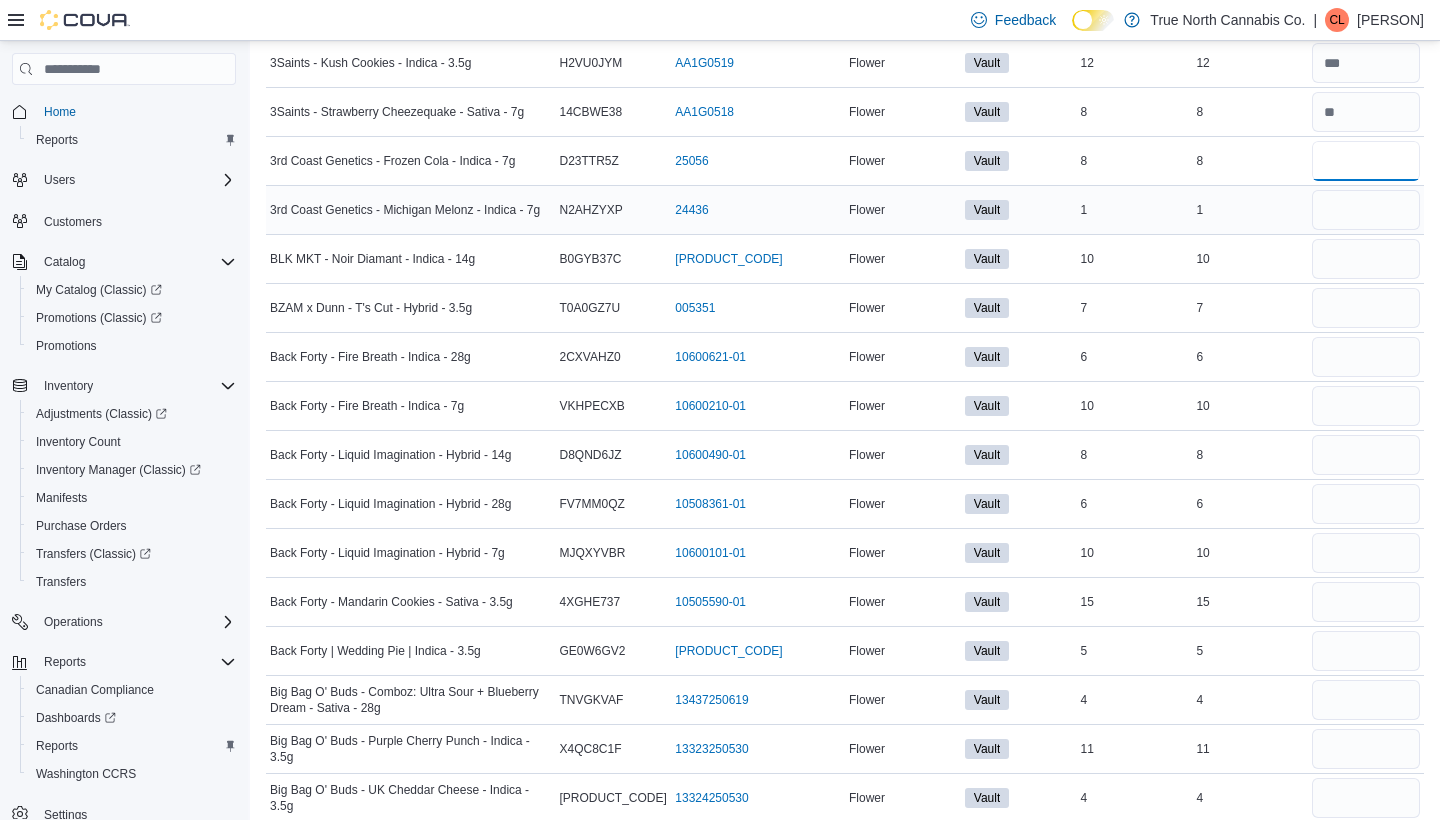 type on "*" 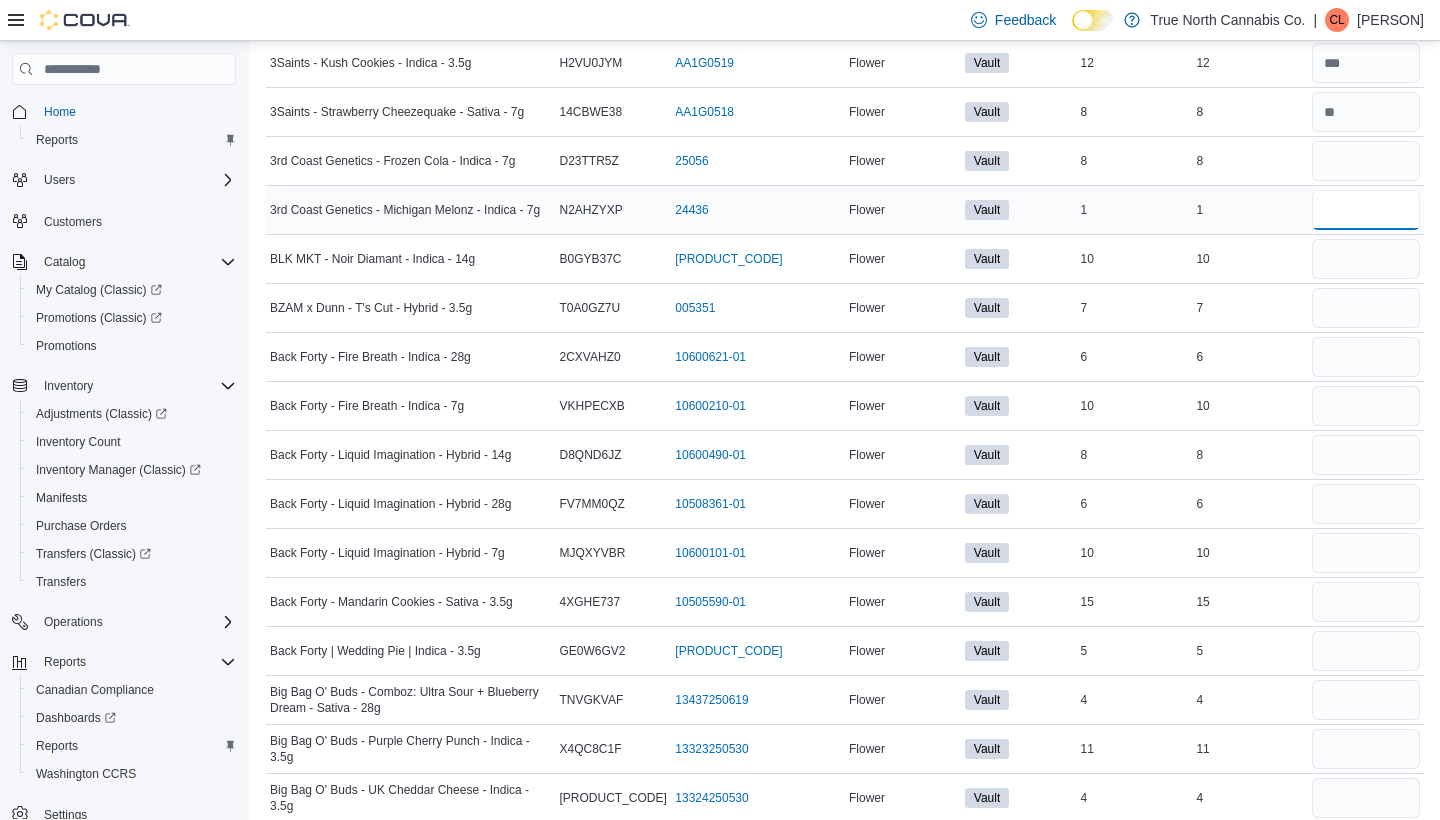 type 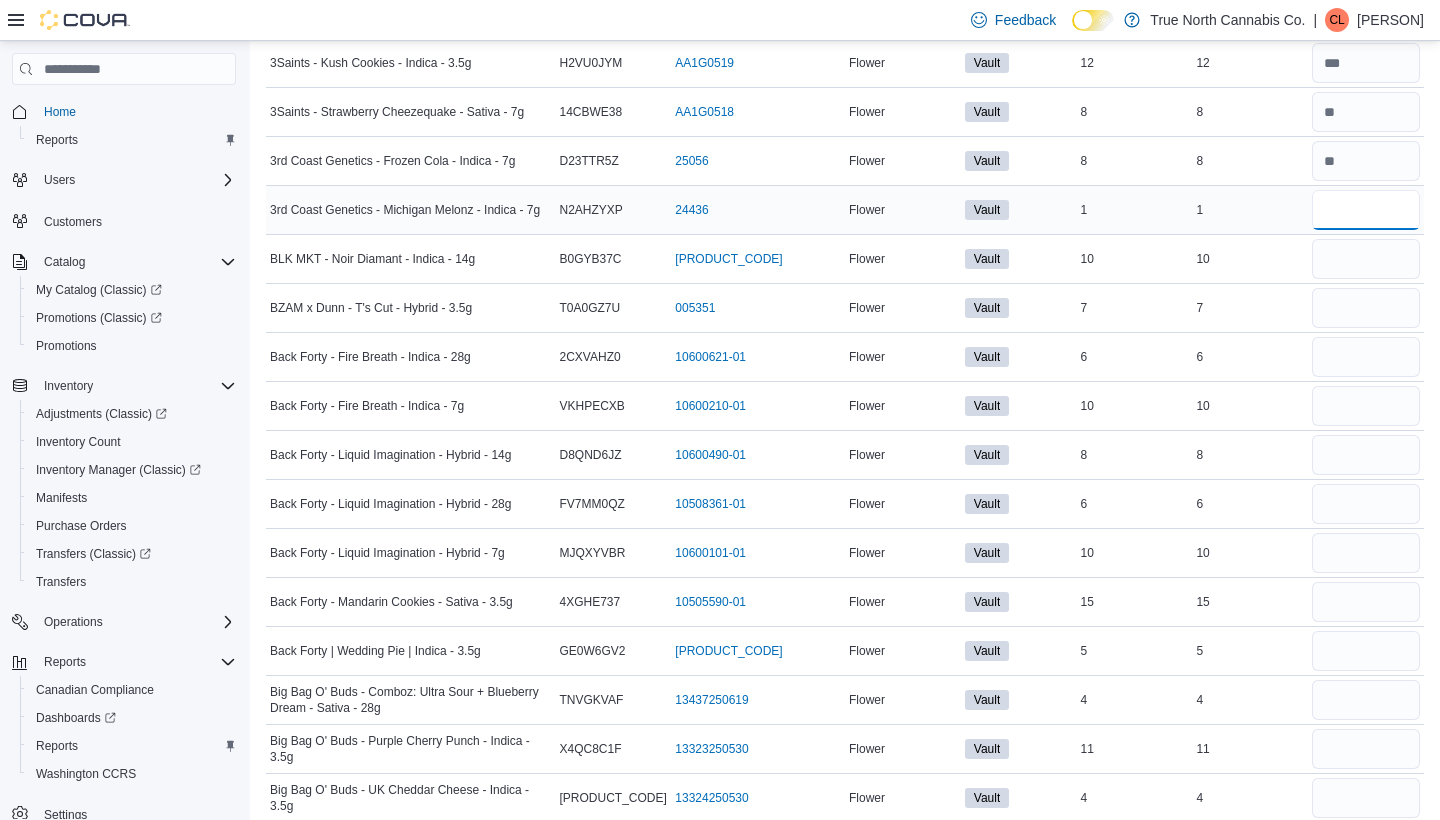 click at bounding box center [1366, 210] 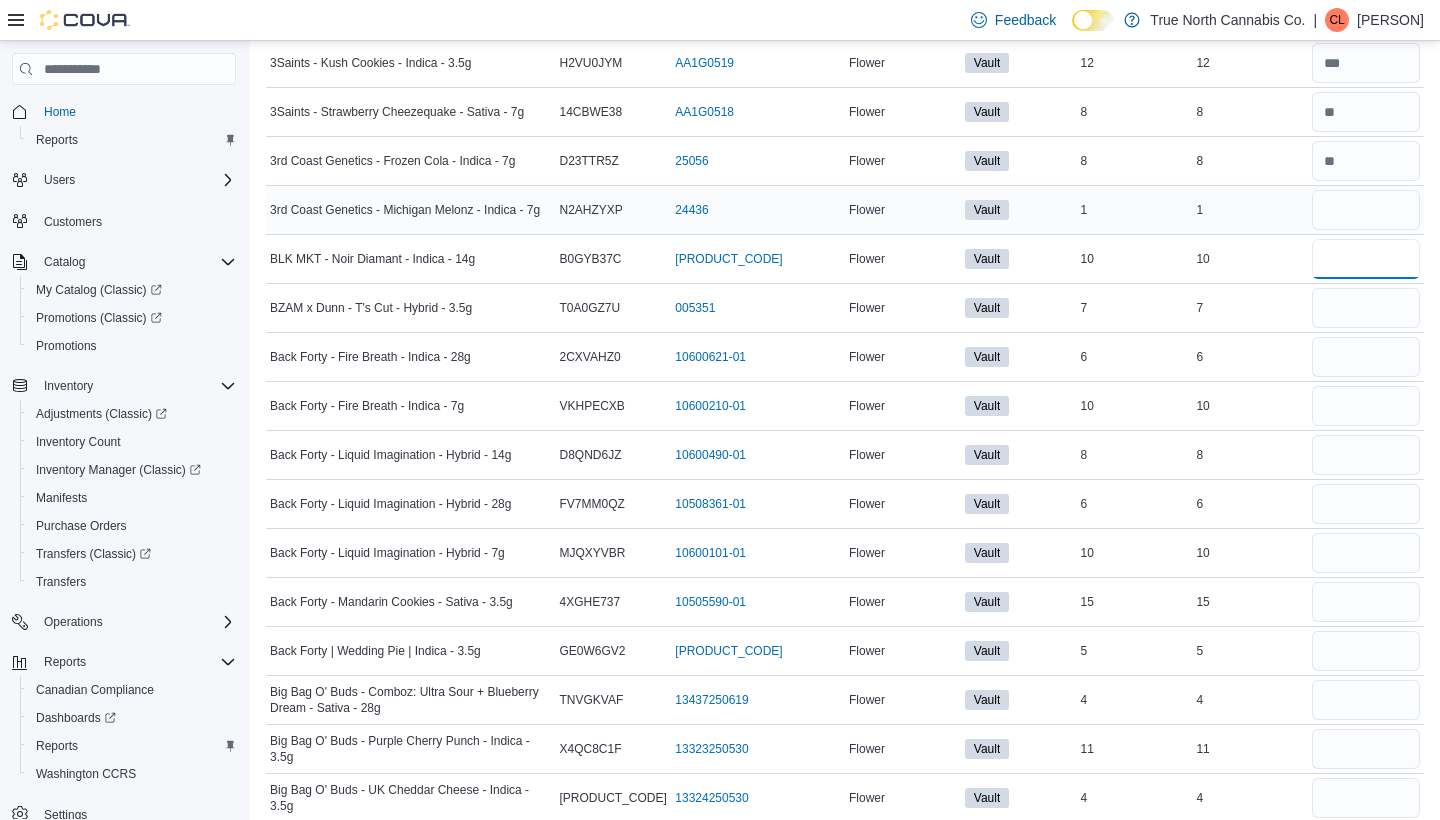 type 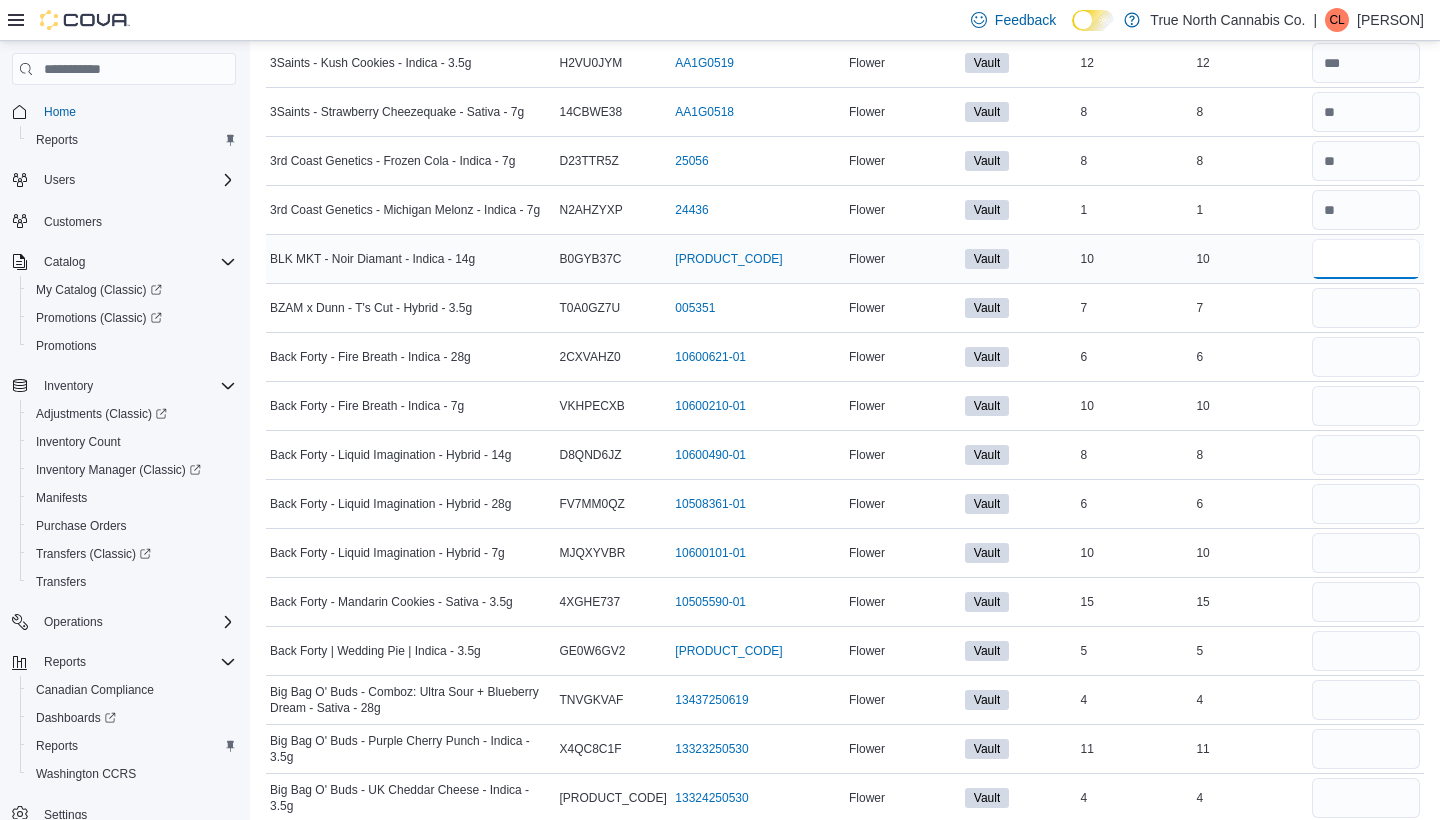 click at bounding box center (1366, 259) 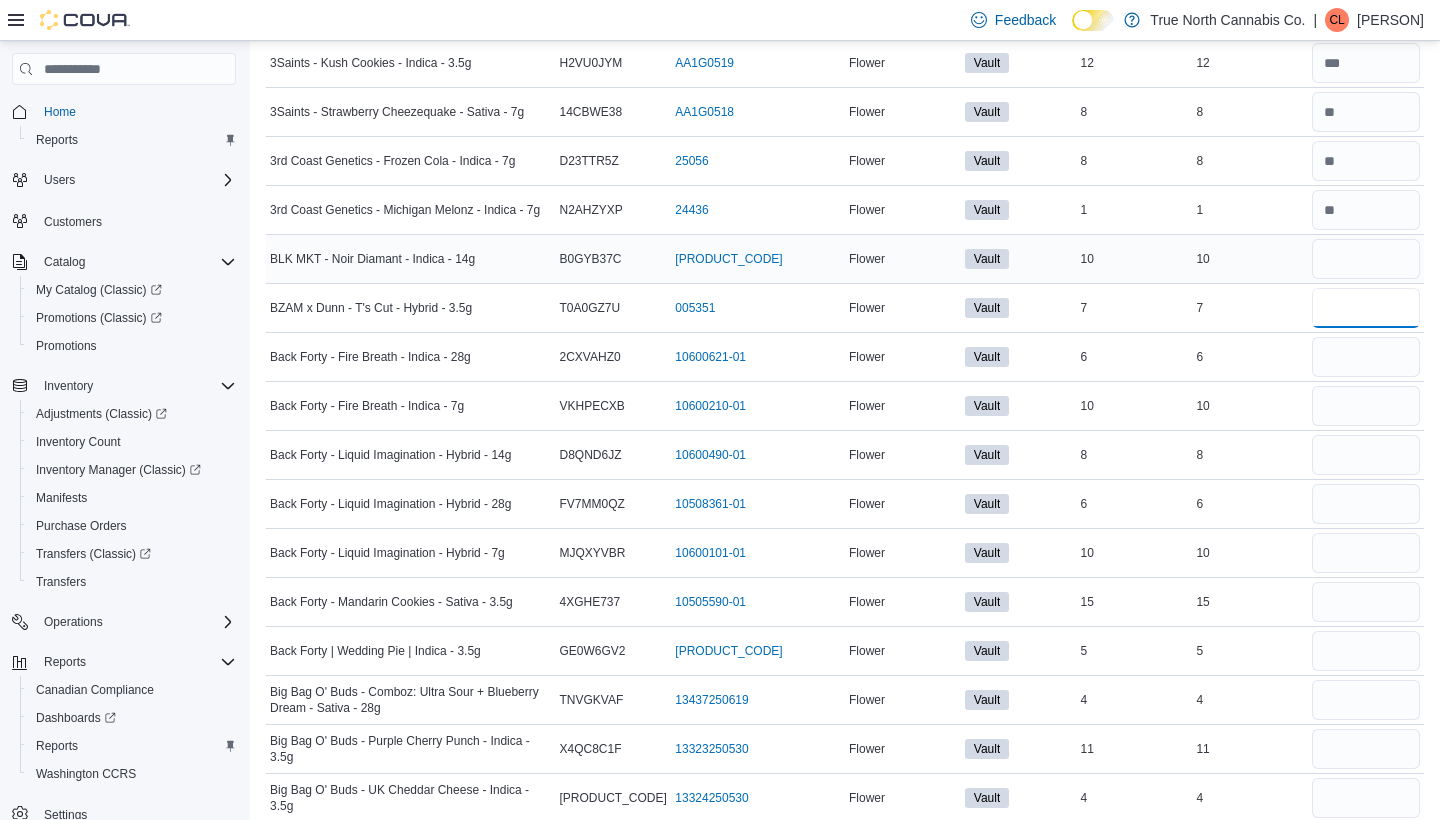 type 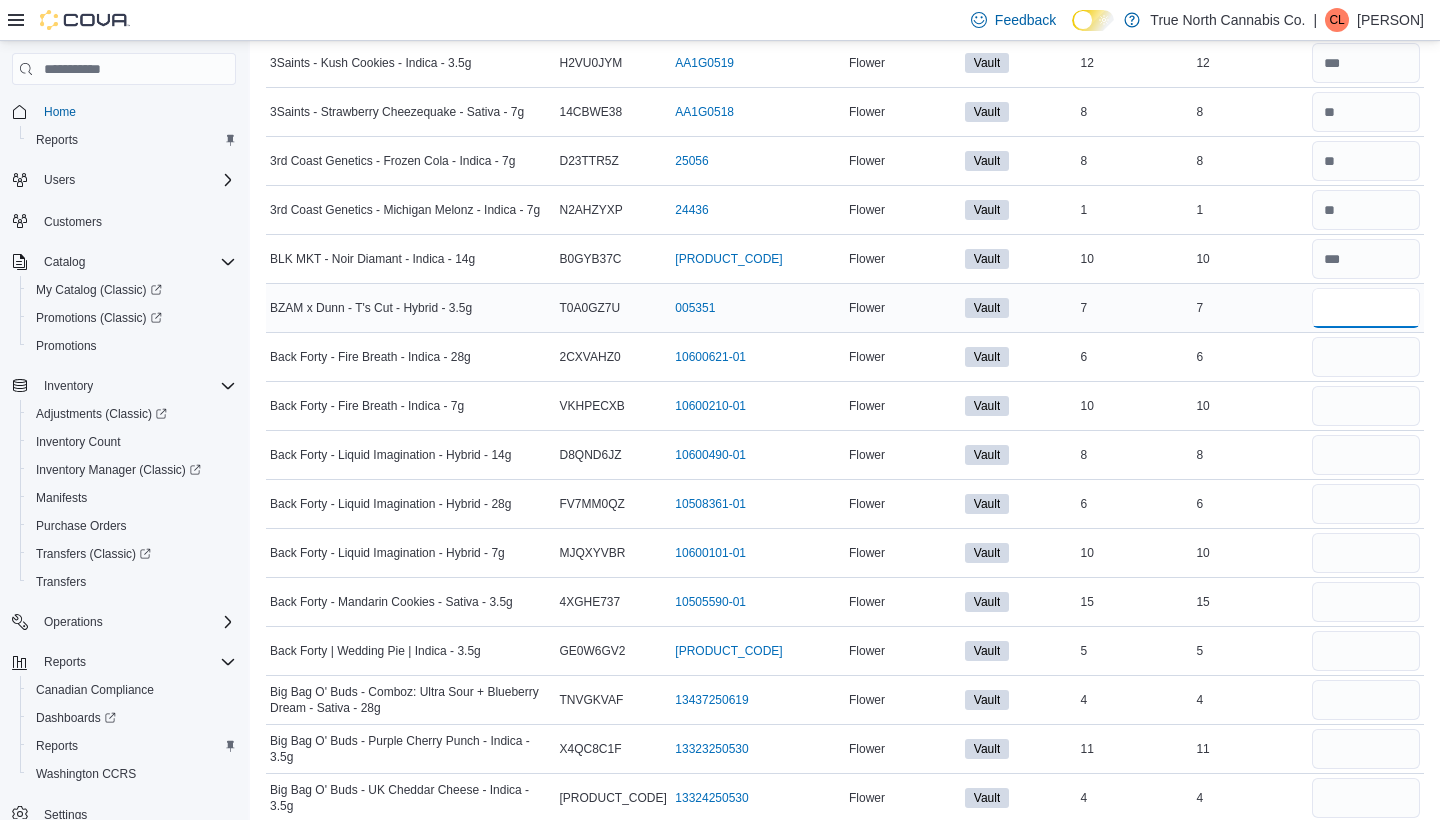 type on "*" 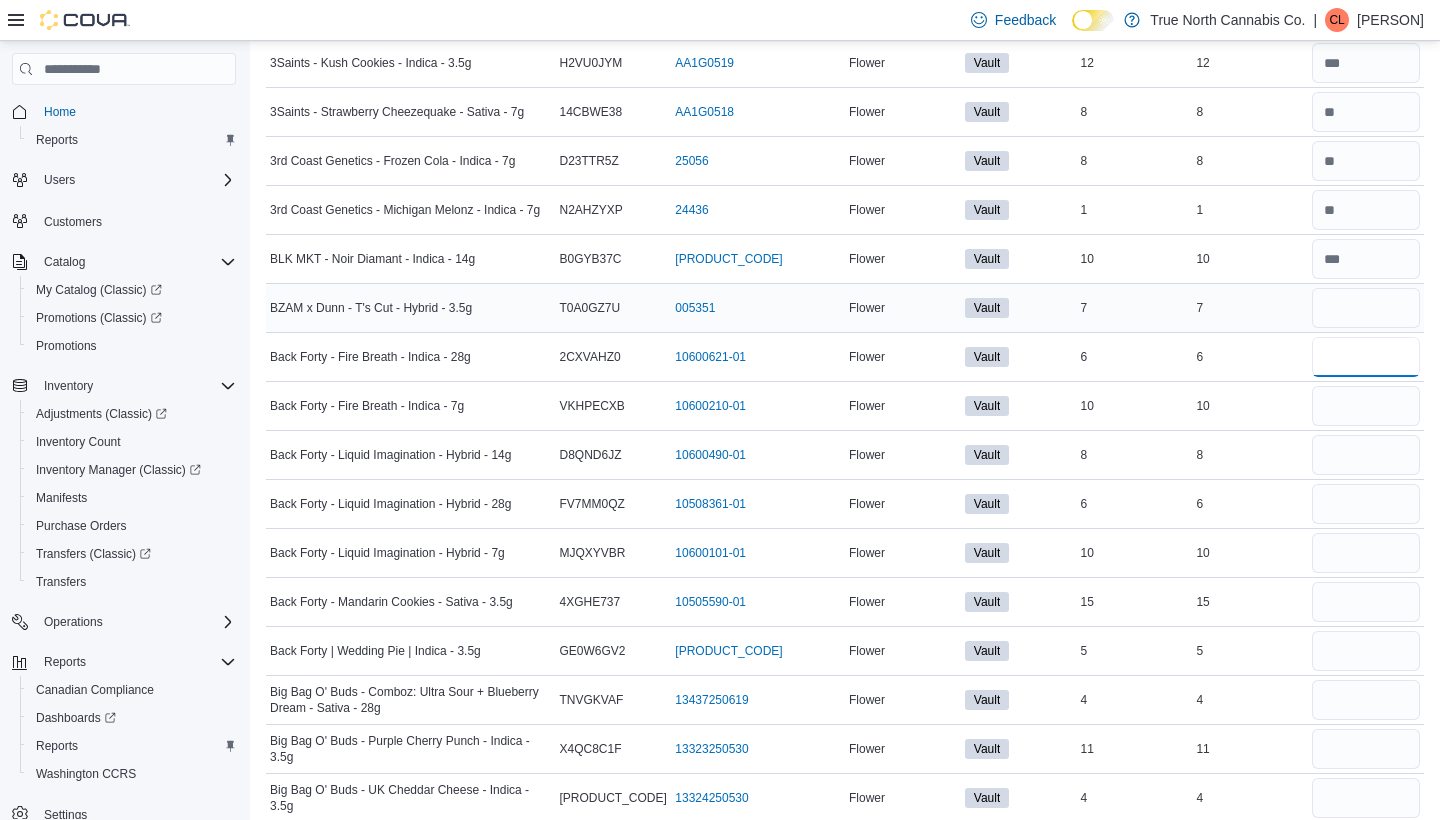 type 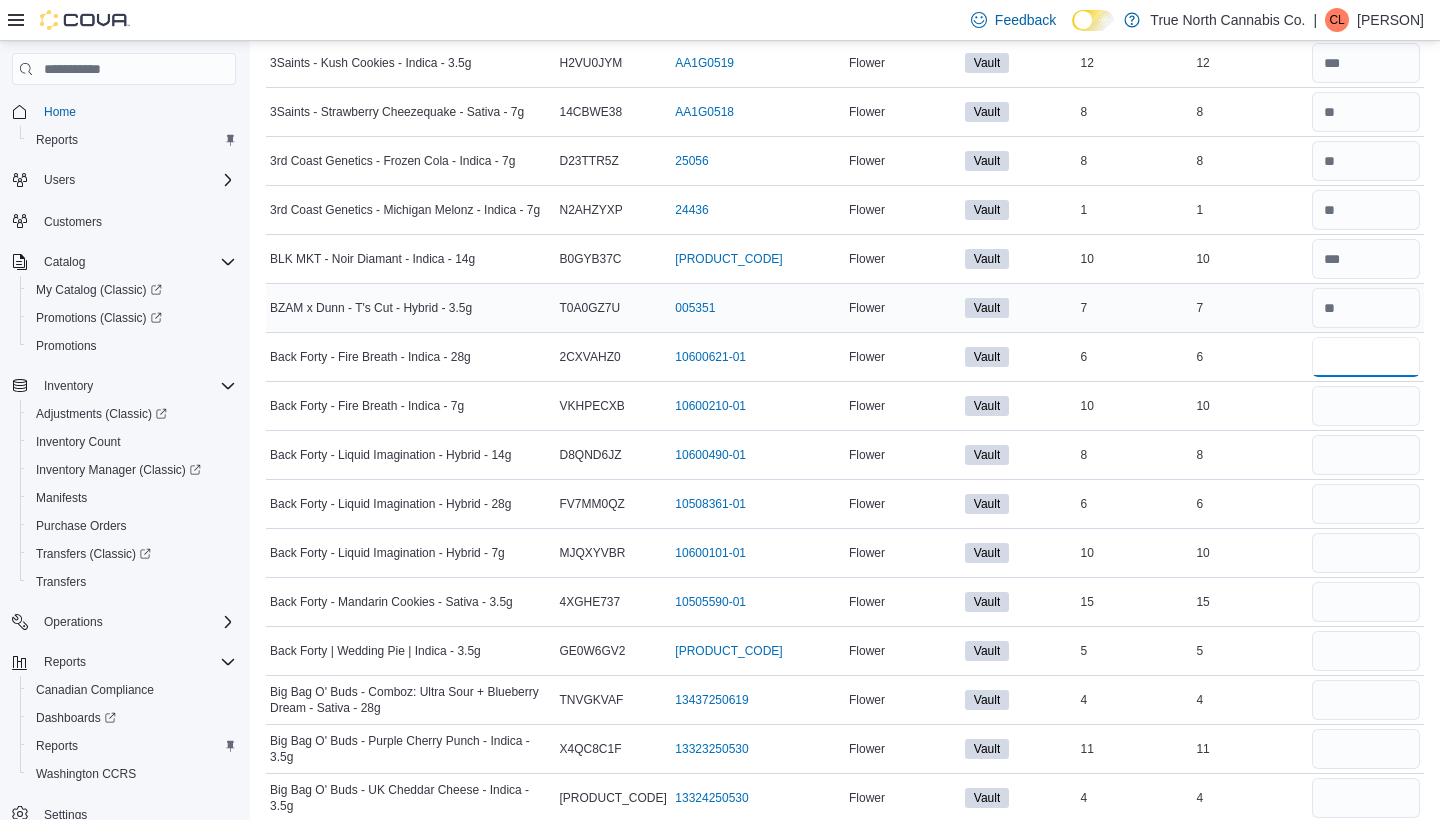type on "*" 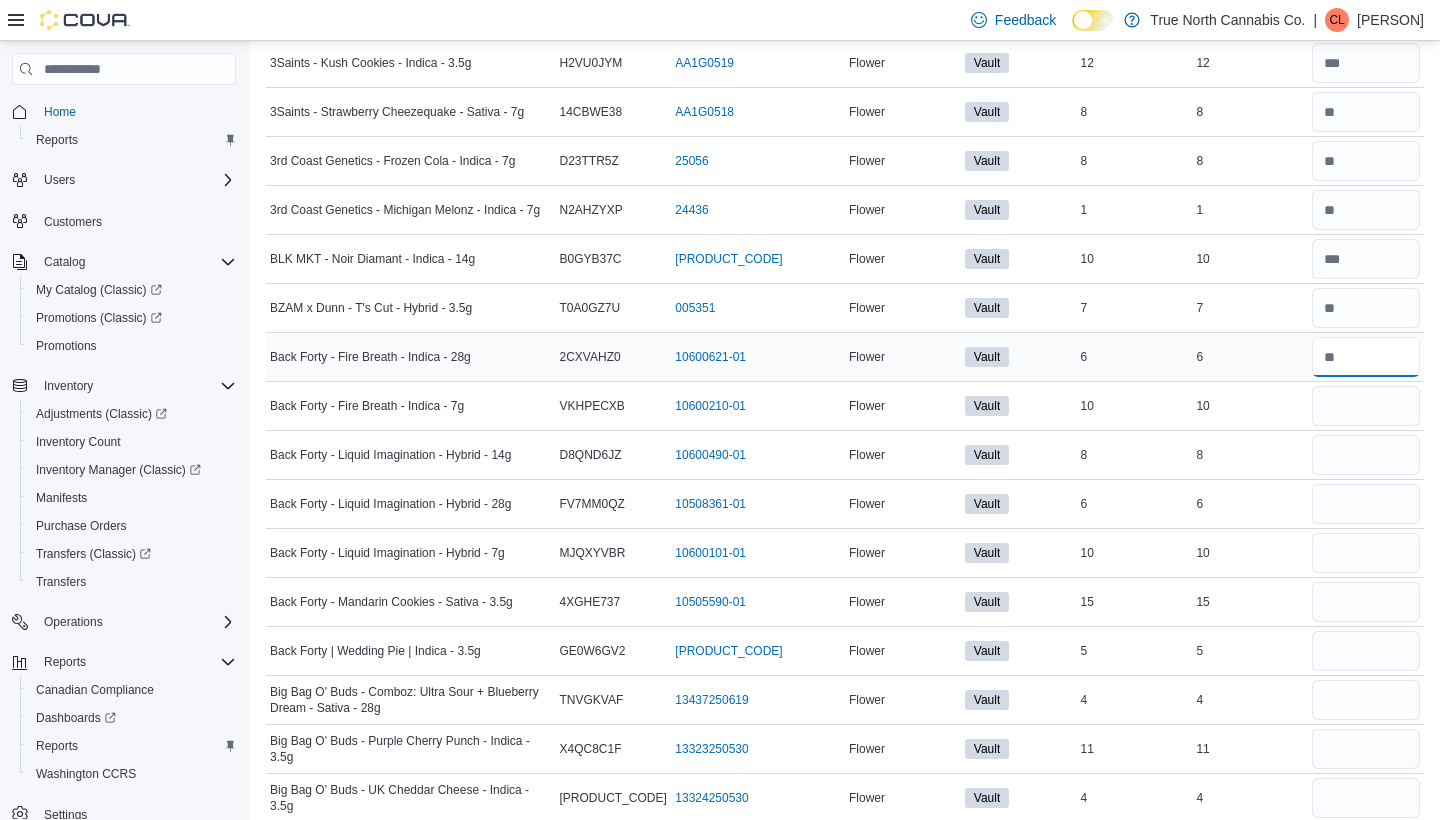 click at bounding box center [1366, 357] 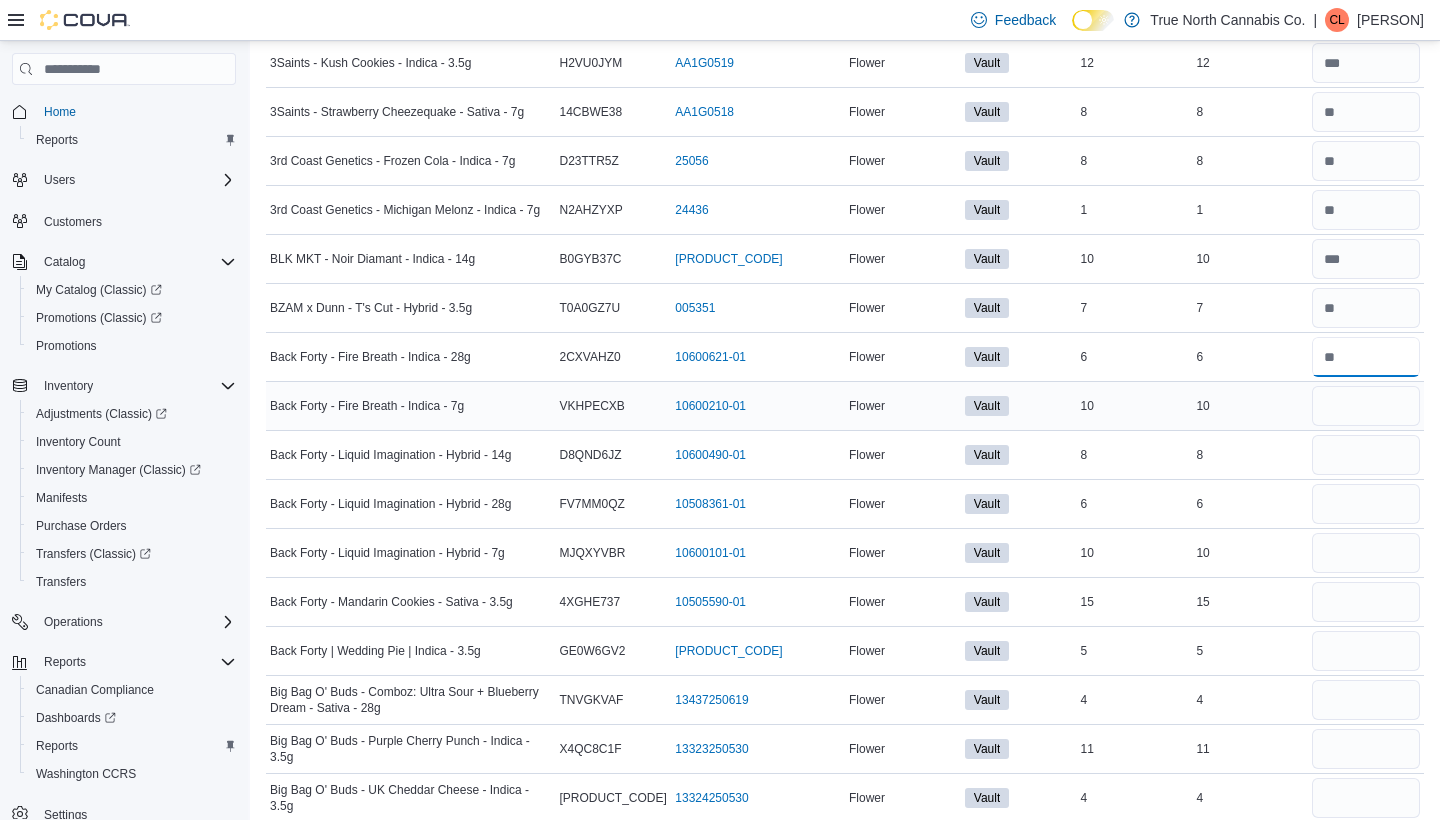 type on "*" 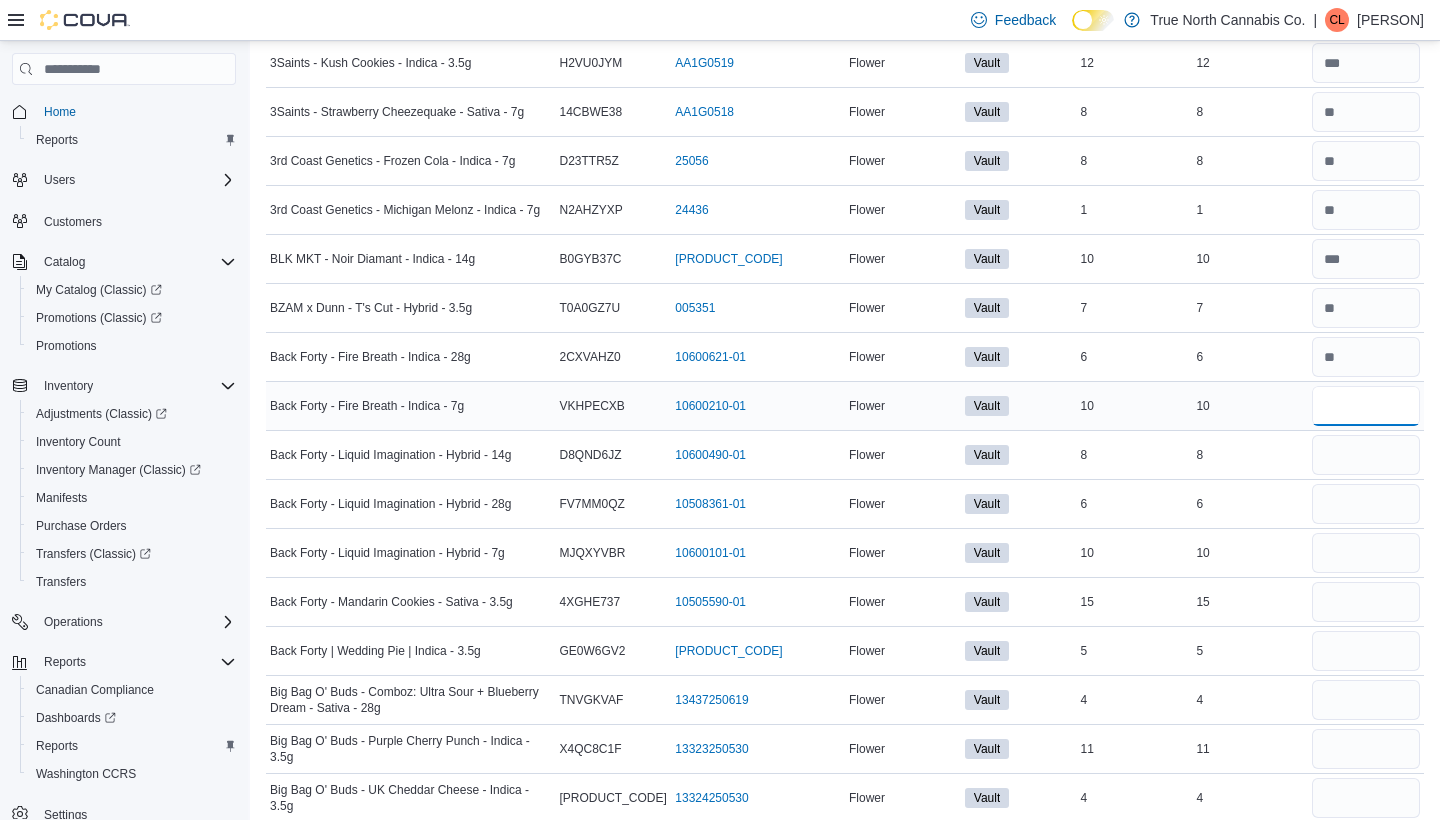 type 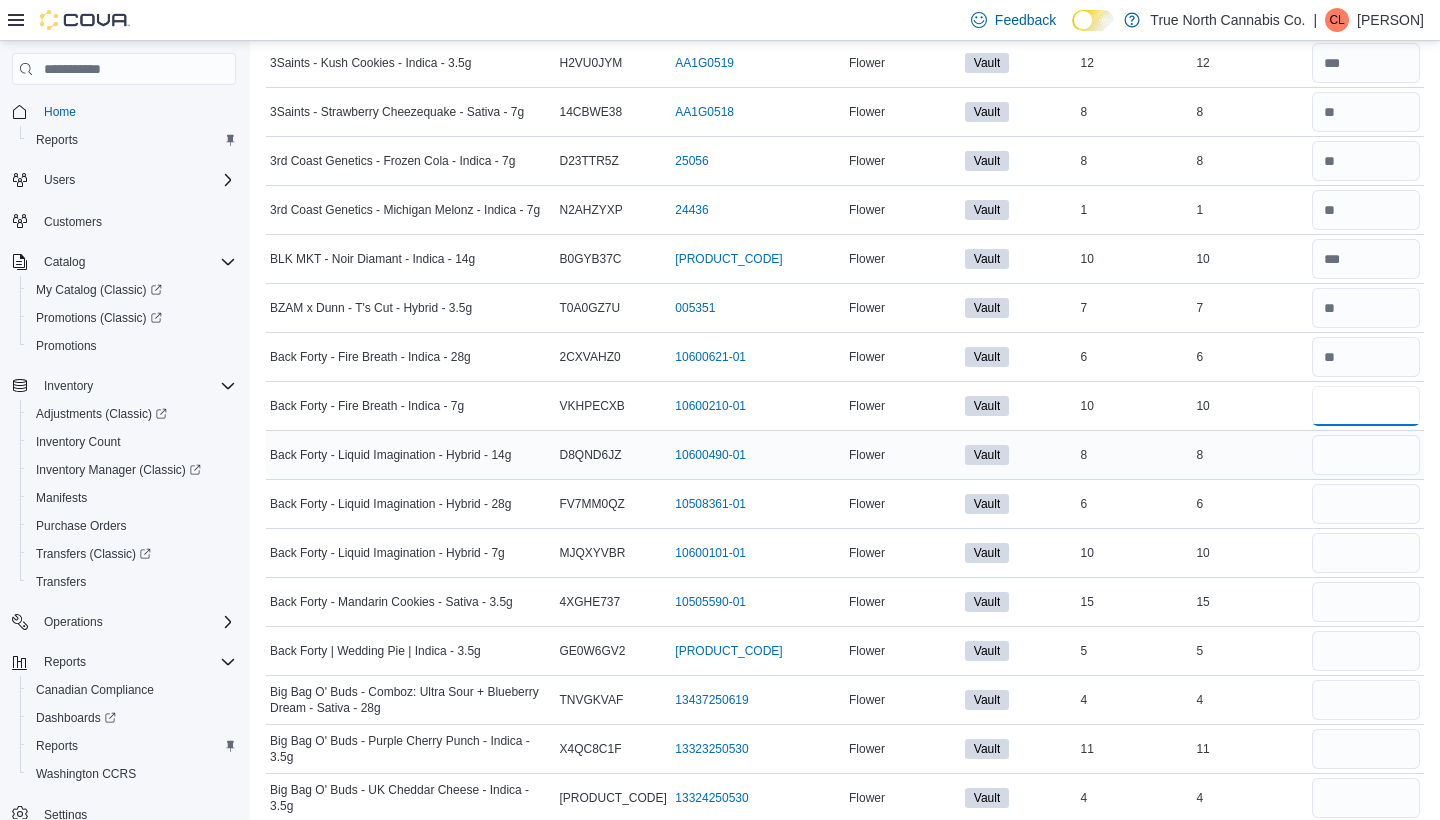 type on "**" 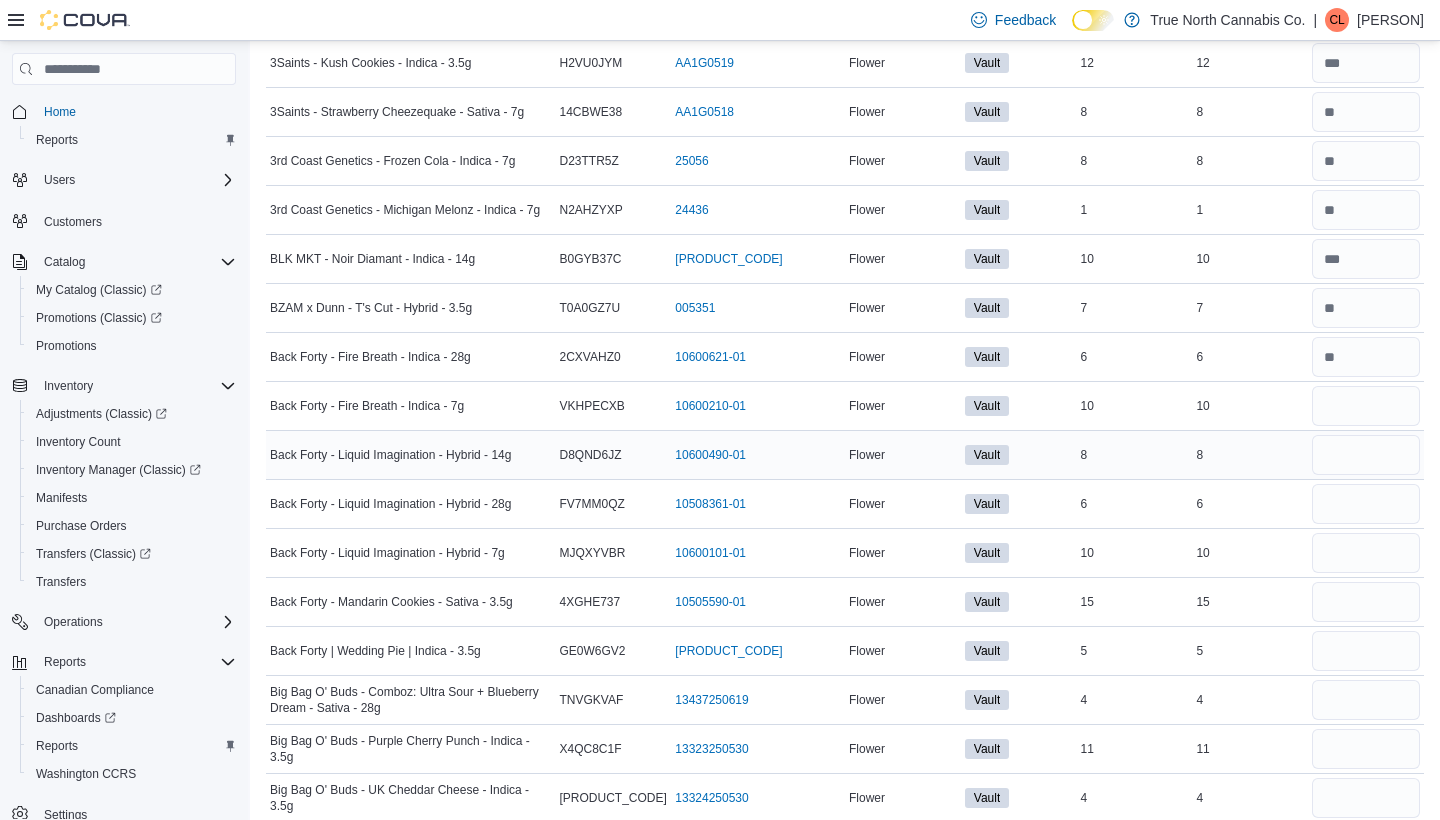 type 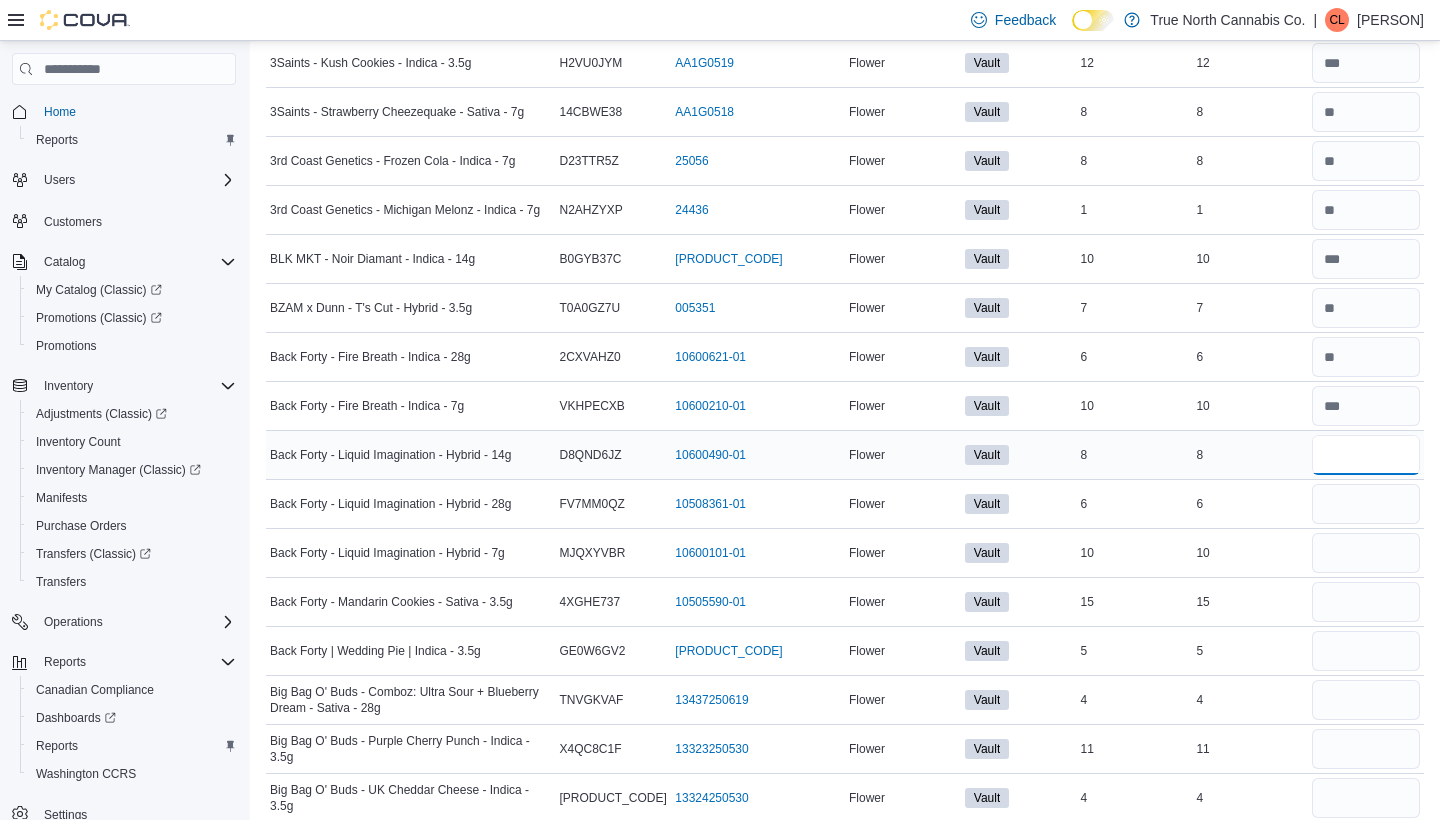 click at bounding box center [1366, 455] 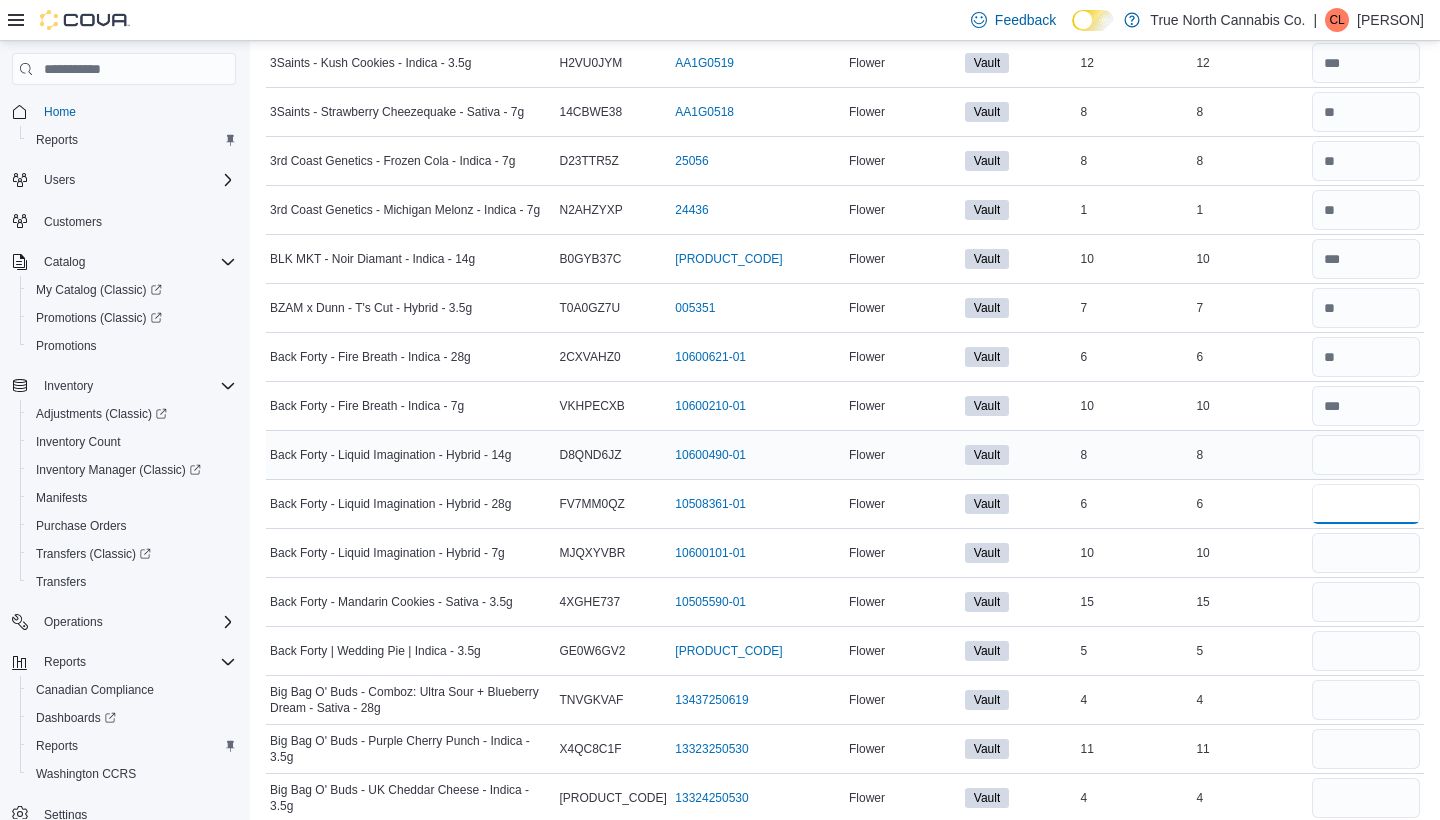 type 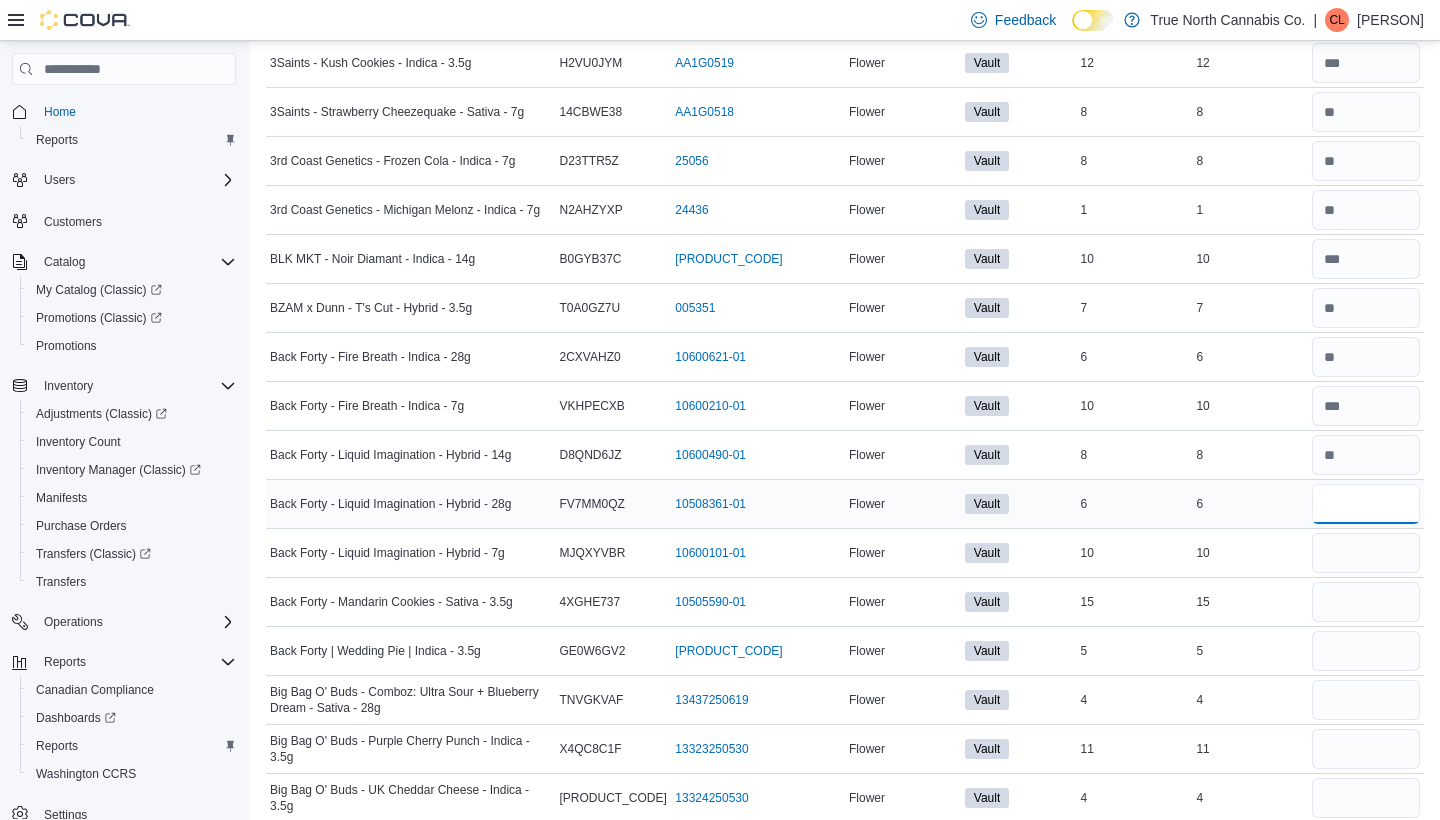 type on "*" 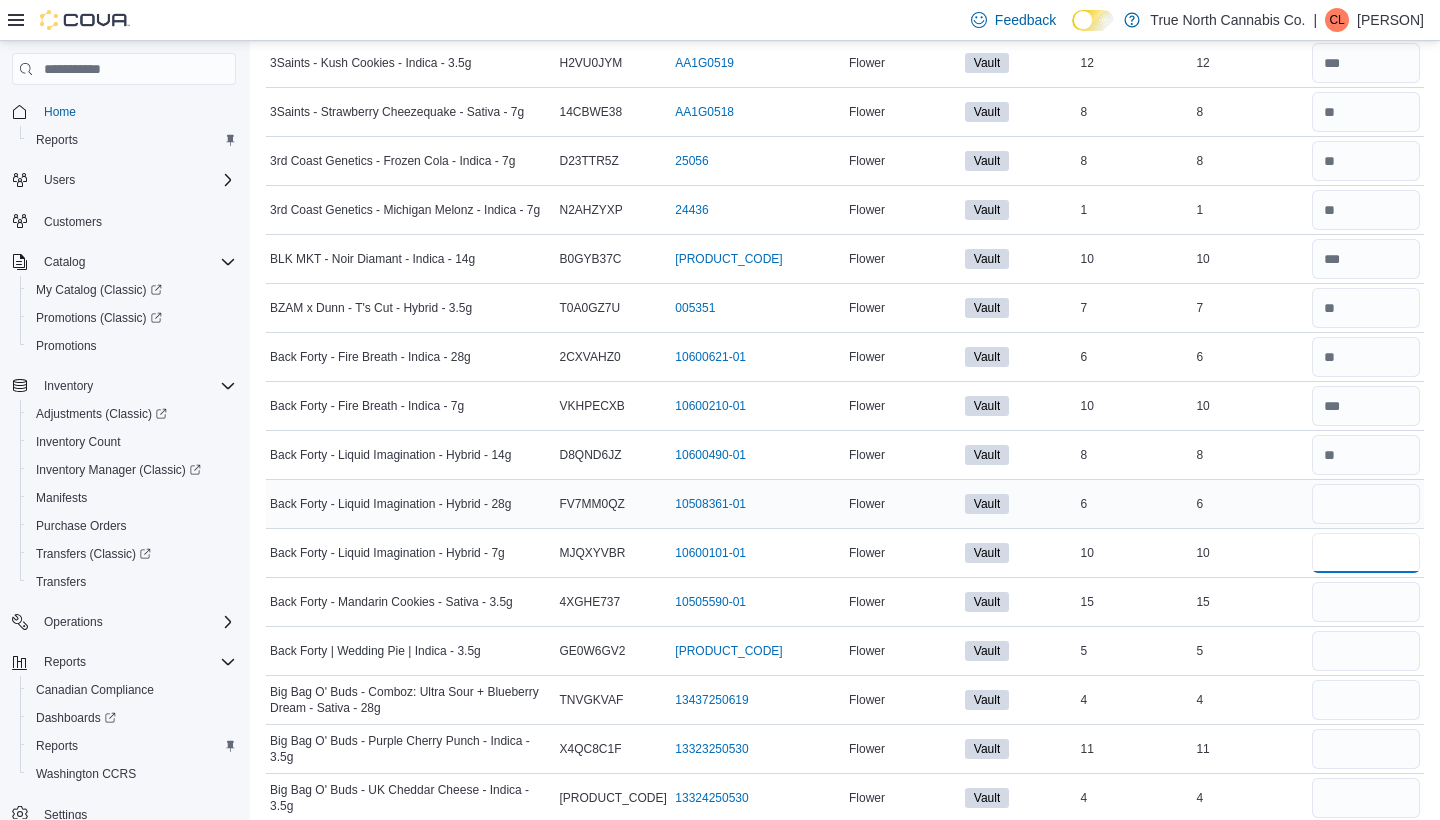 type 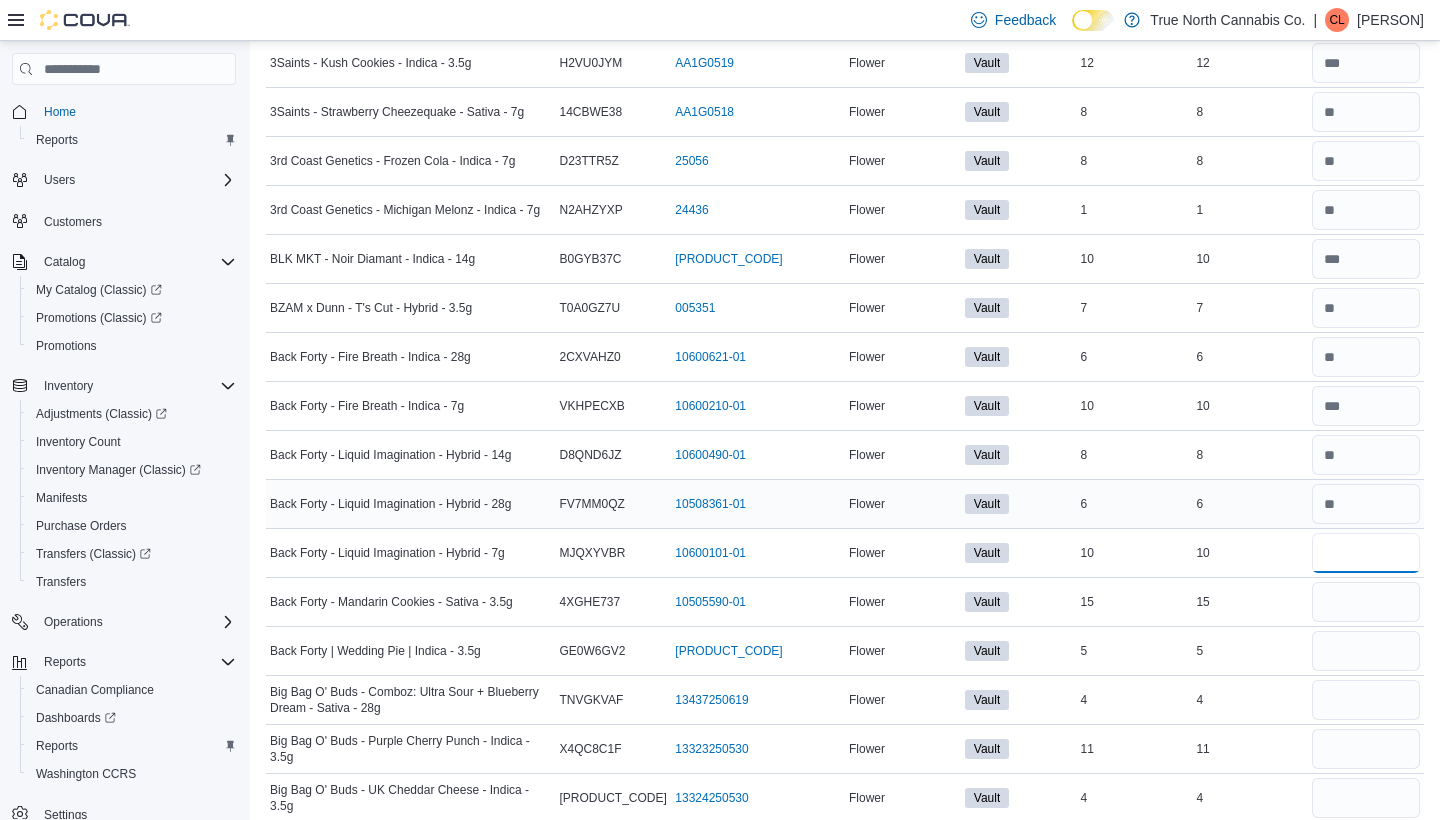 type on "**" 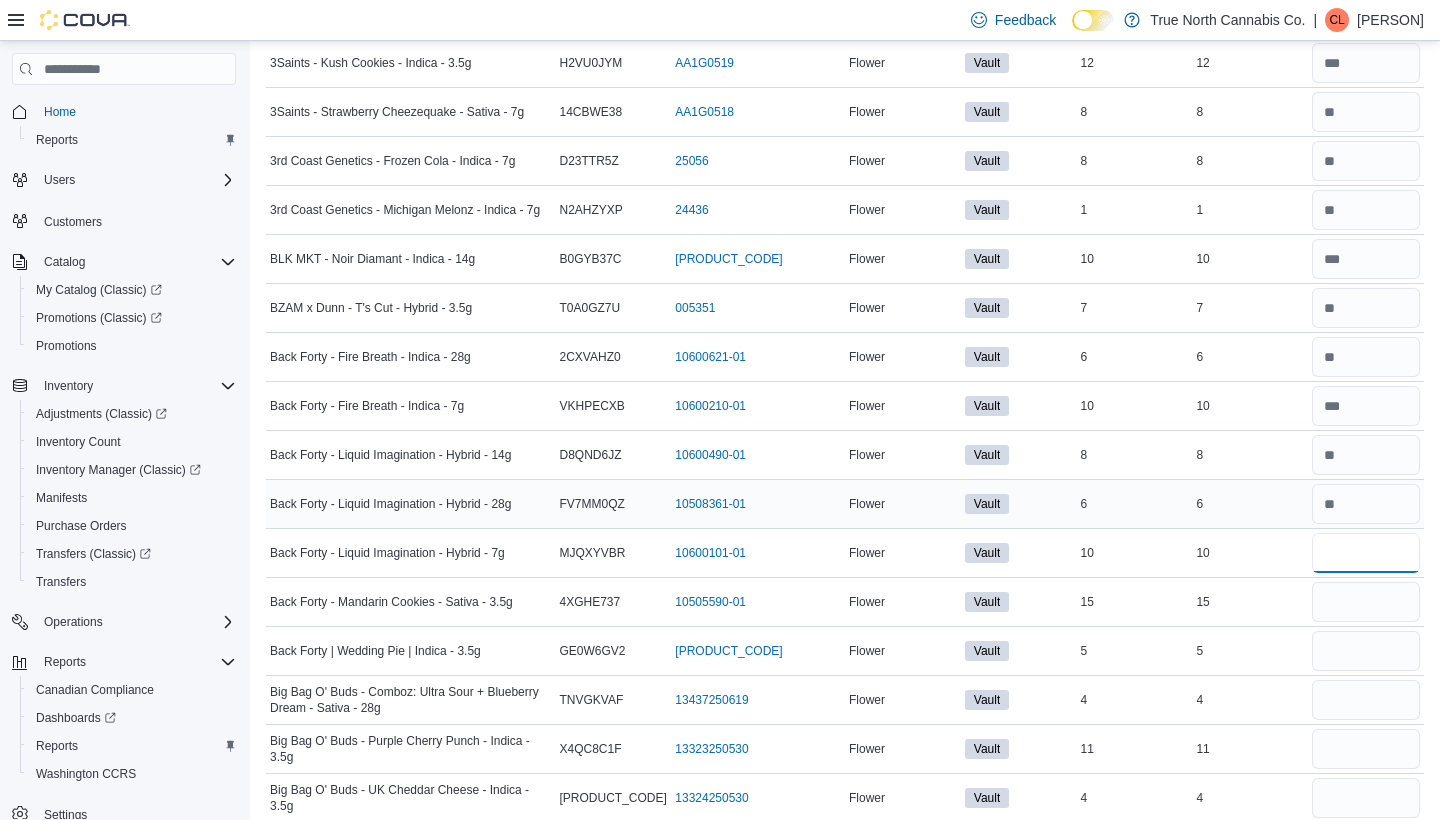 type on "**" 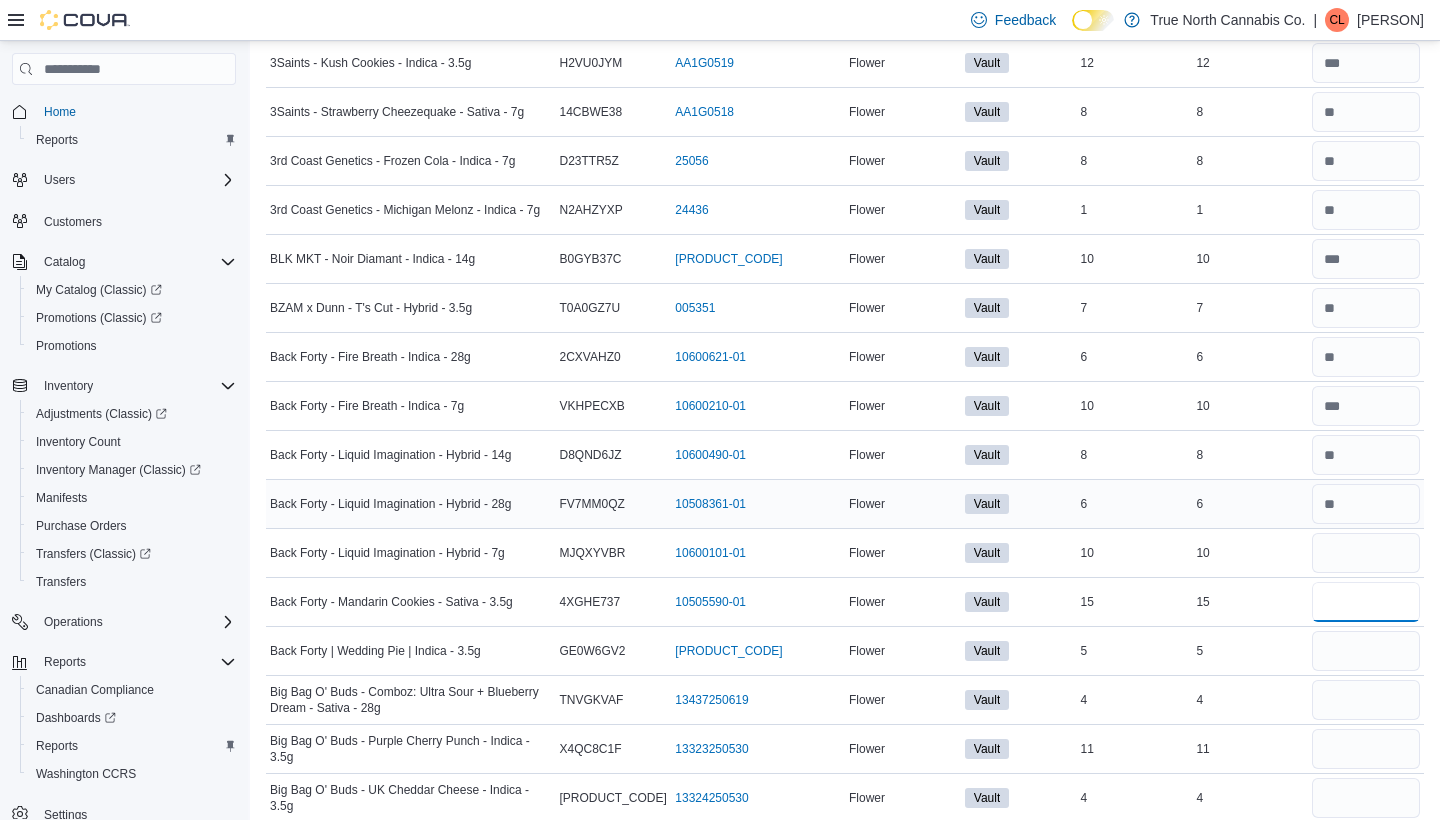 type 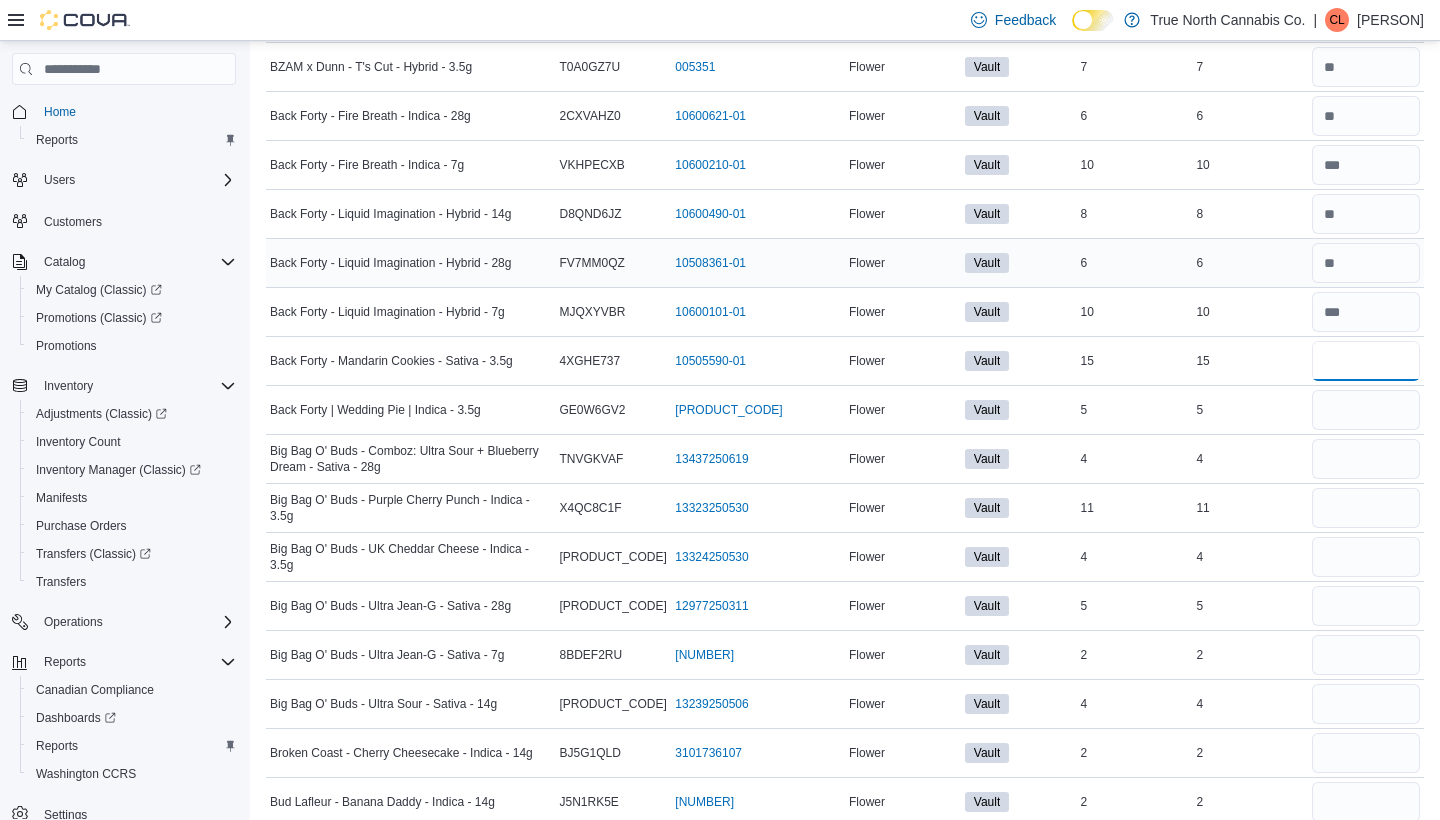 scroll, scrollTop: 697, scrollLeft: 0, axis: vertical 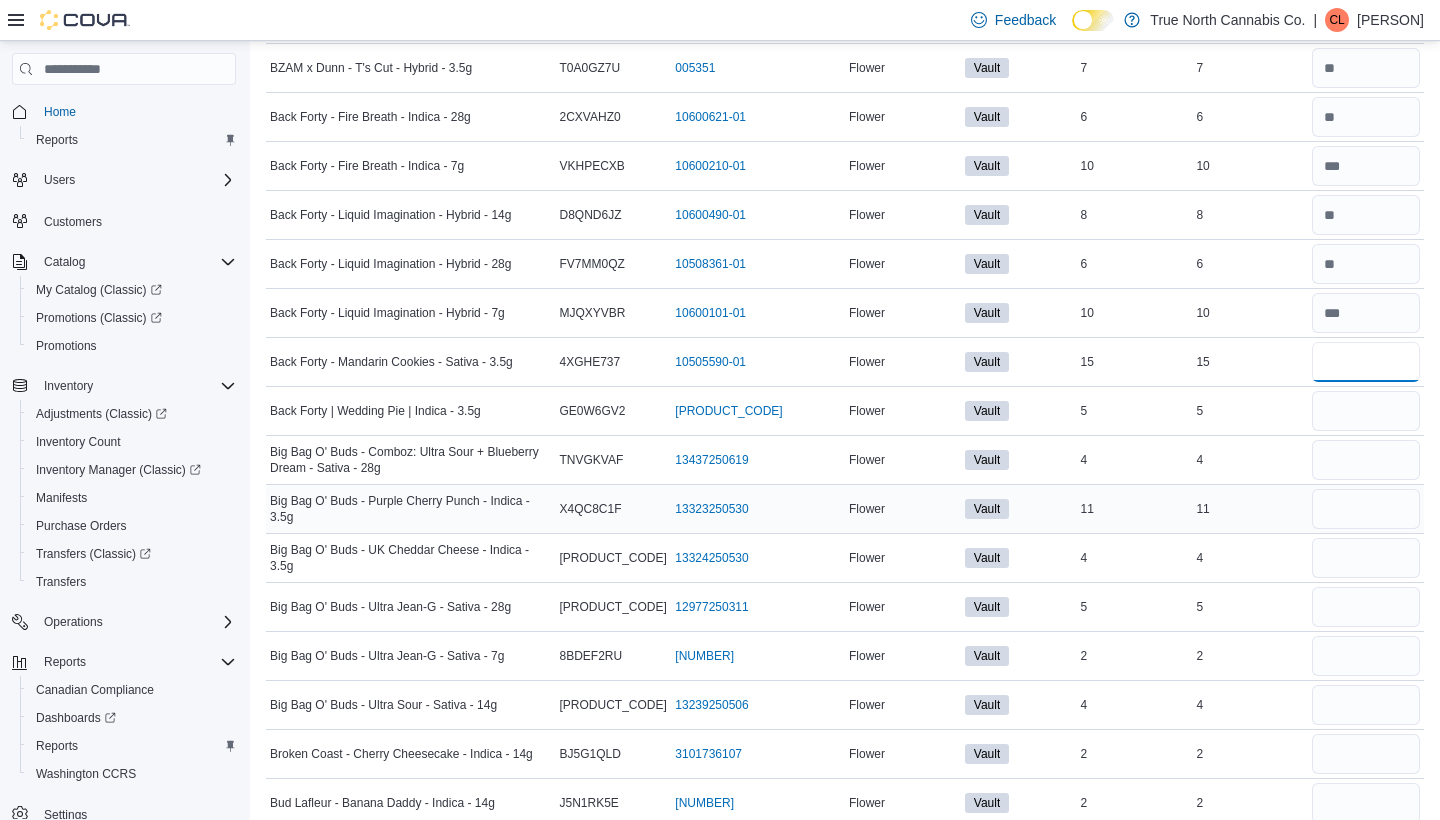 type on "**" 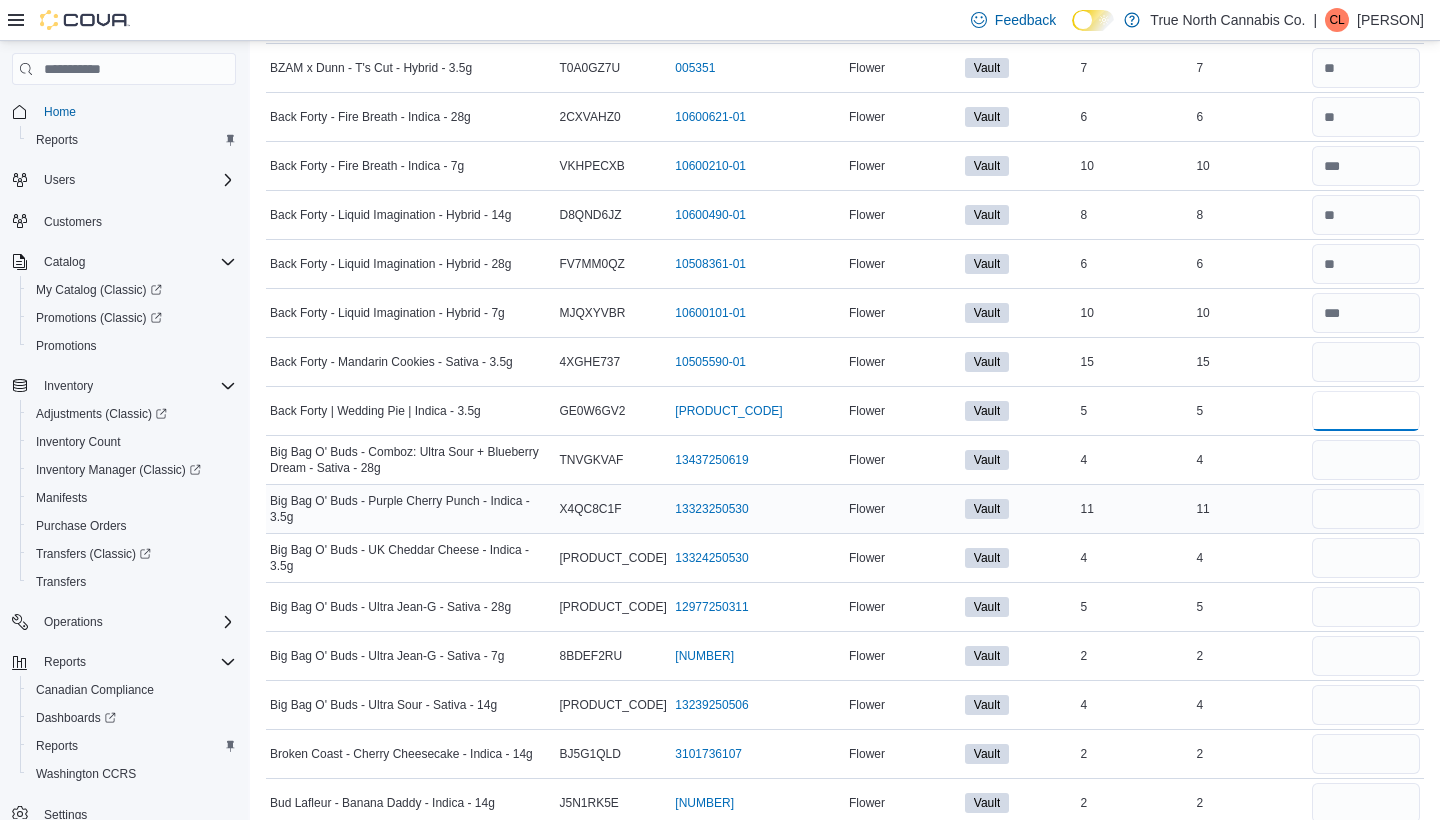 type 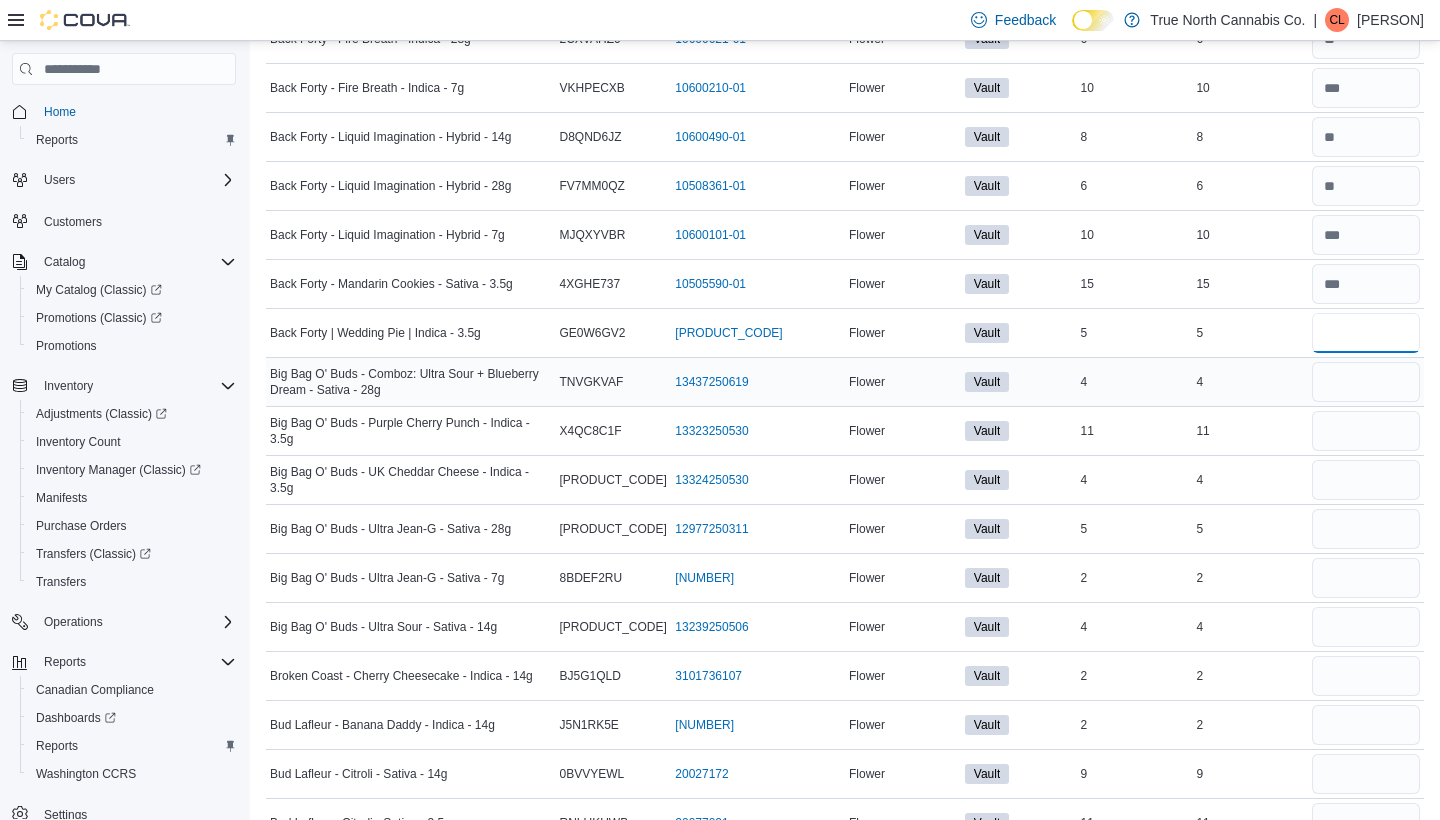 scroll, scrollTop: 776, scrollLeft: 0, axis: vertical 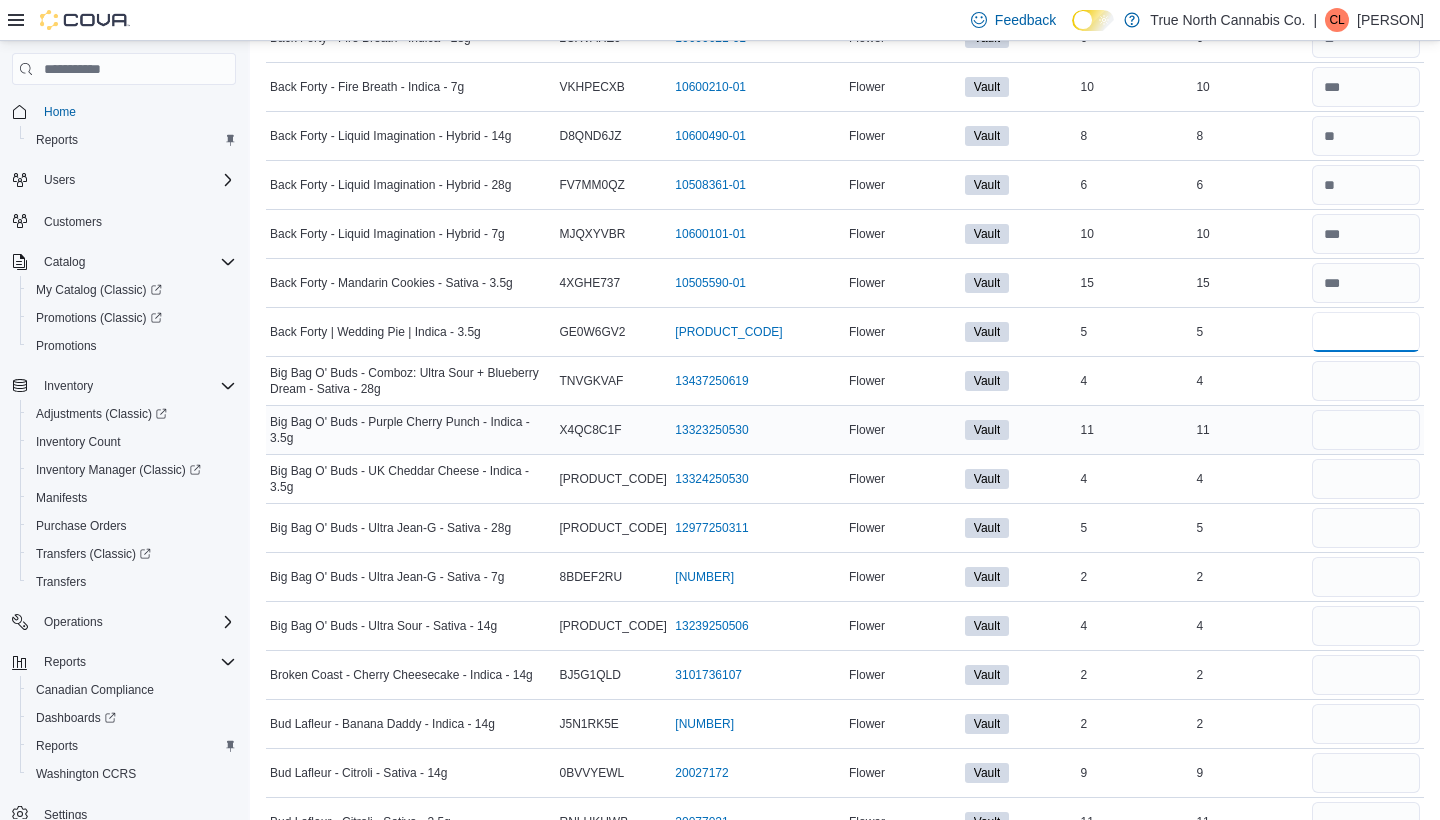type on "*" 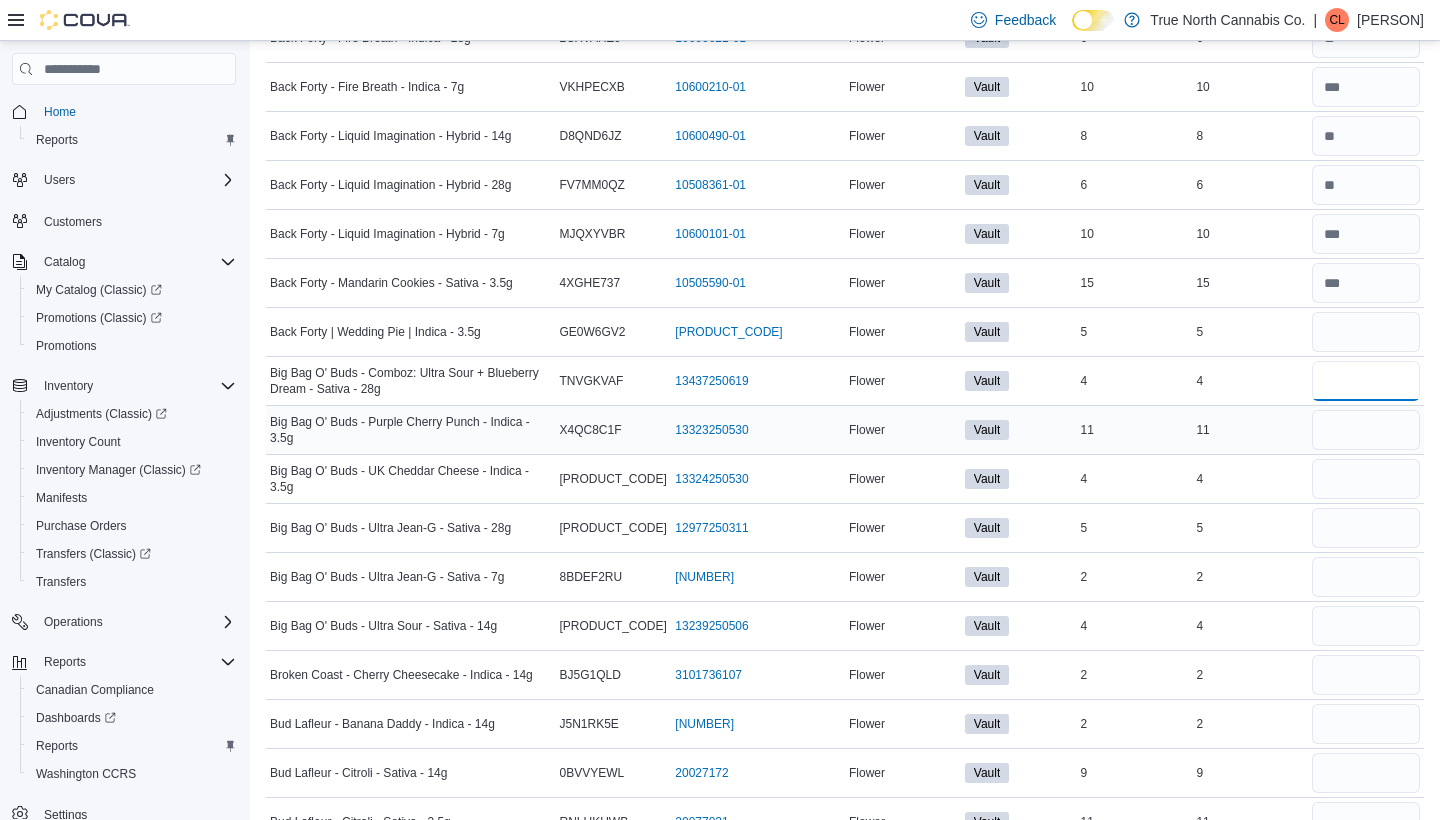 type 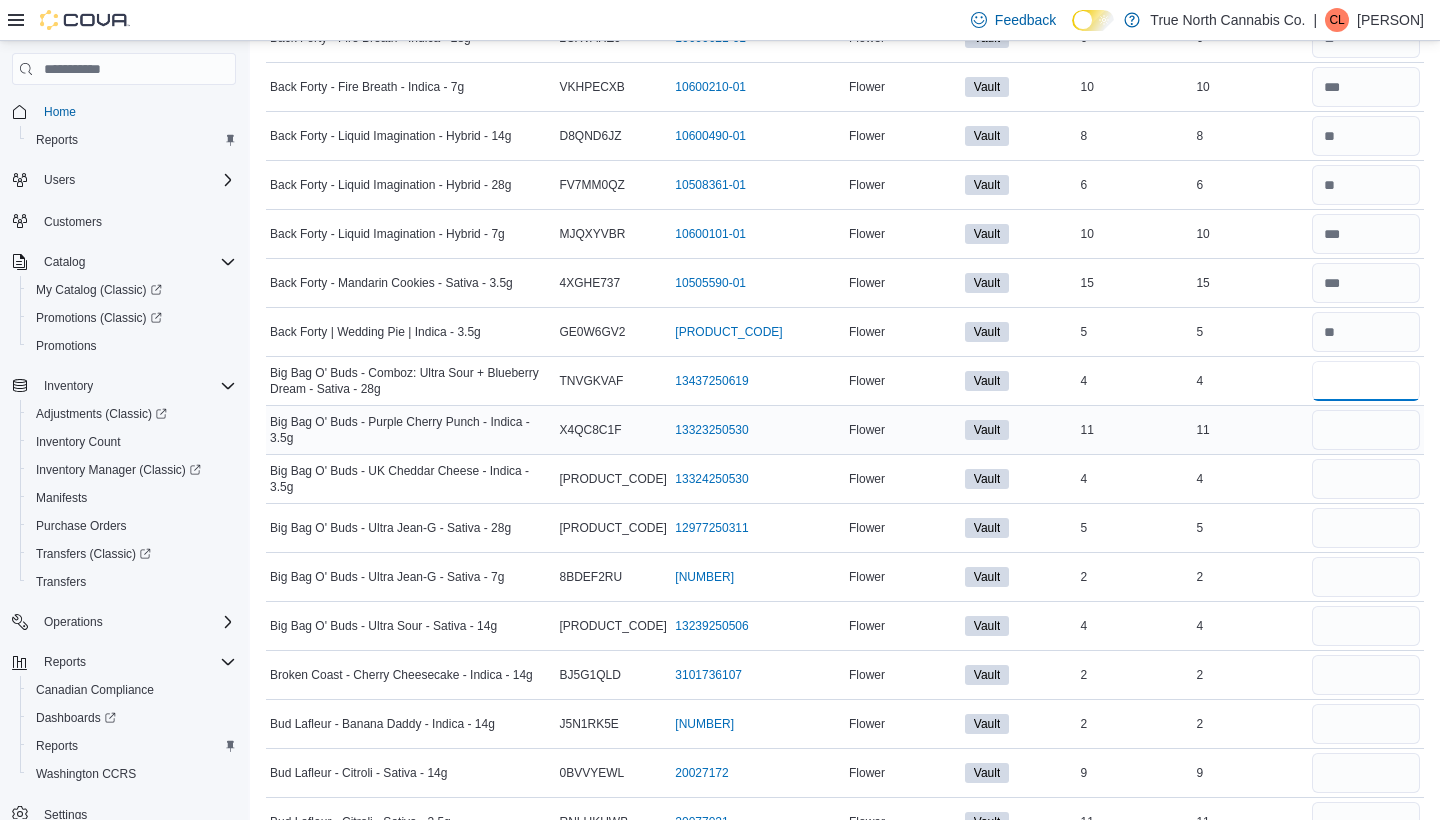 type on "*" 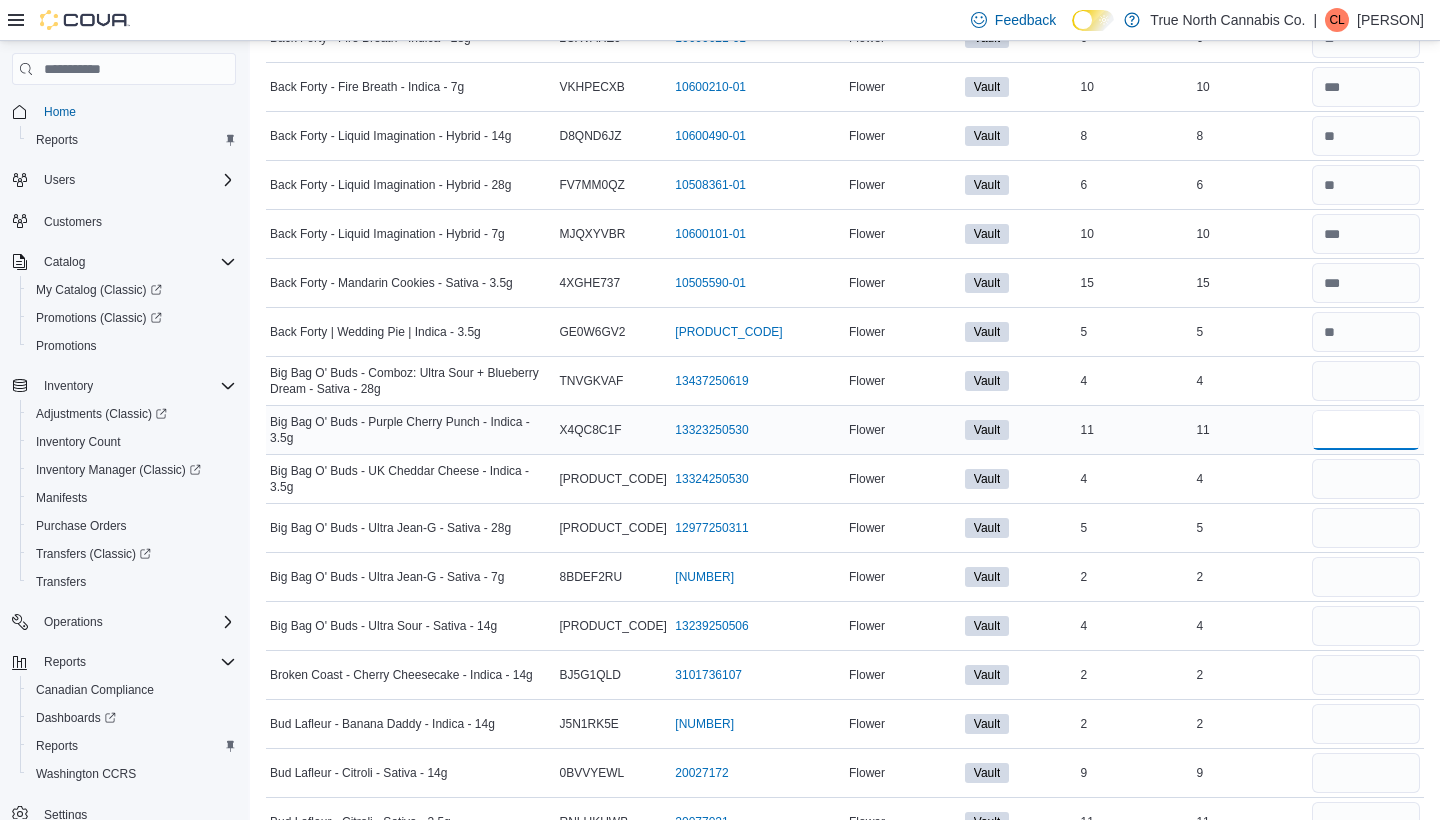 type 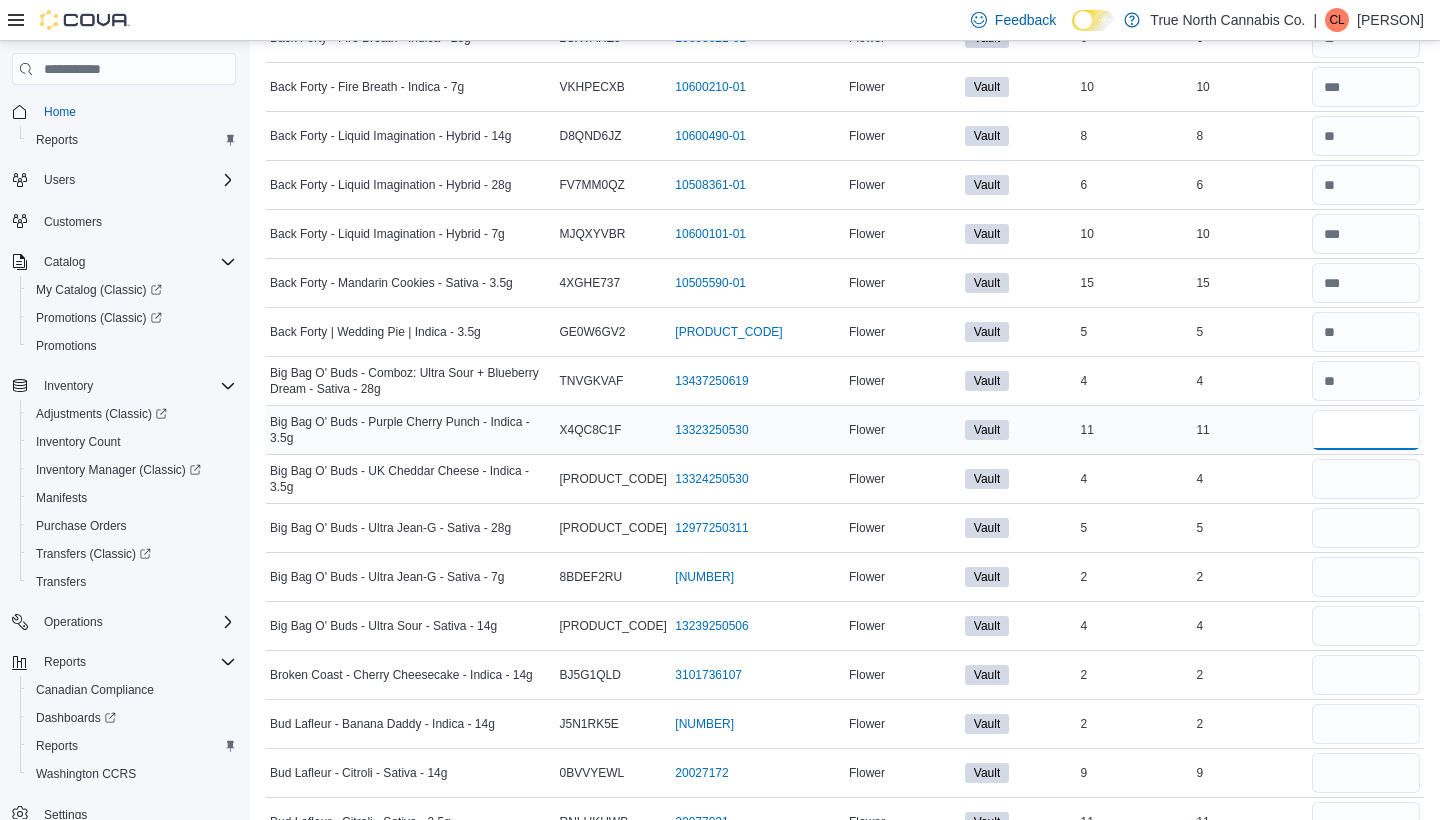 type on "**" 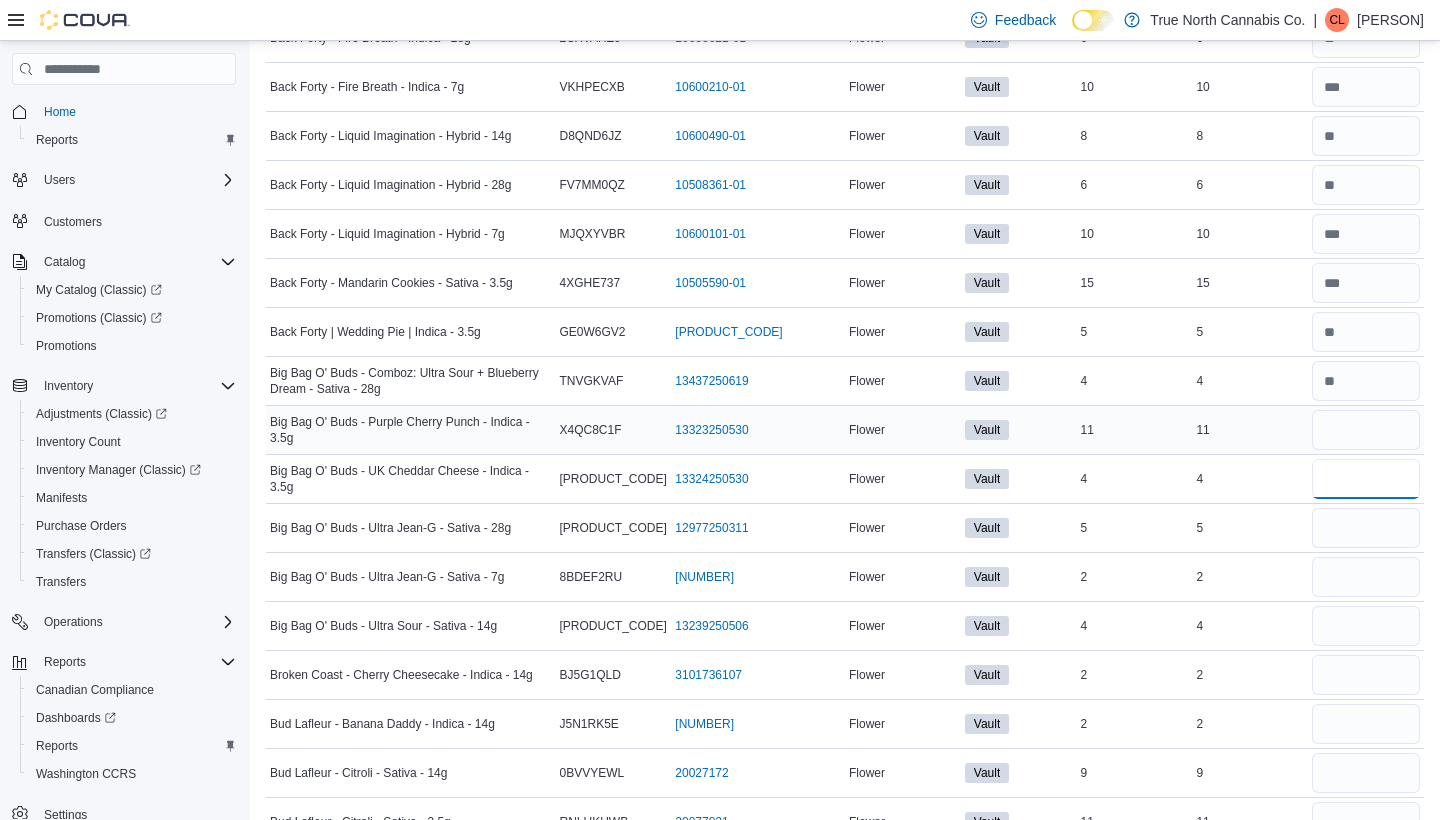 type 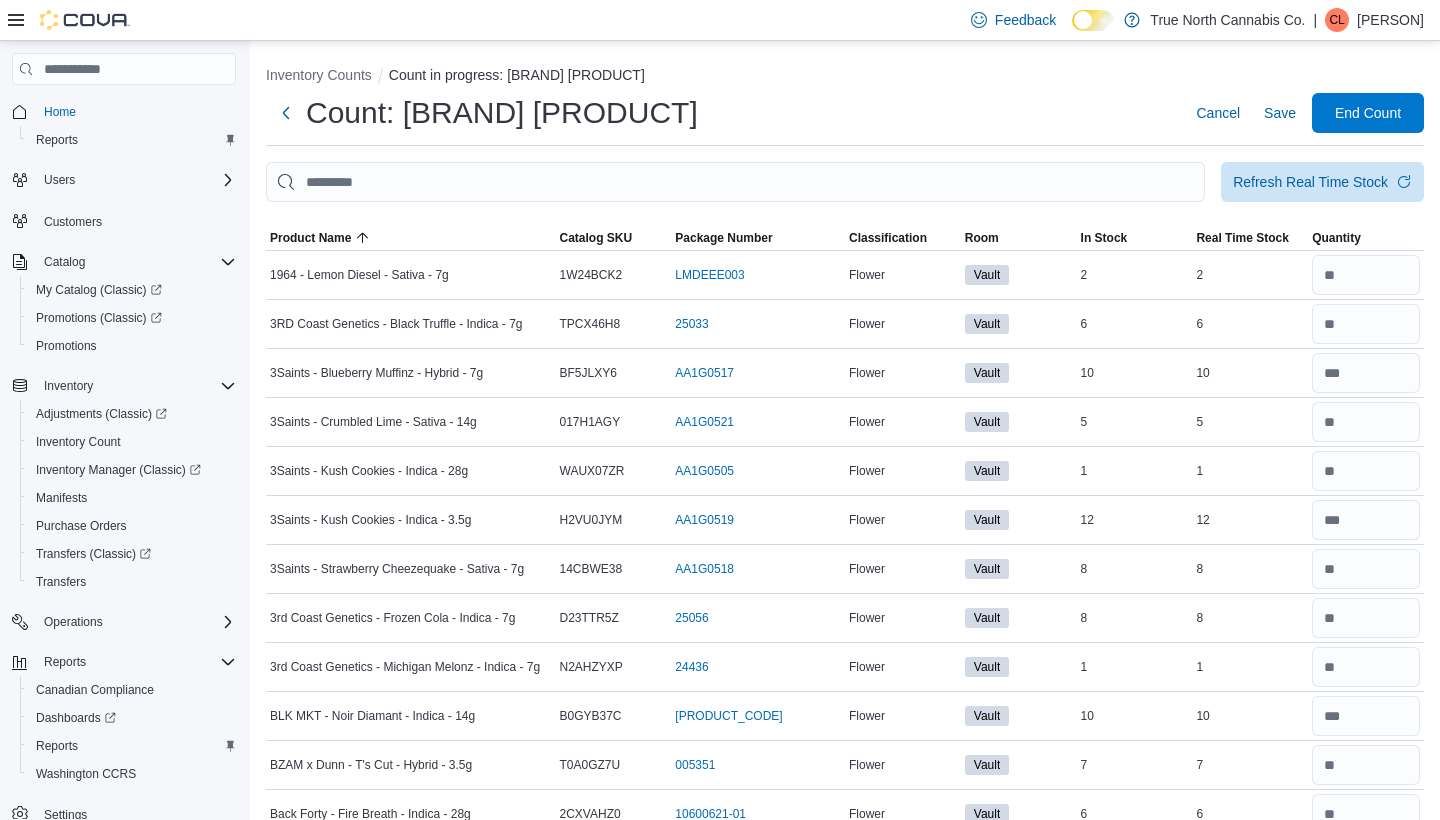 scroll, scrollTop: 0, scrollLeft: 0, axis: both 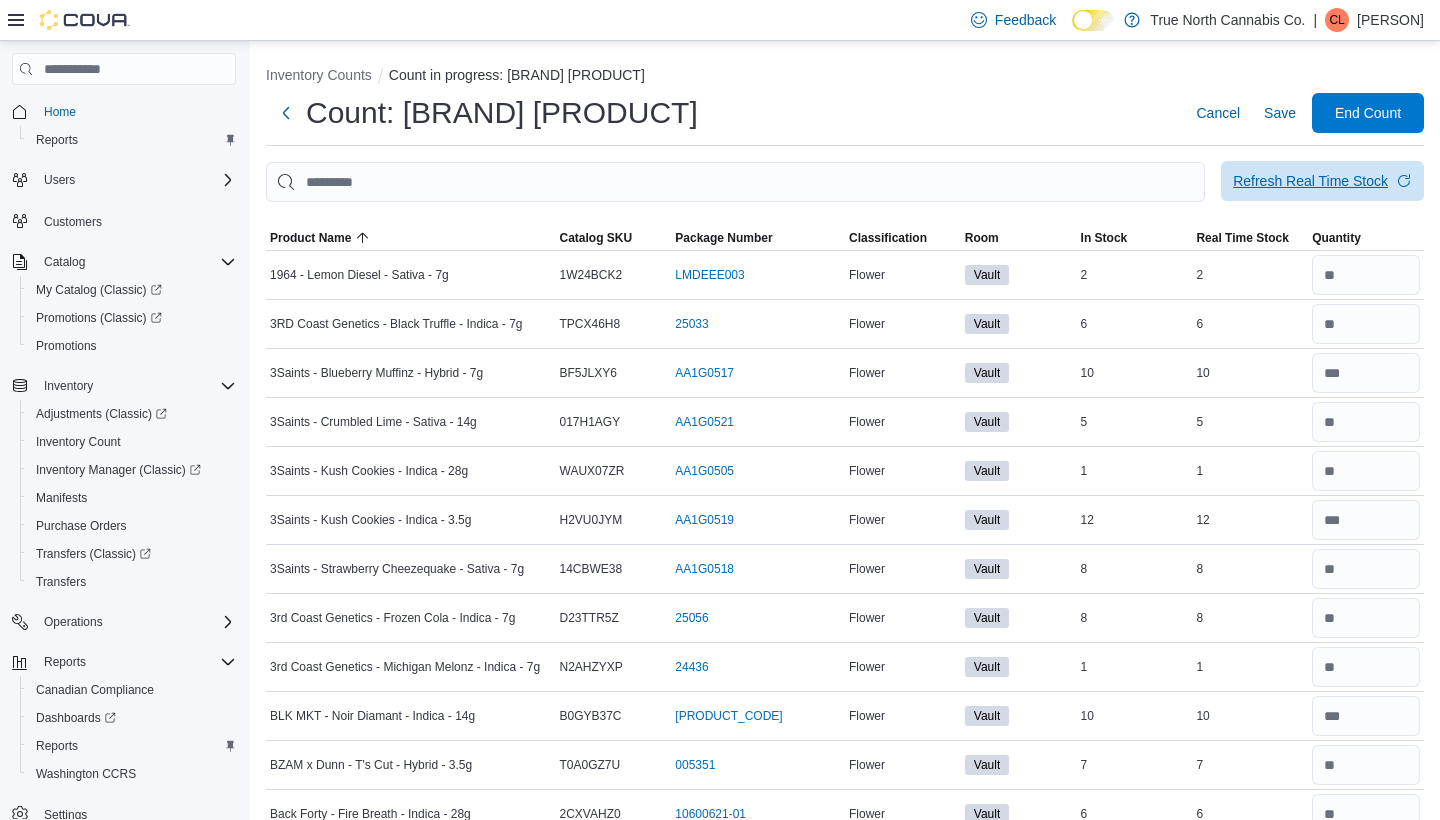 click on "Refresh Real Time Stock" at bounding box center [1310, 181] 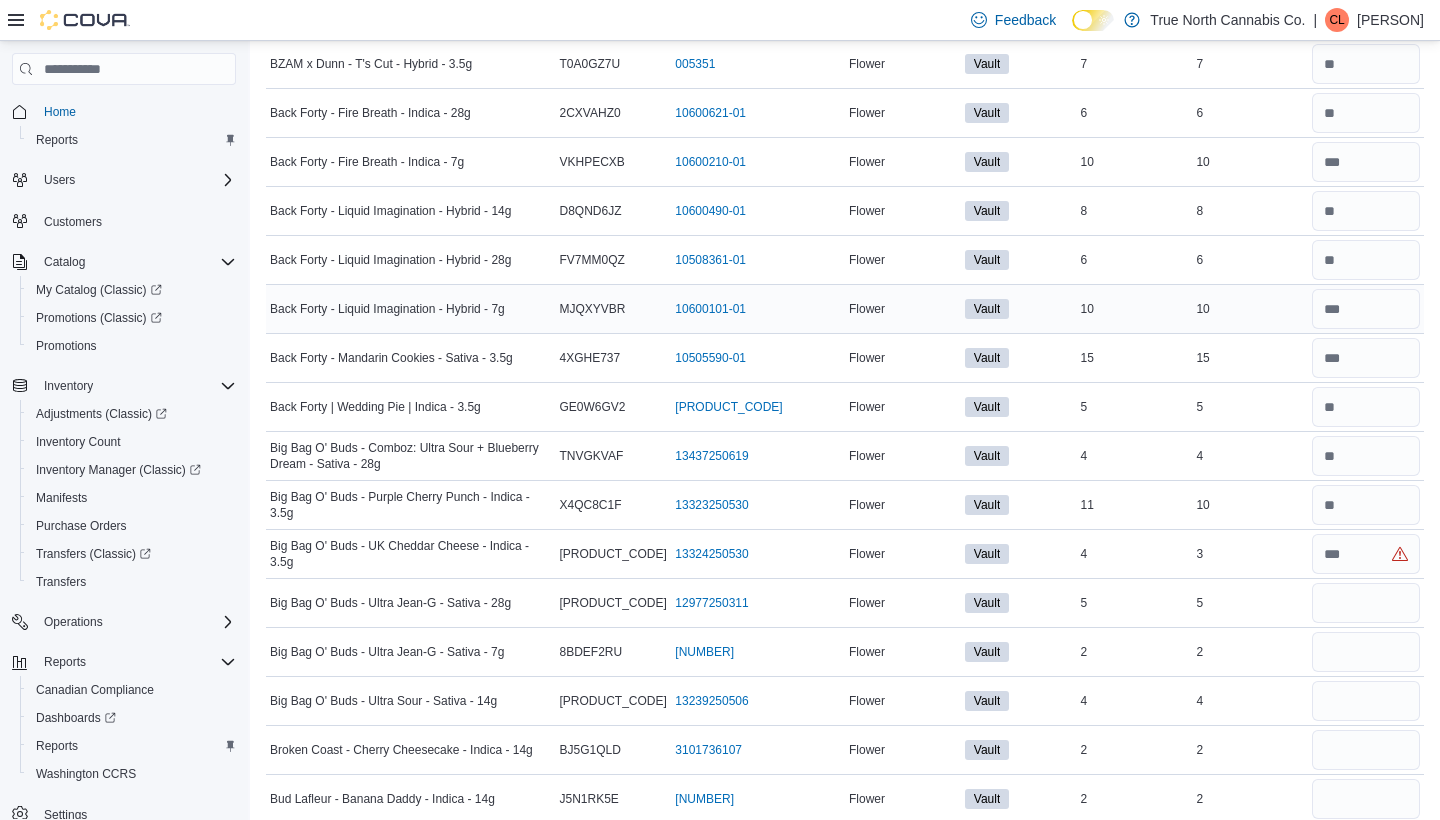 scroll, scrollTop: 787, scrollLeft: 0, axis: vertical 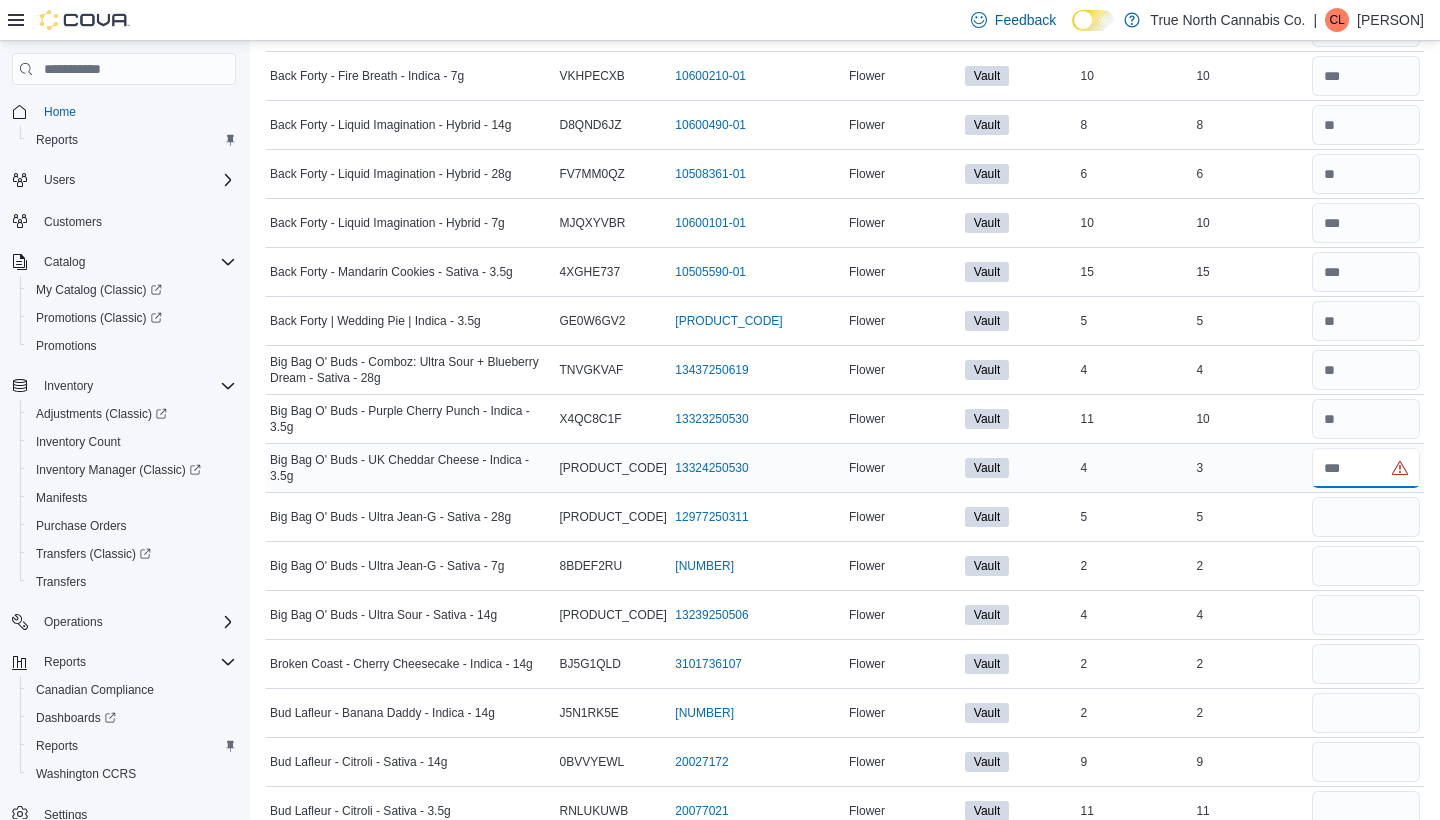 click at bounding box center (1366, 468) 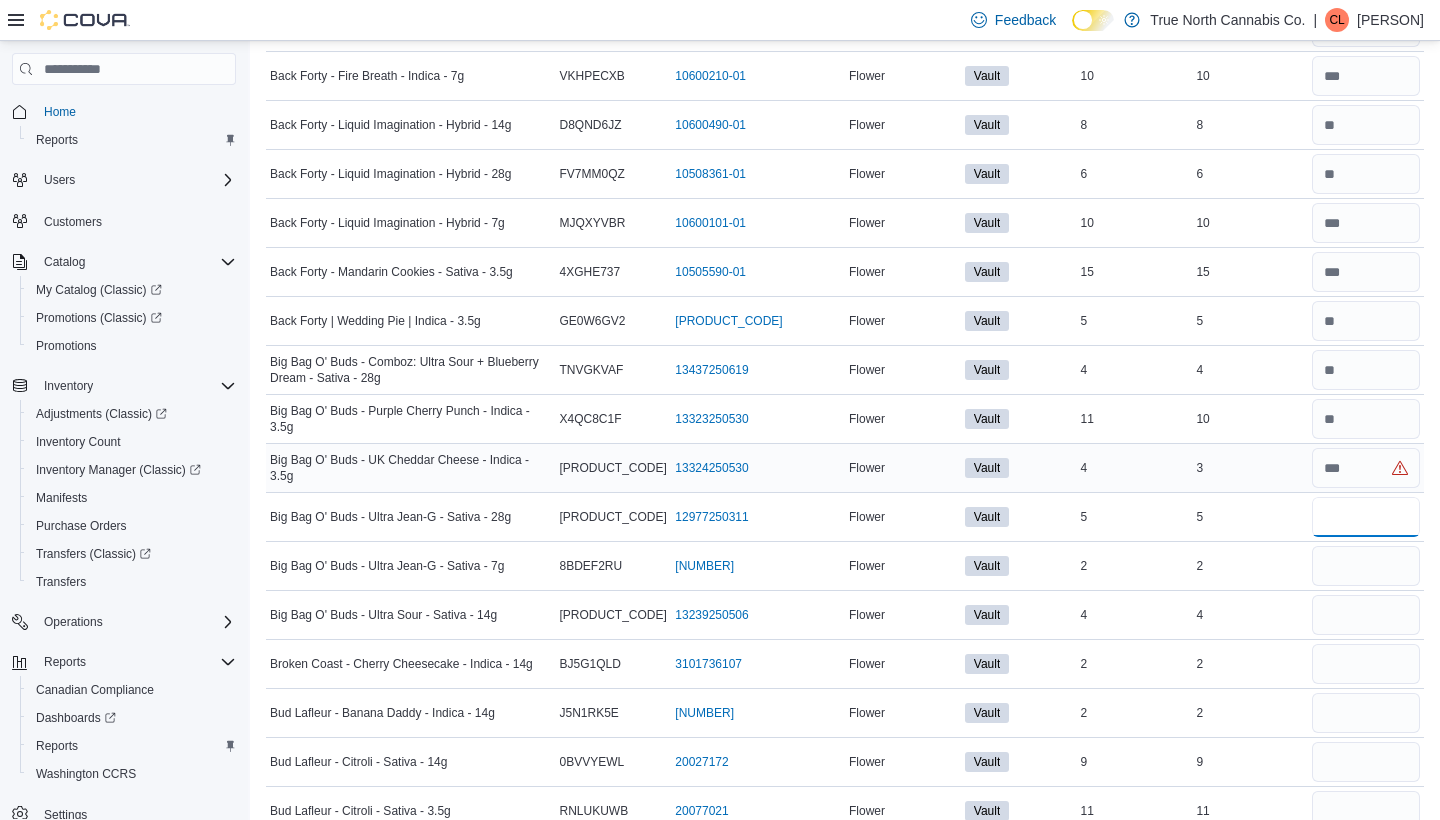 type 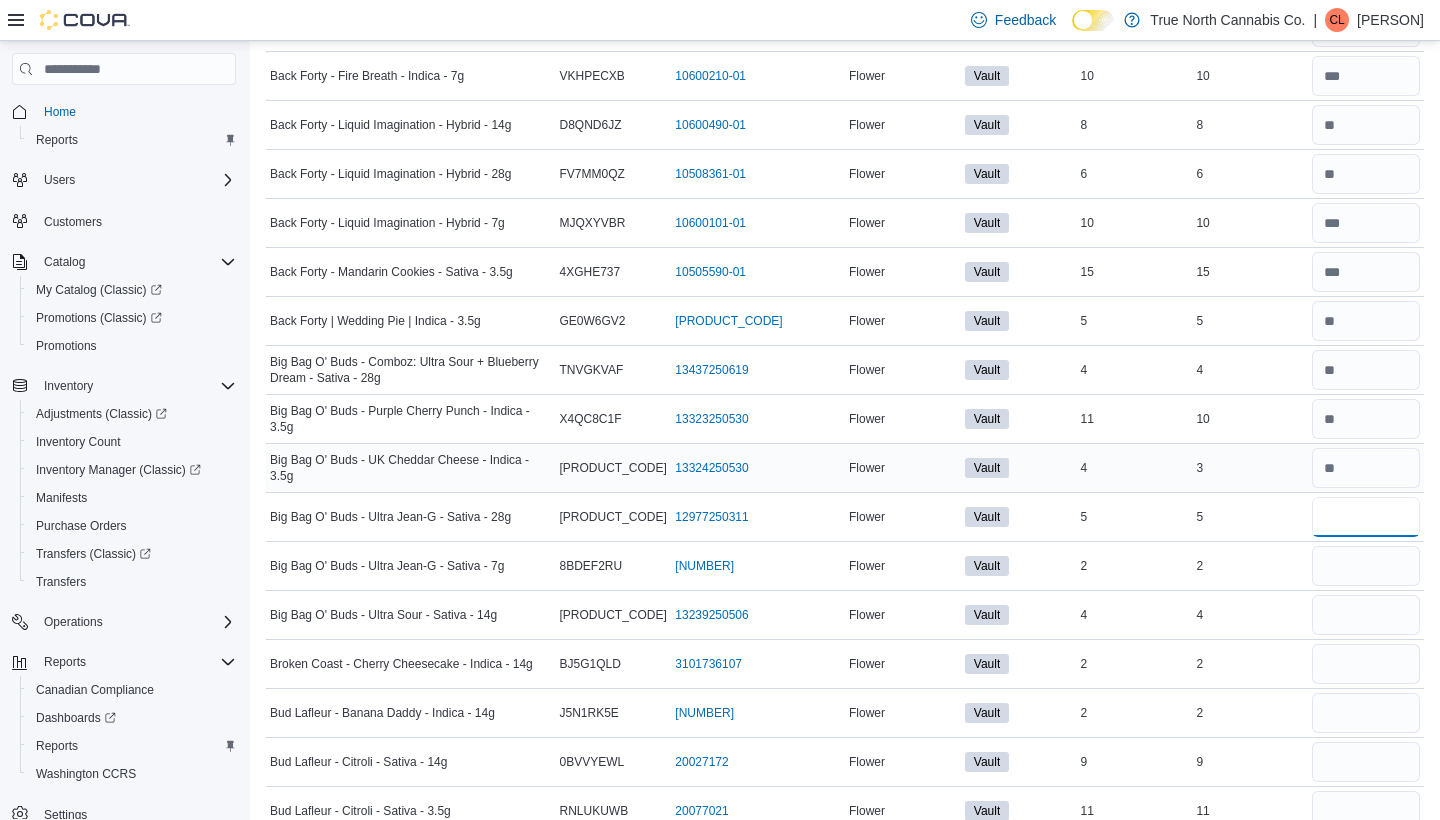 type on "*" 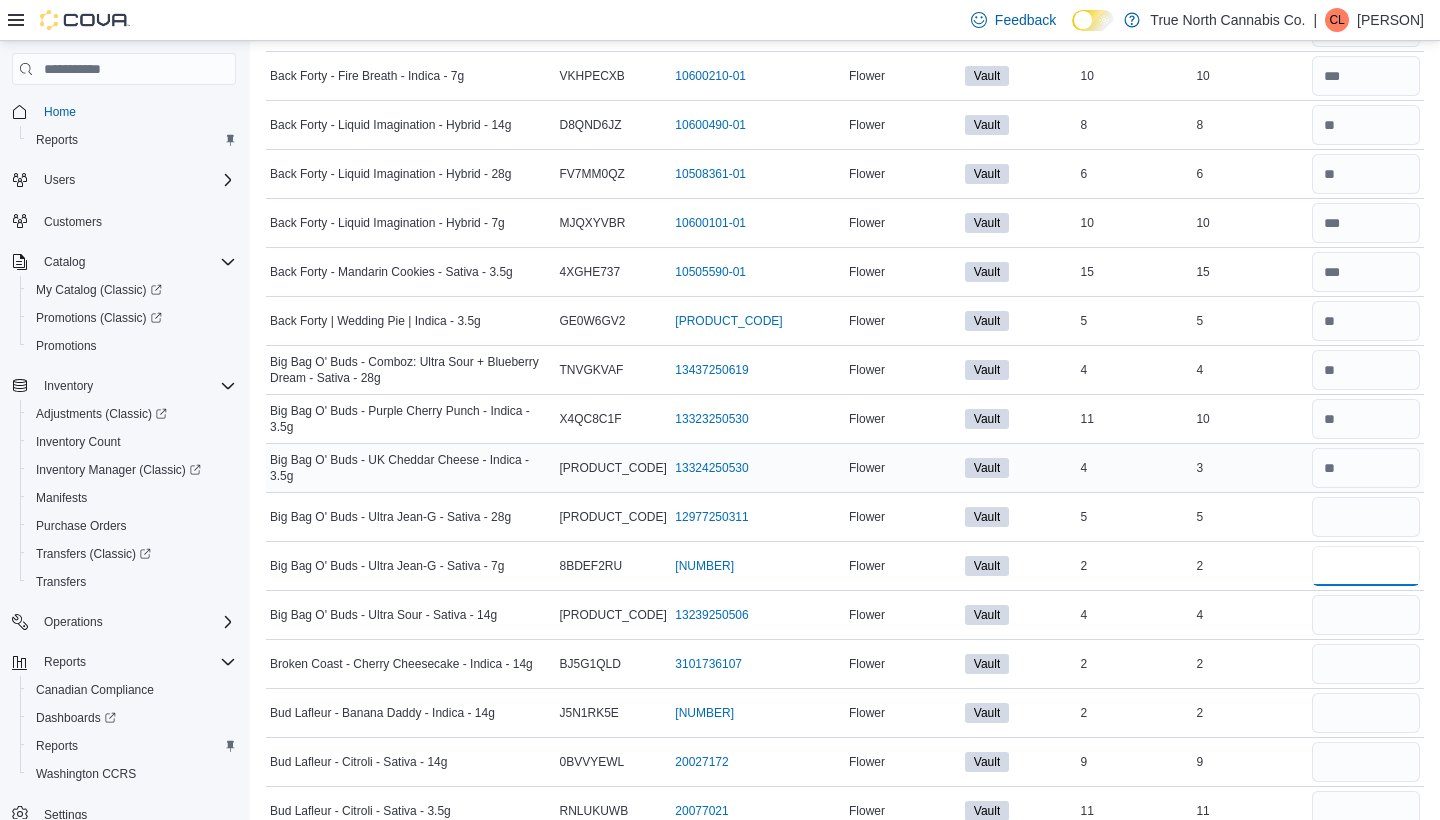type 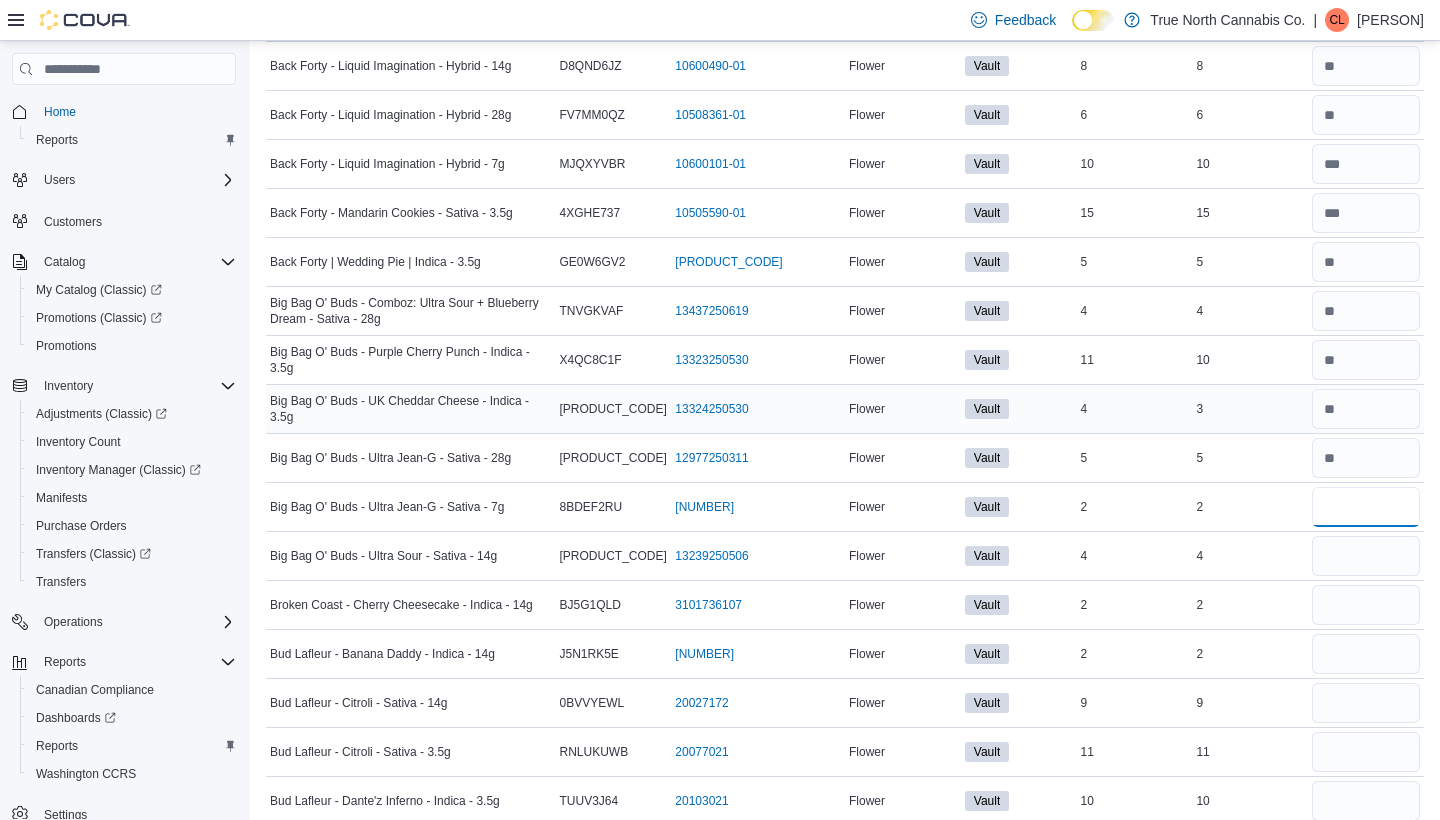 scroll, scrollTop: 865, scrollLeft: 0, axis: vertical 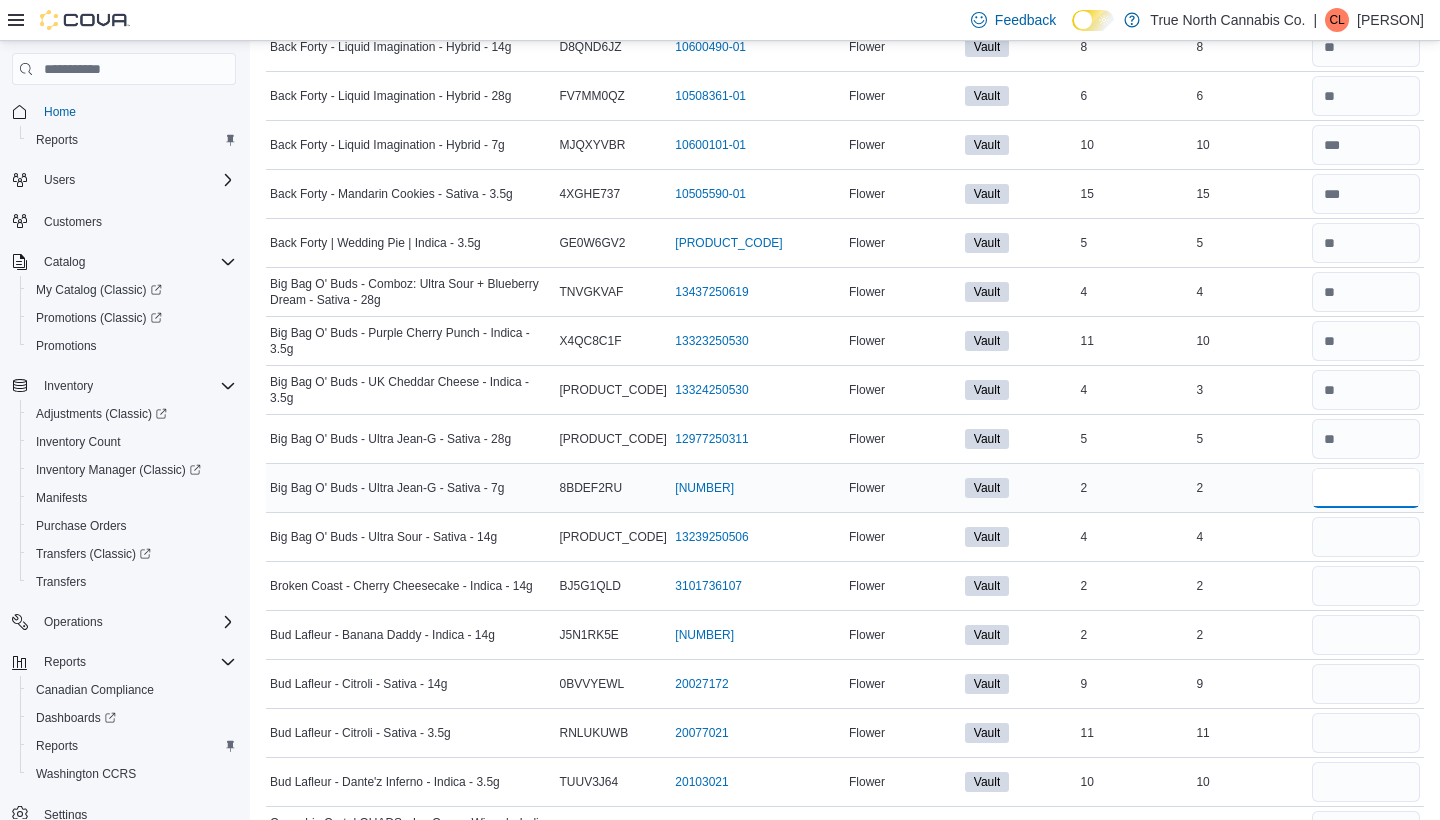 type on "*" 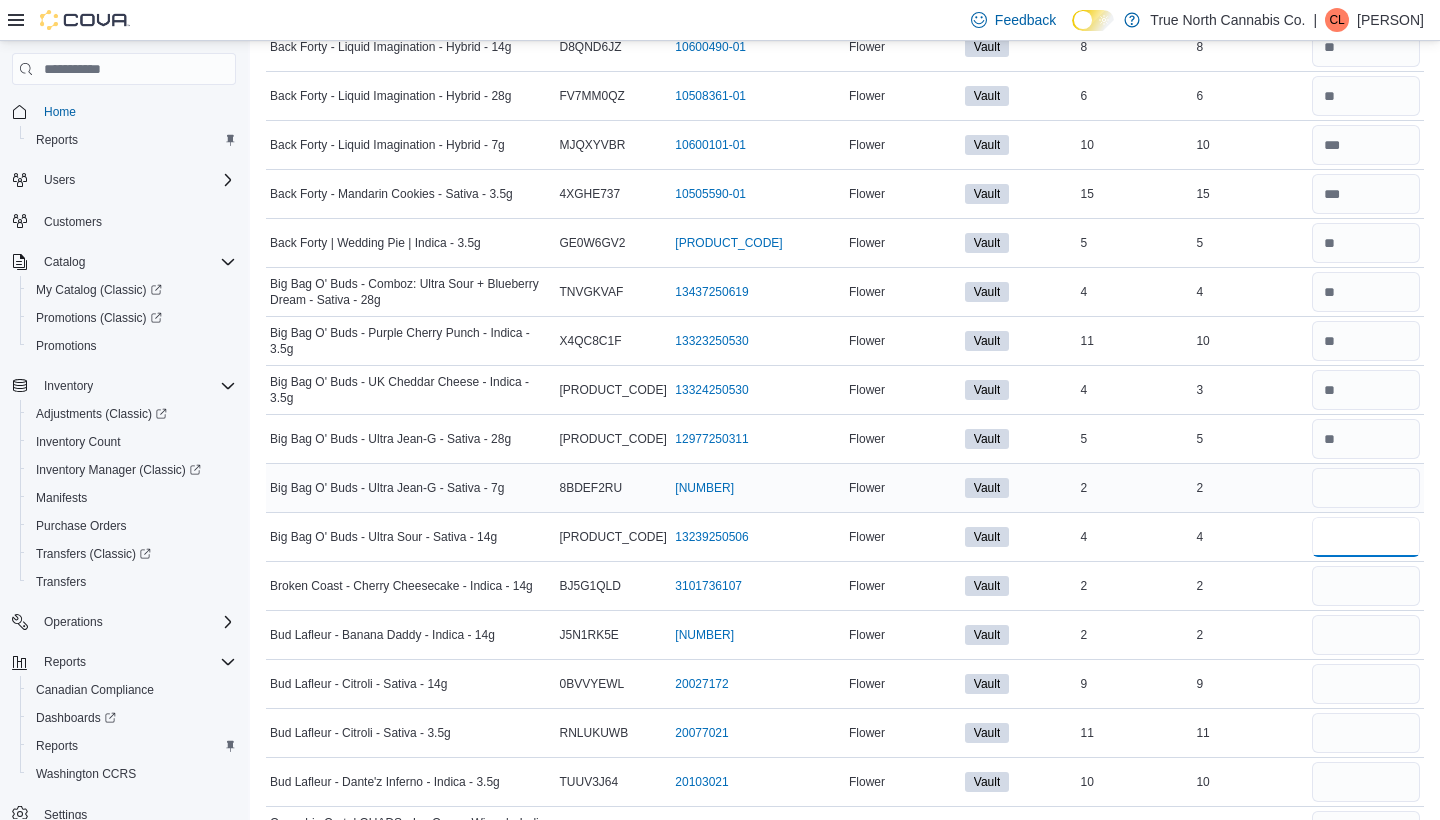 type 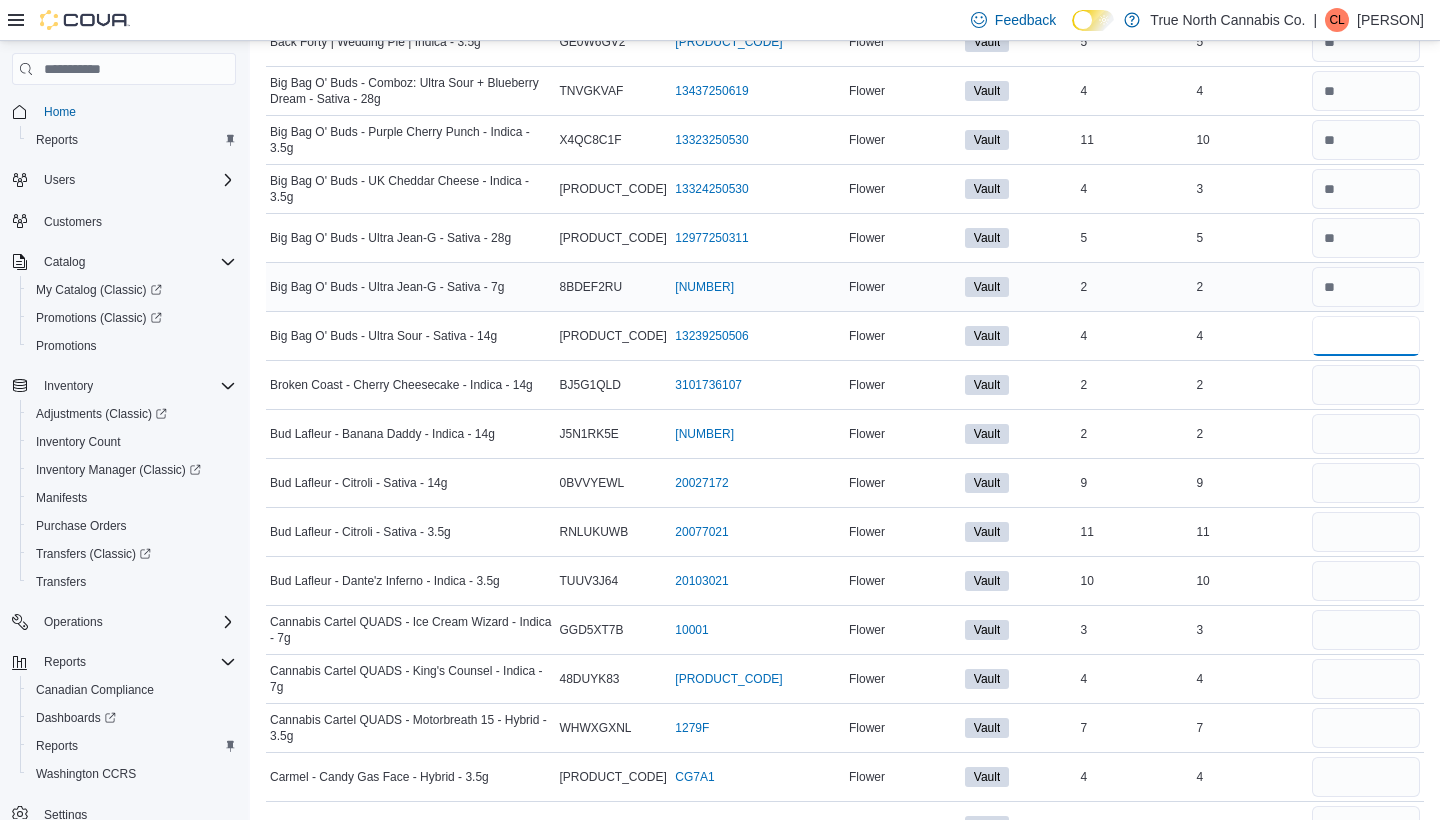 scroll, scrollTop: 1067, scrollLeft: 0, axis: vertical 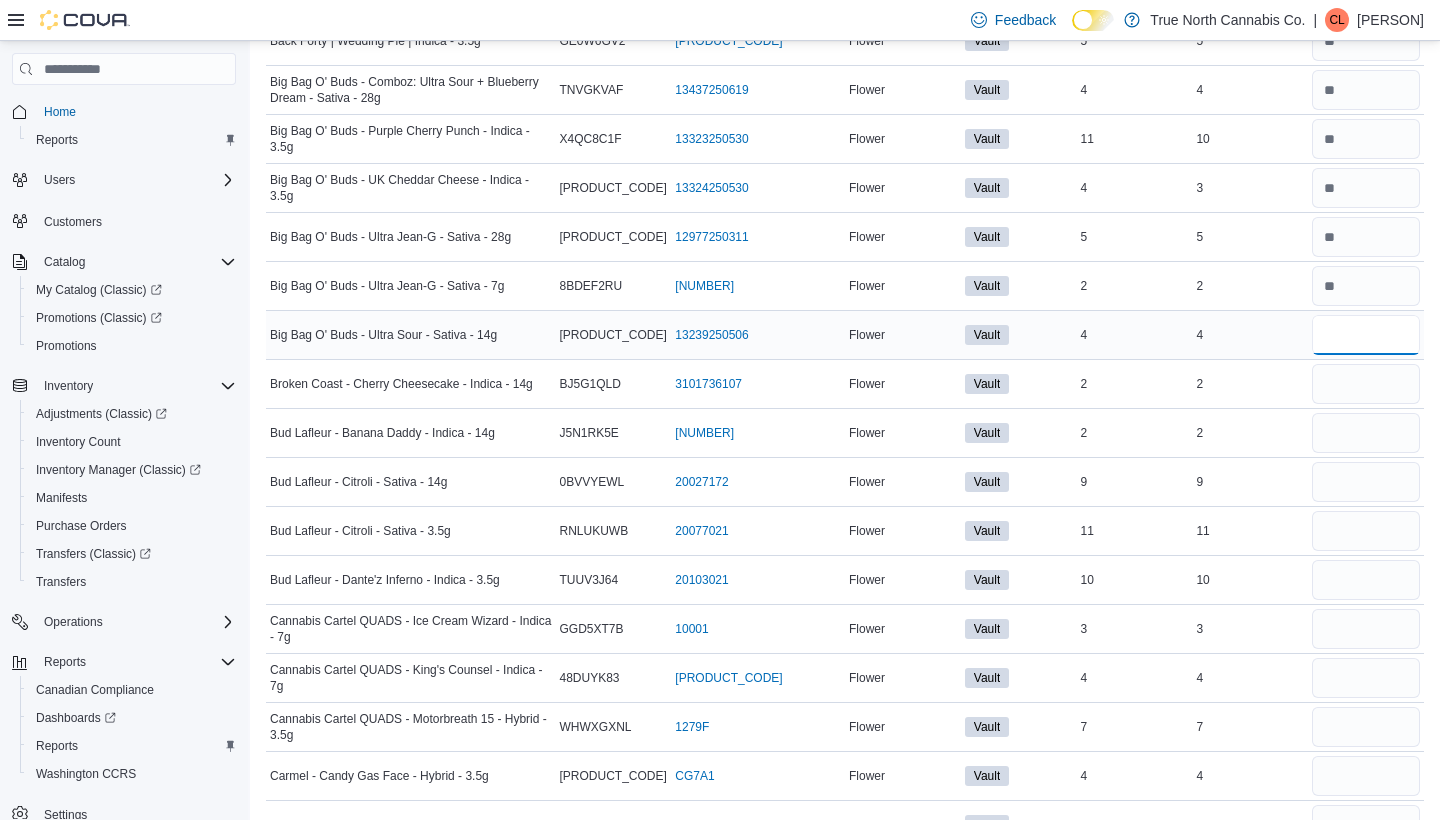 click at bounding box center (1366, 335) 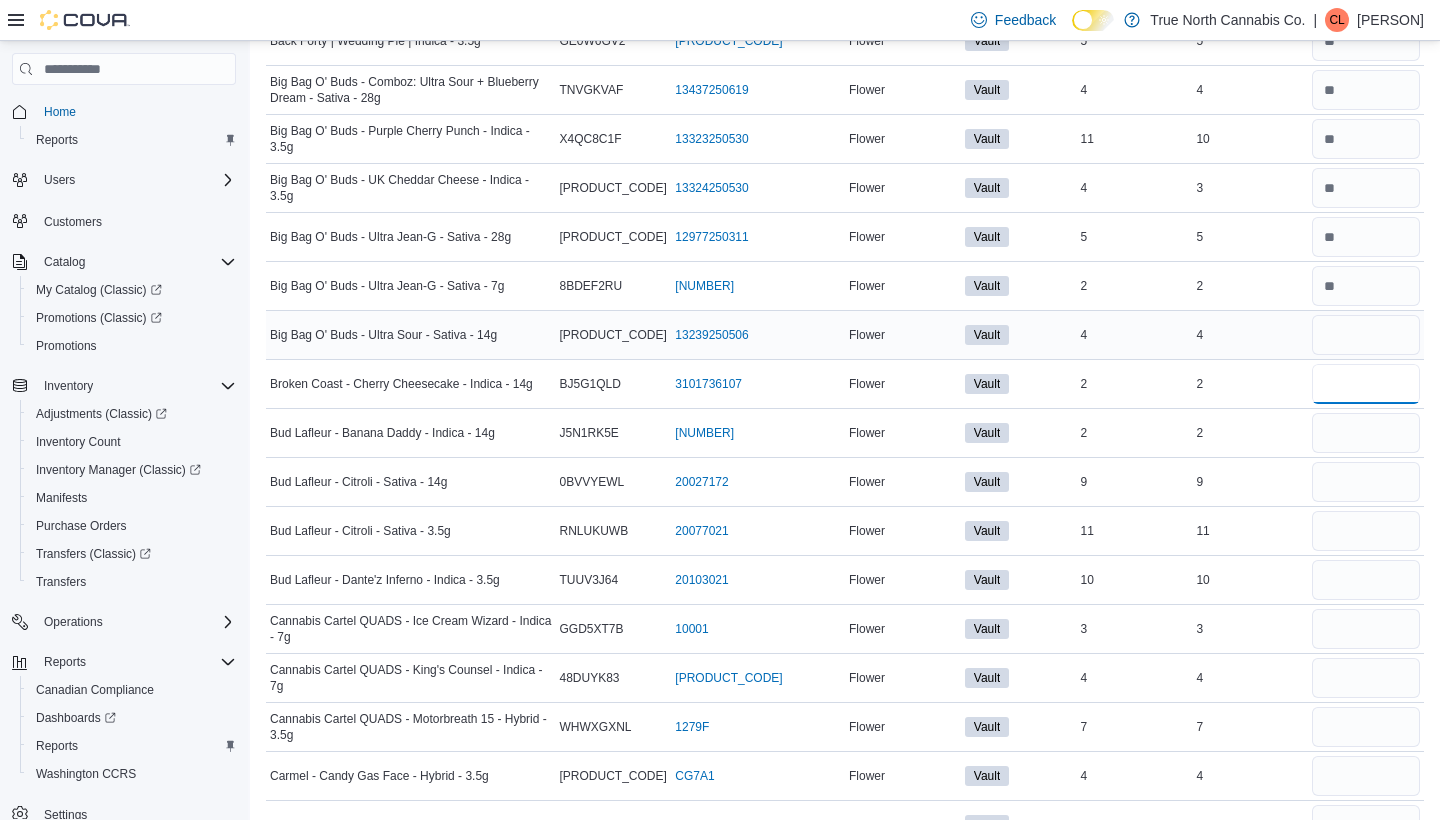 type 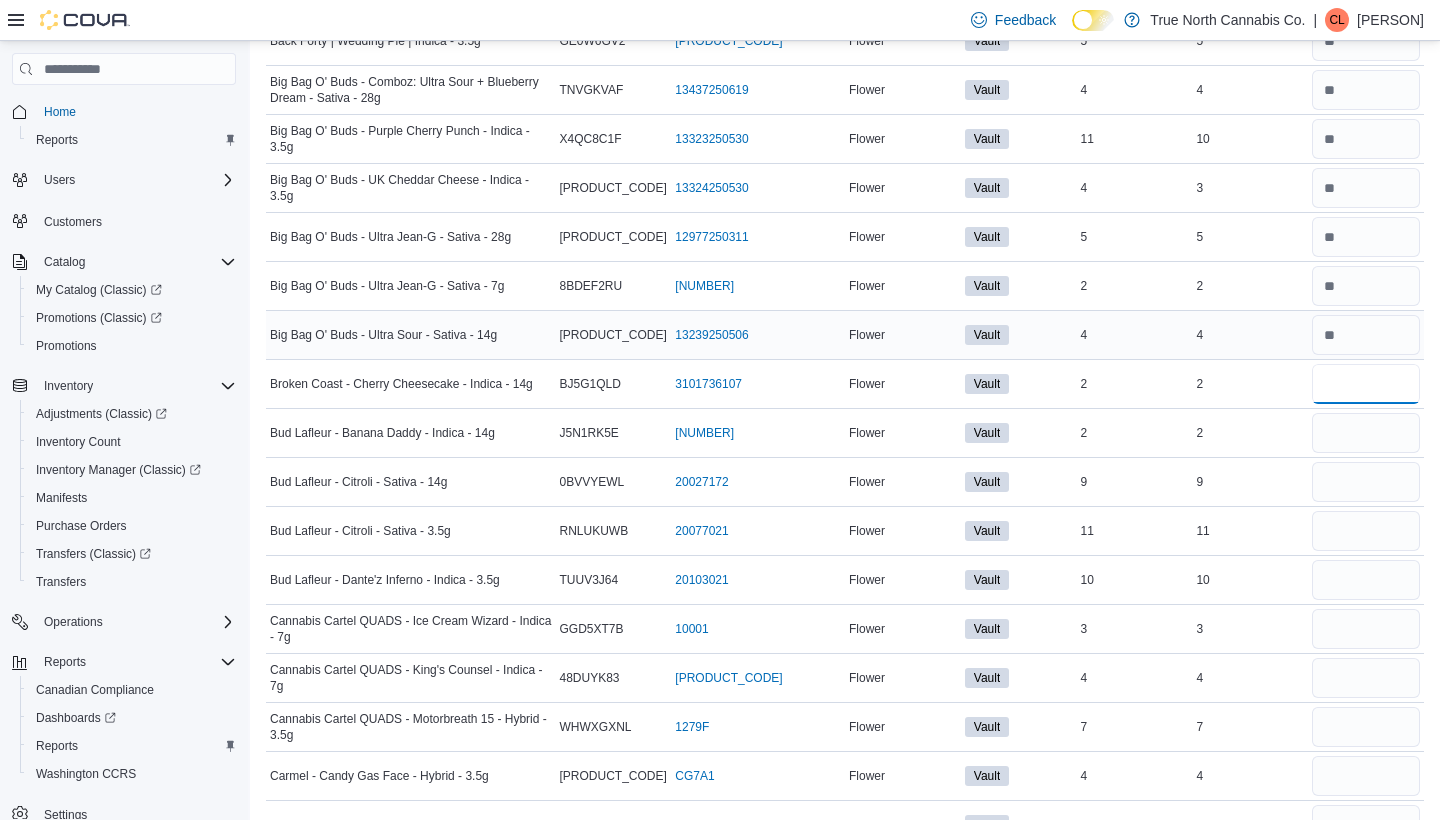 type on "*" 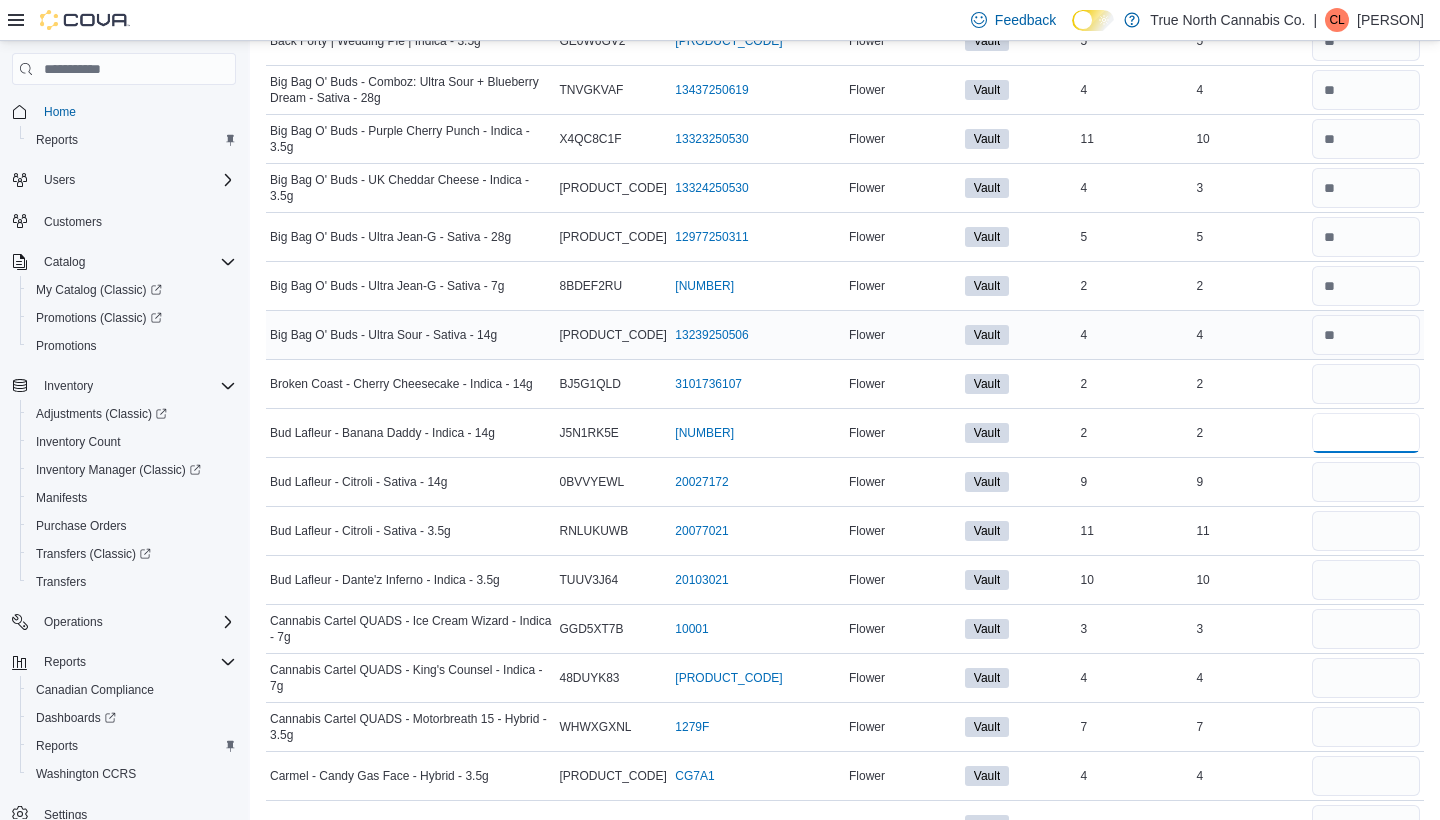 type 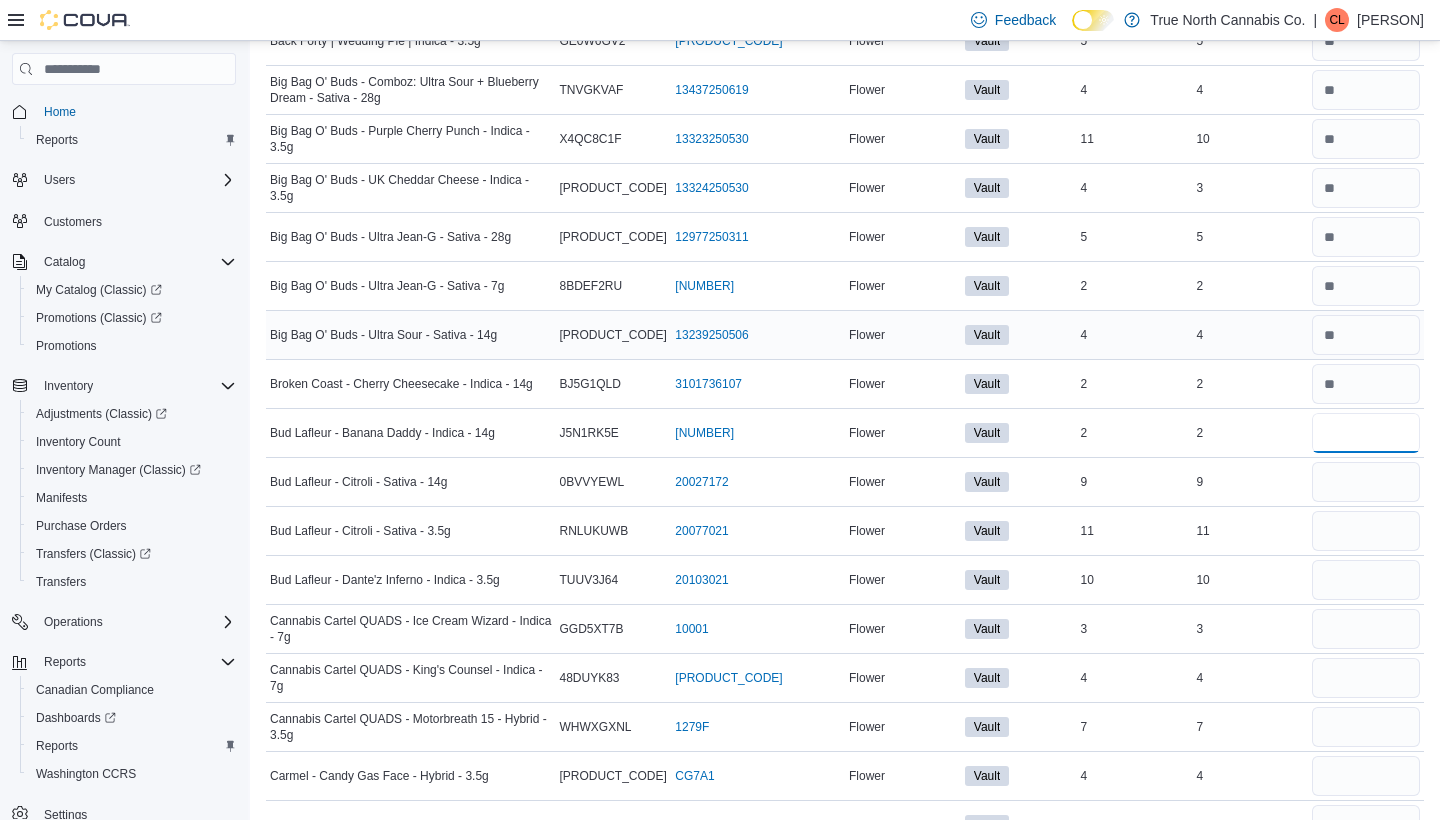 type on "*" 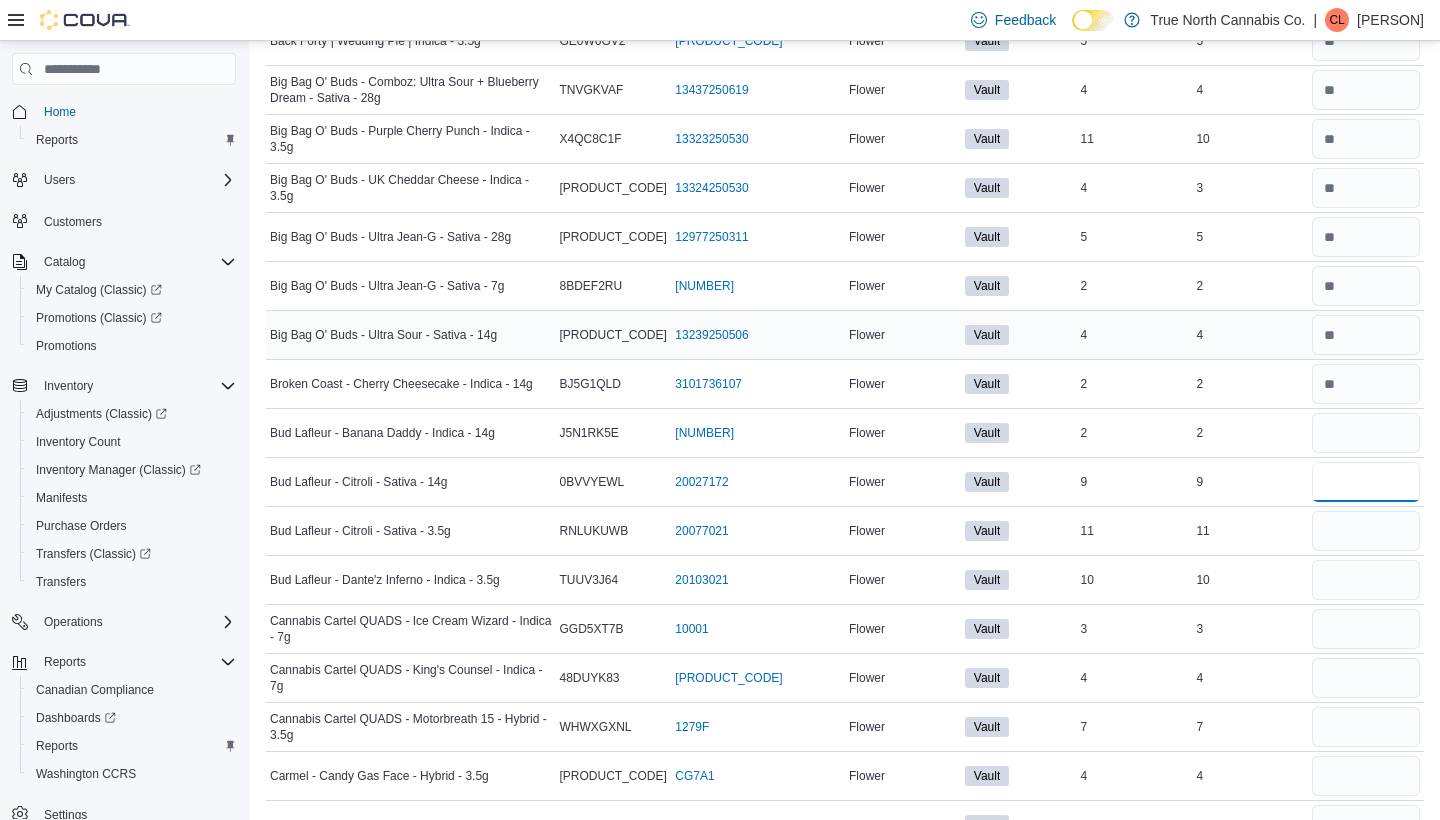 type 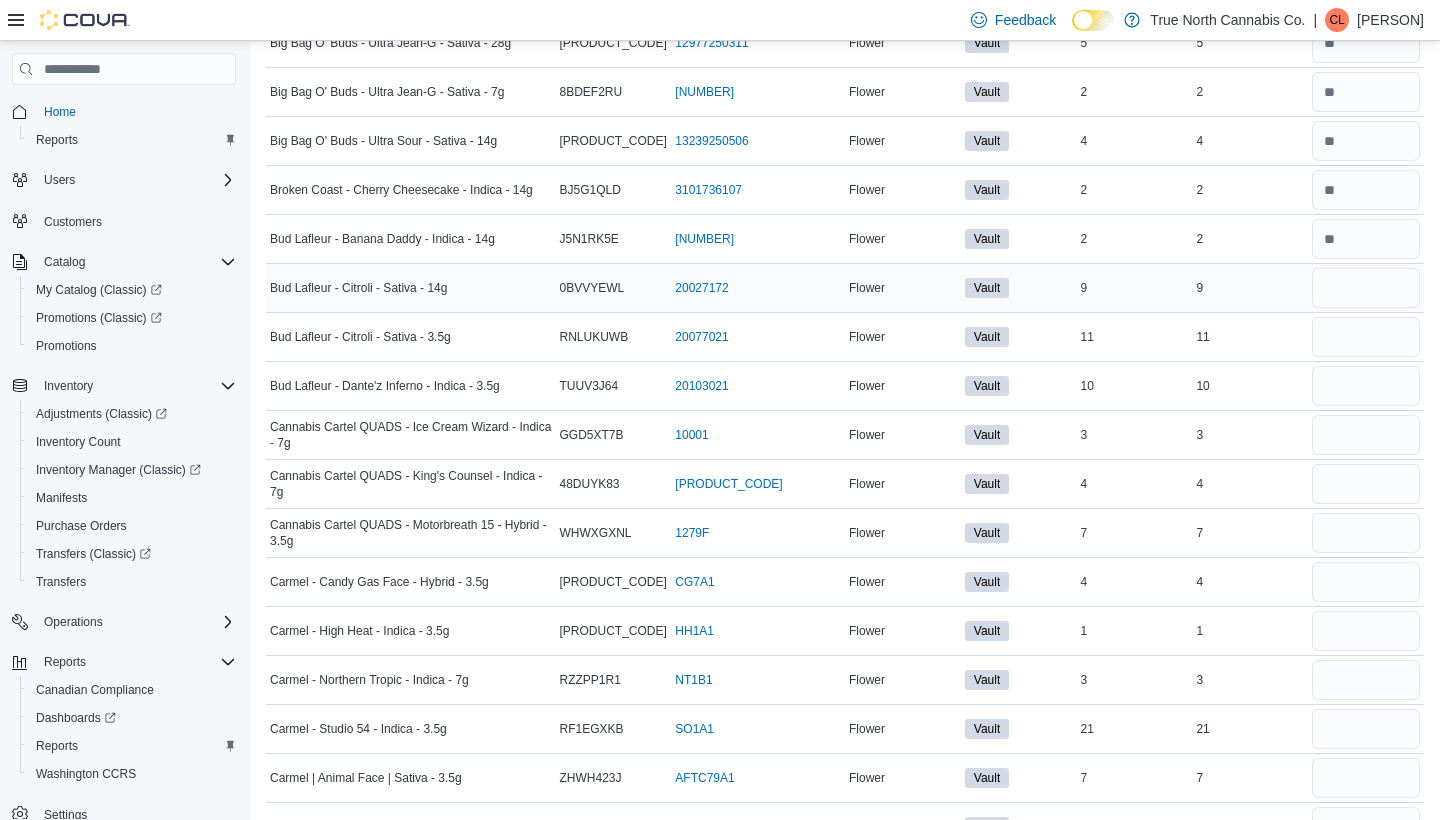 scroll, scrollTop: 1275, scrollLeft: 0, axis: vertical 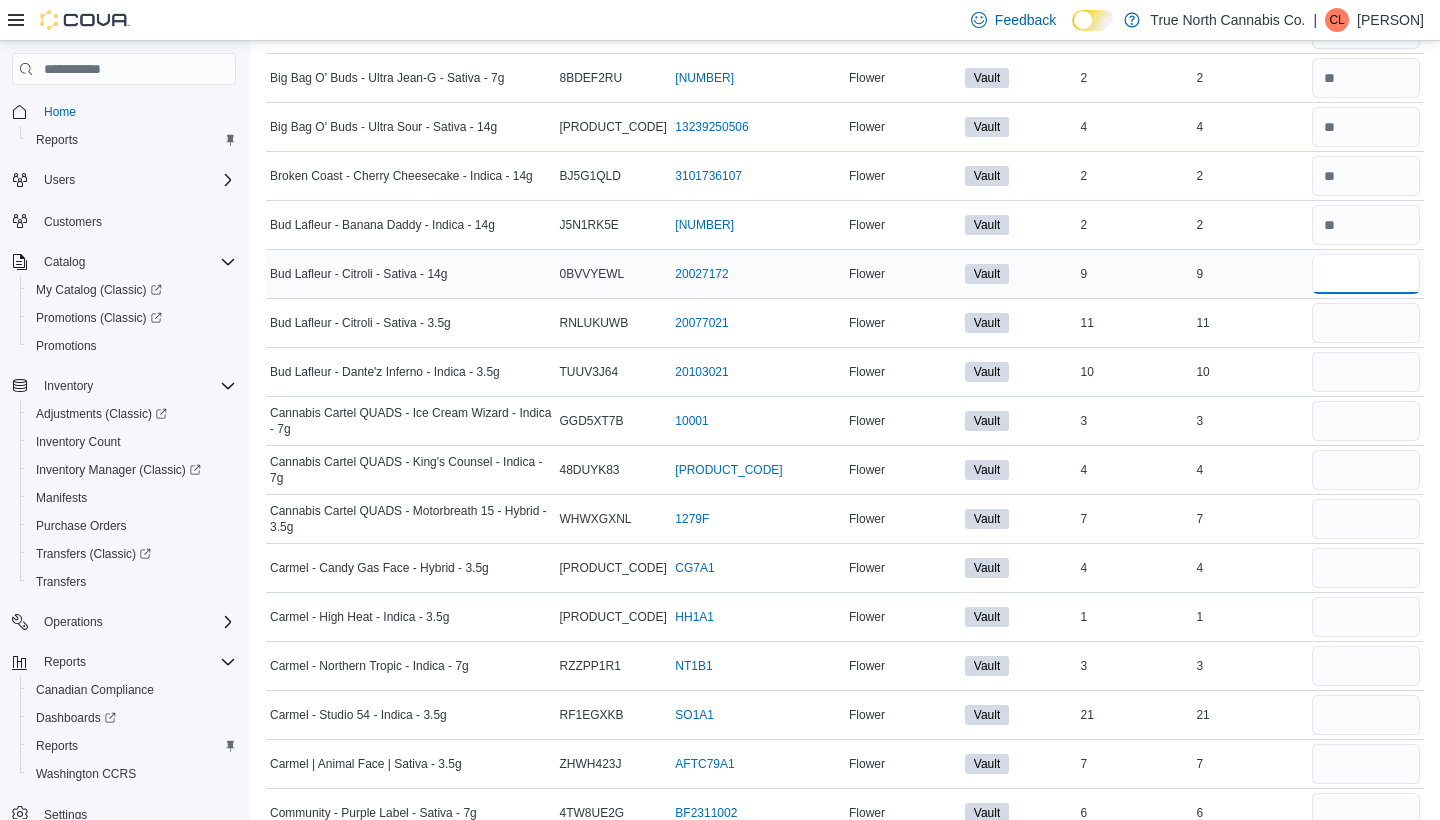 click at bounding box center [1366, 274] 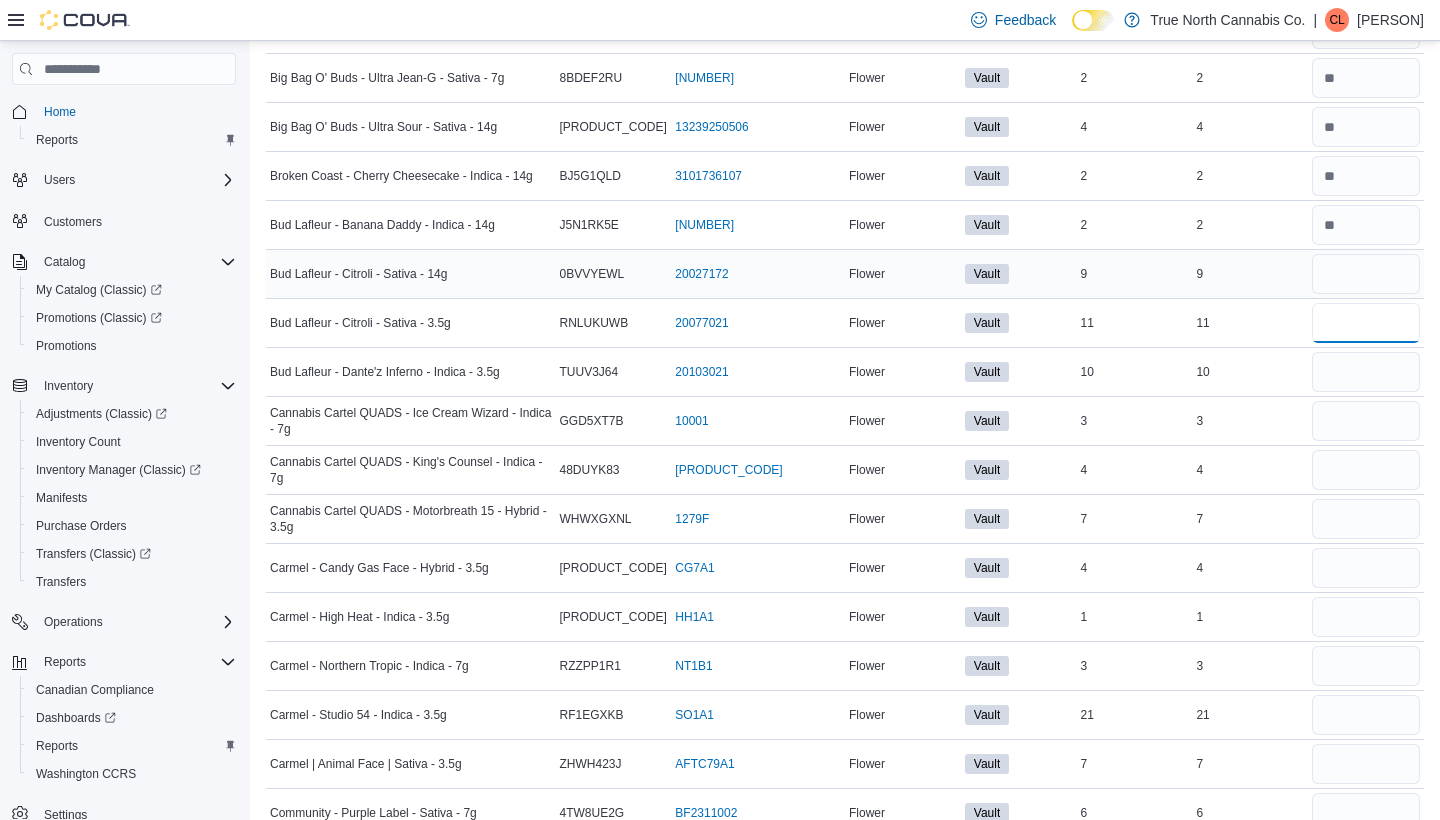 type 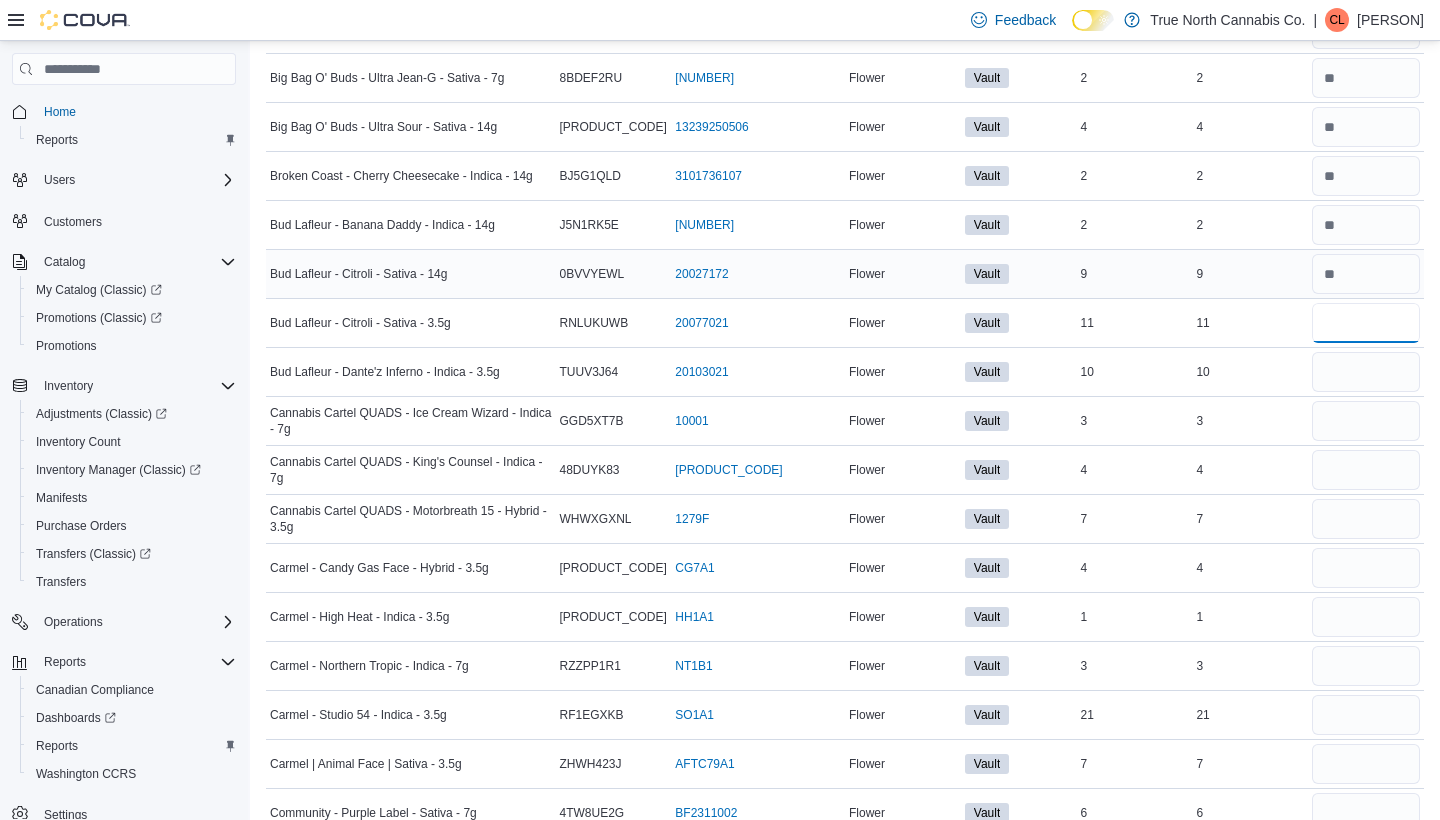type on "**" 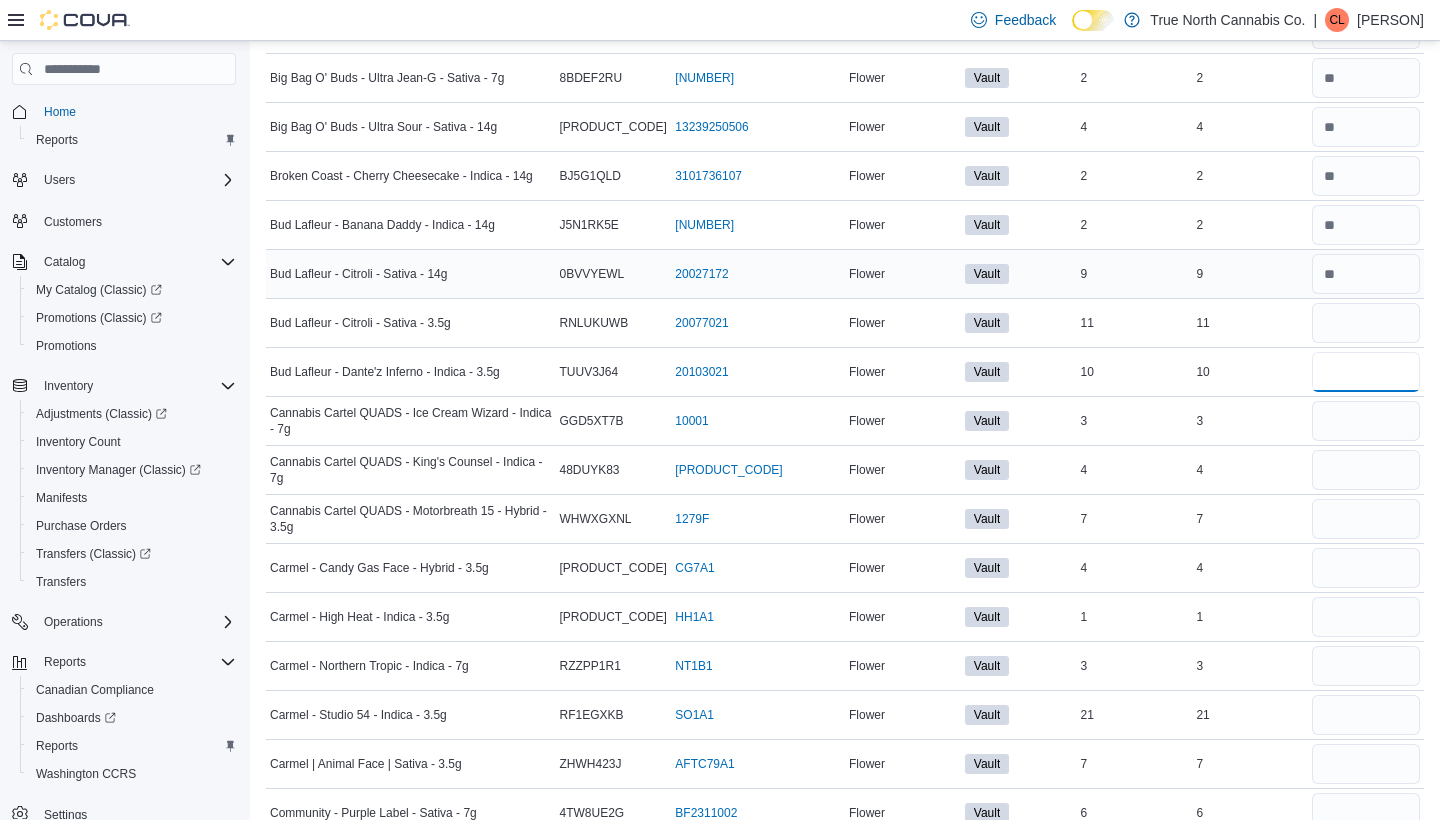 type 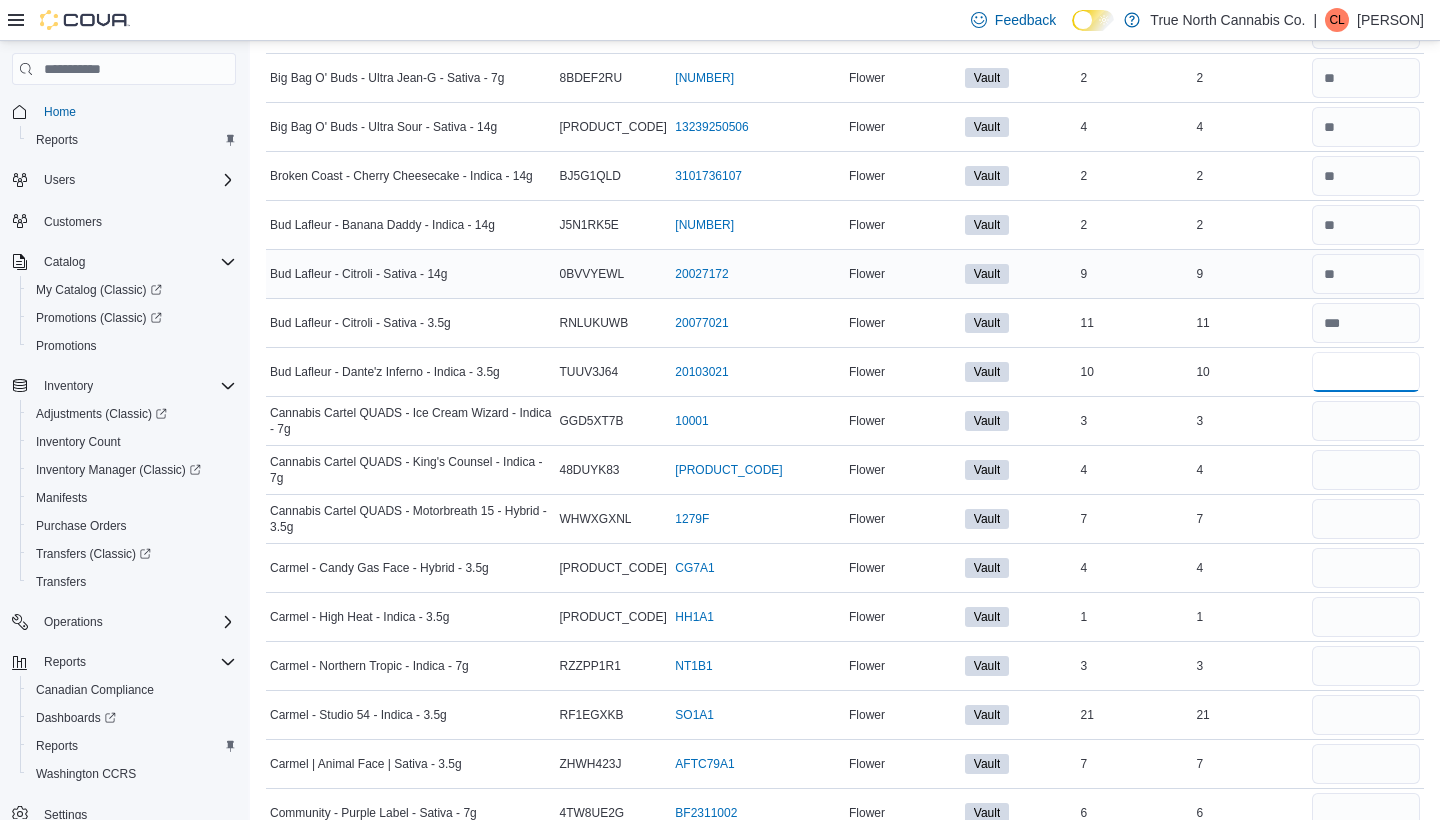 type on "**" 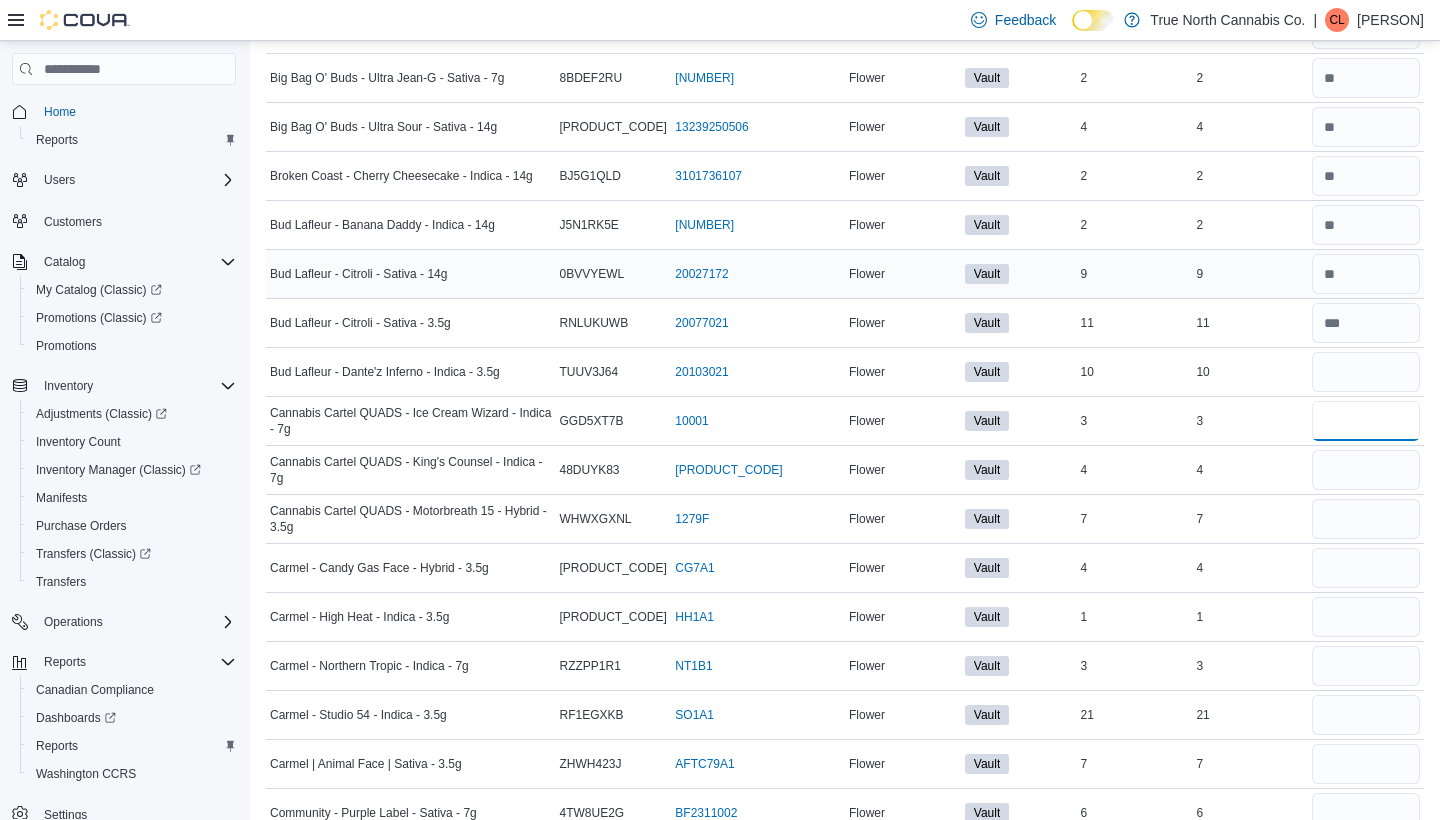type 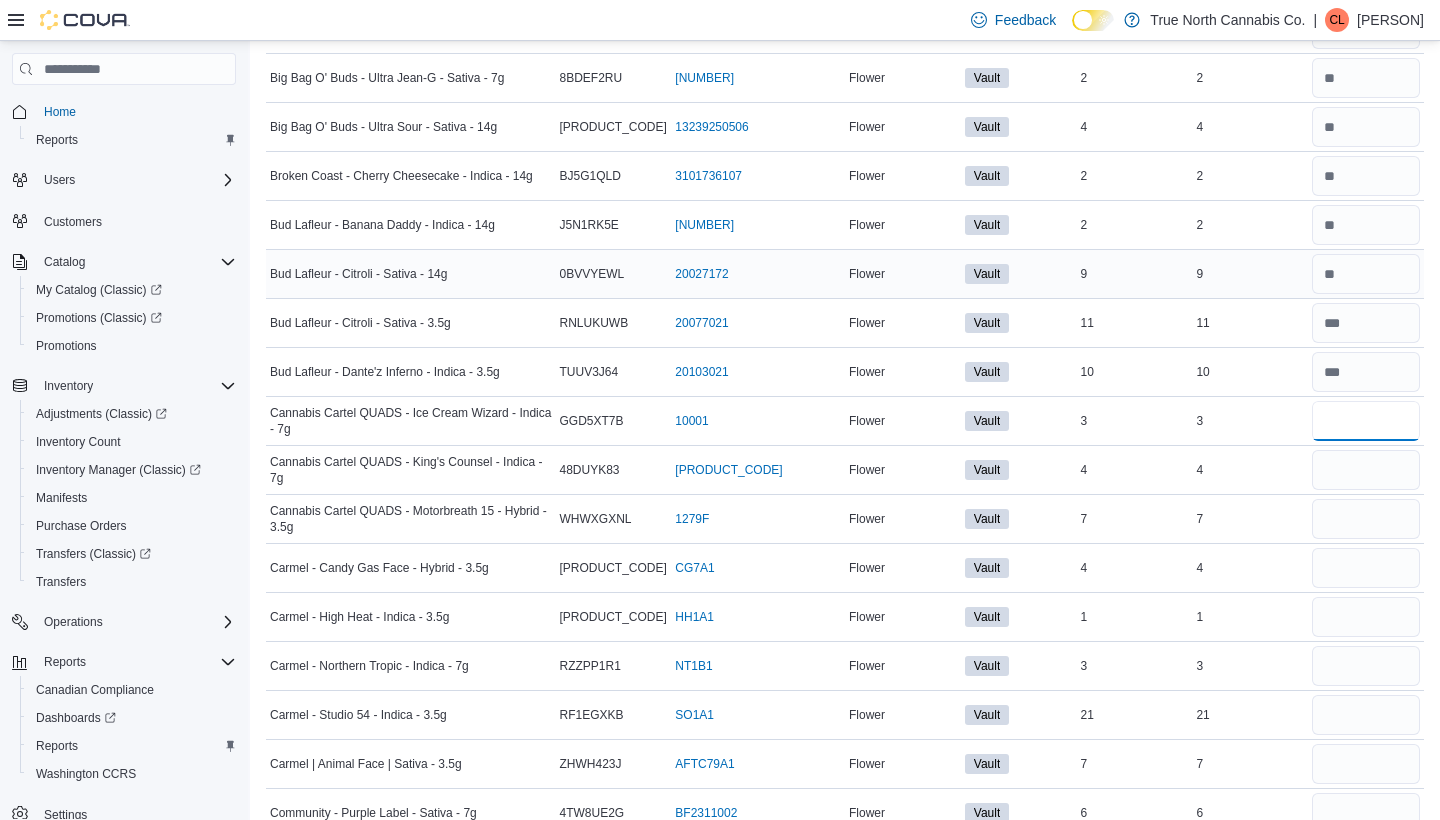 type on "*" 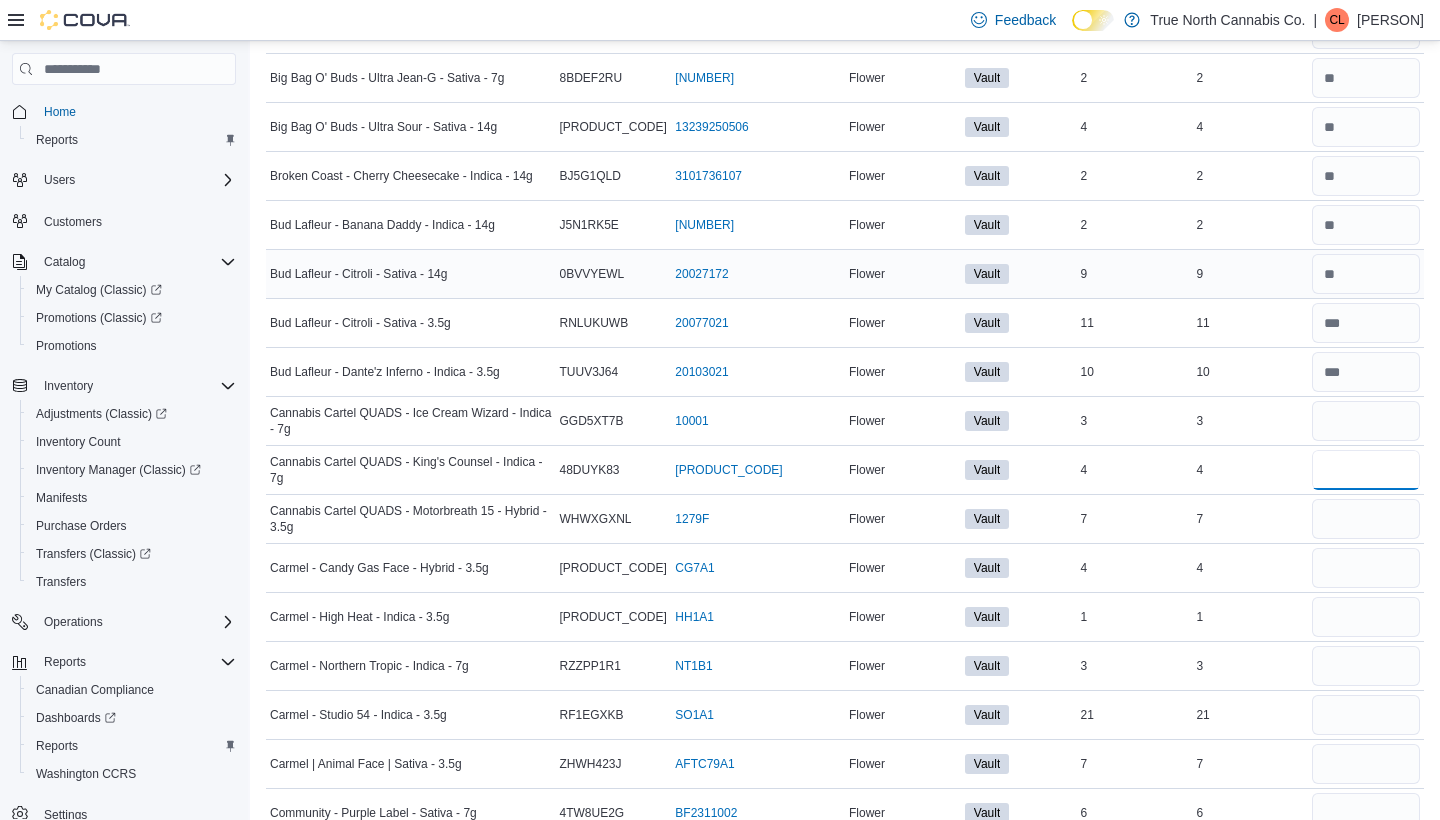 type 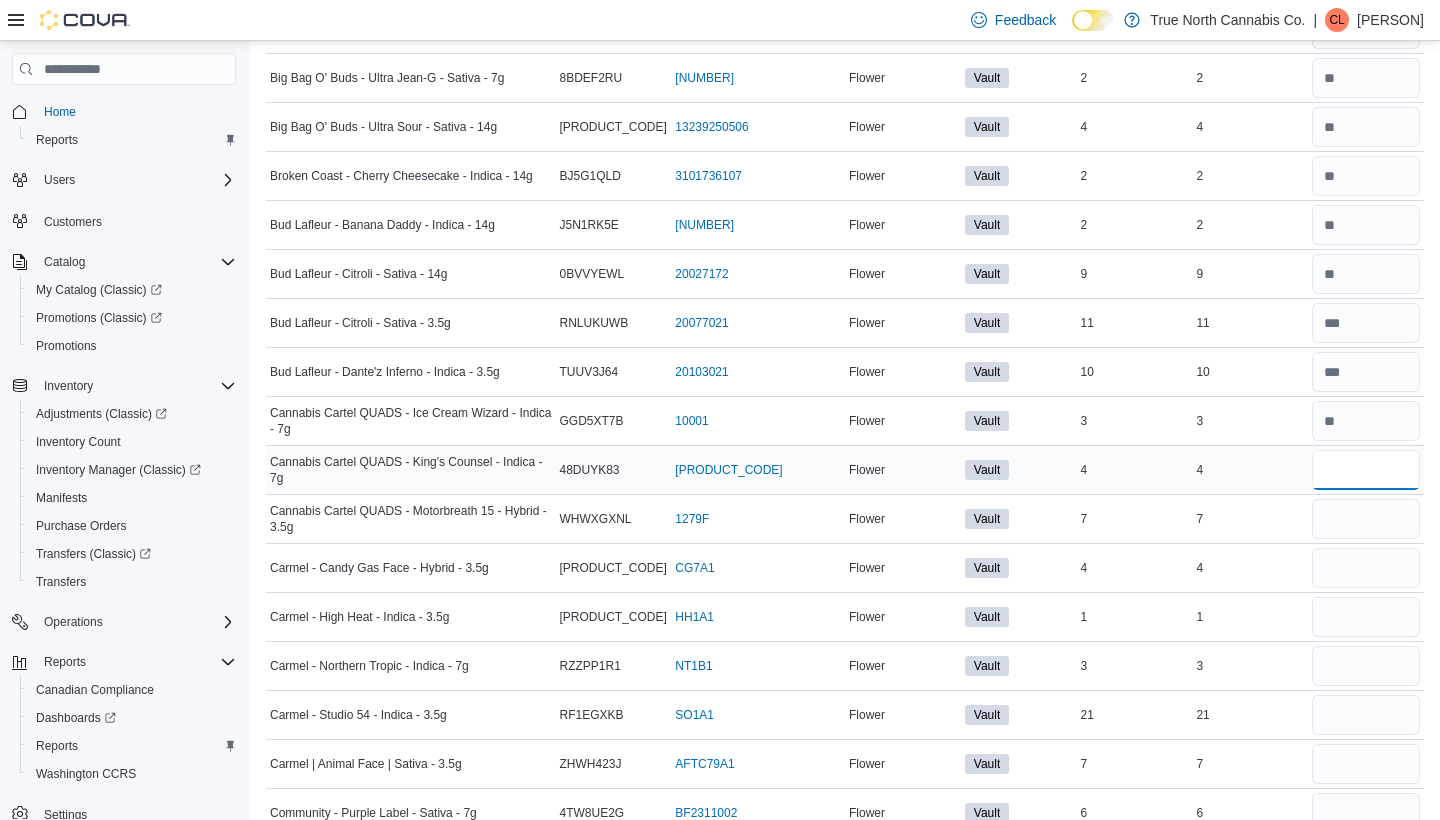 type on "*" 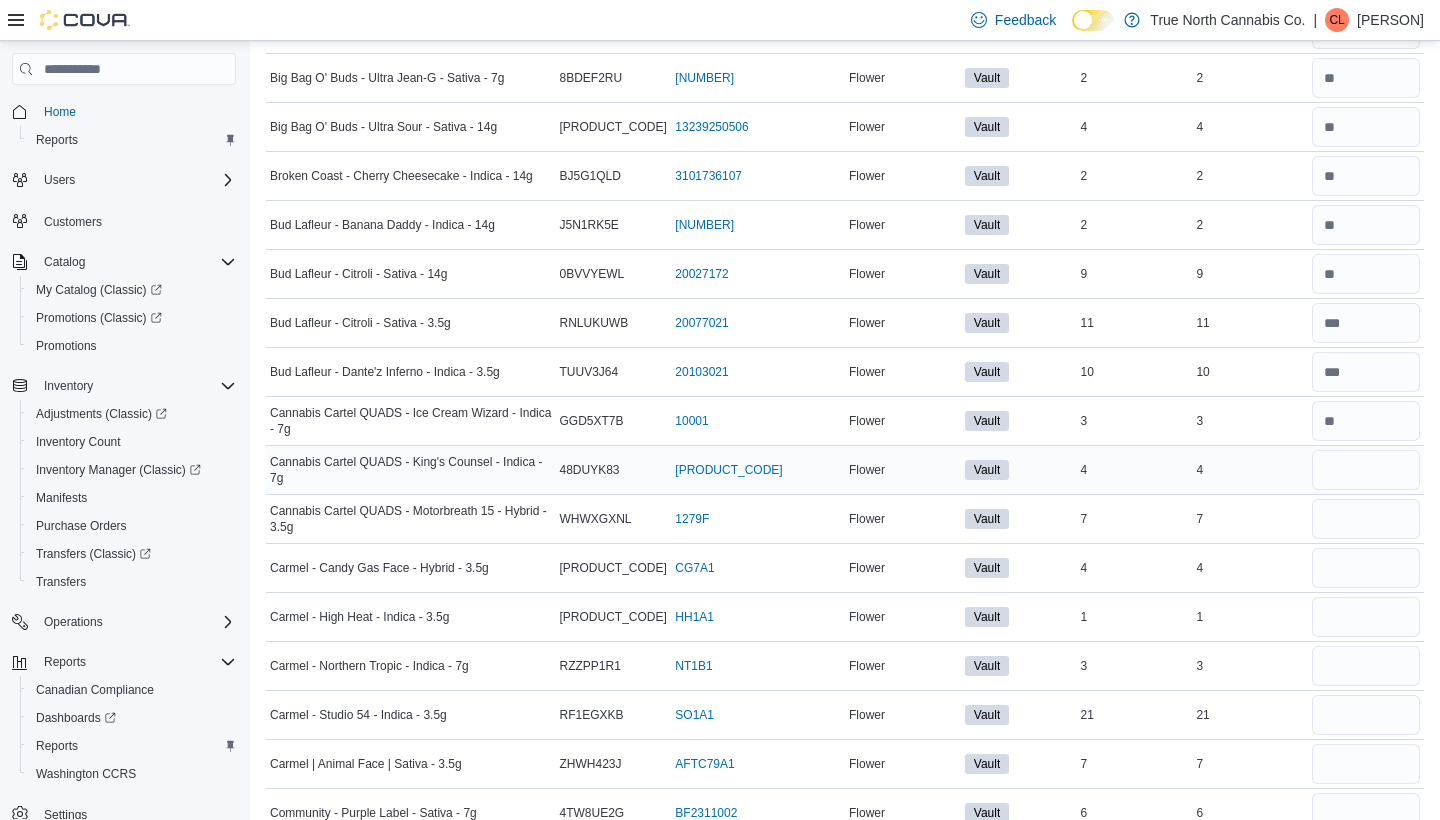 type 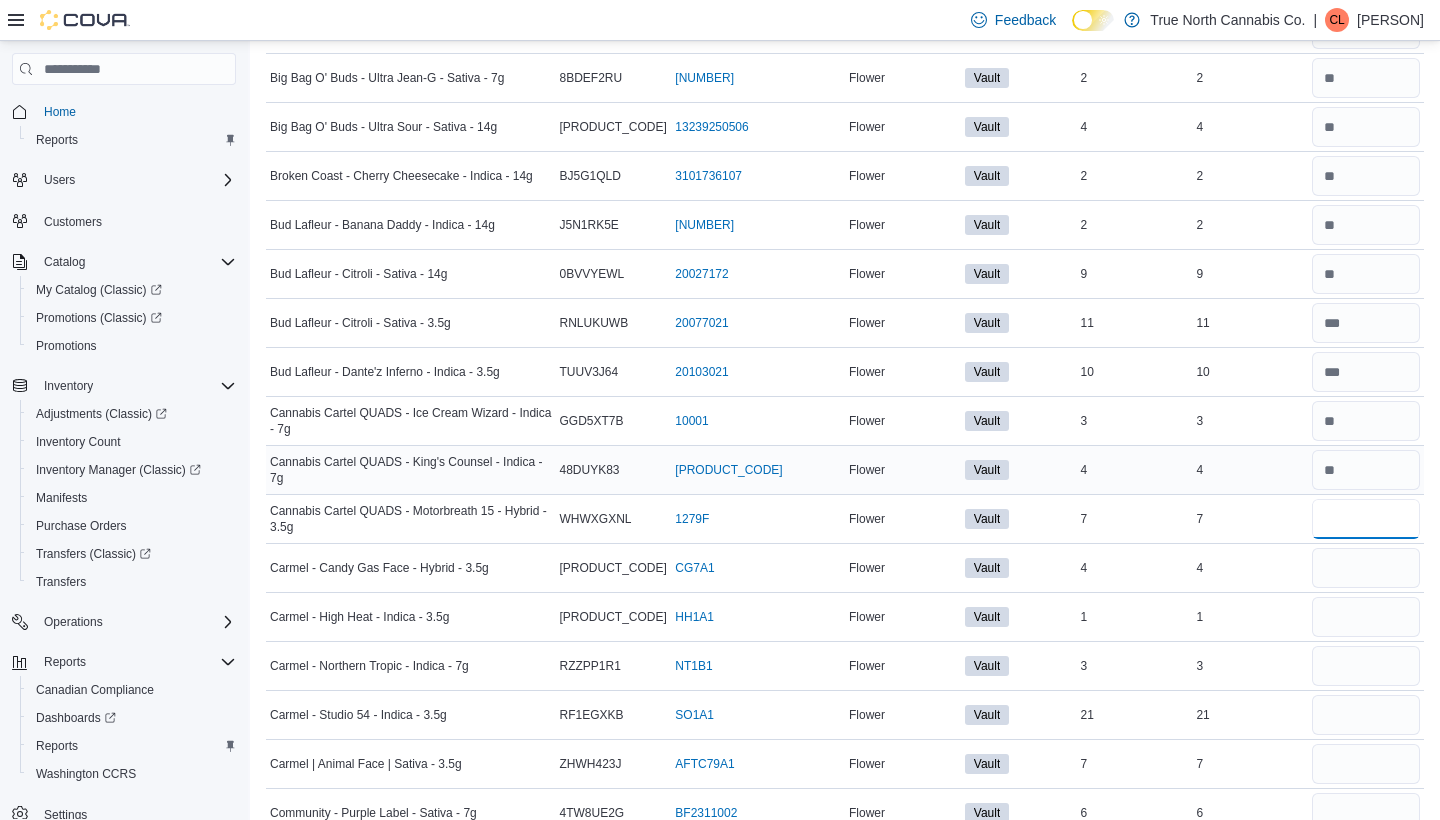 type on "*" 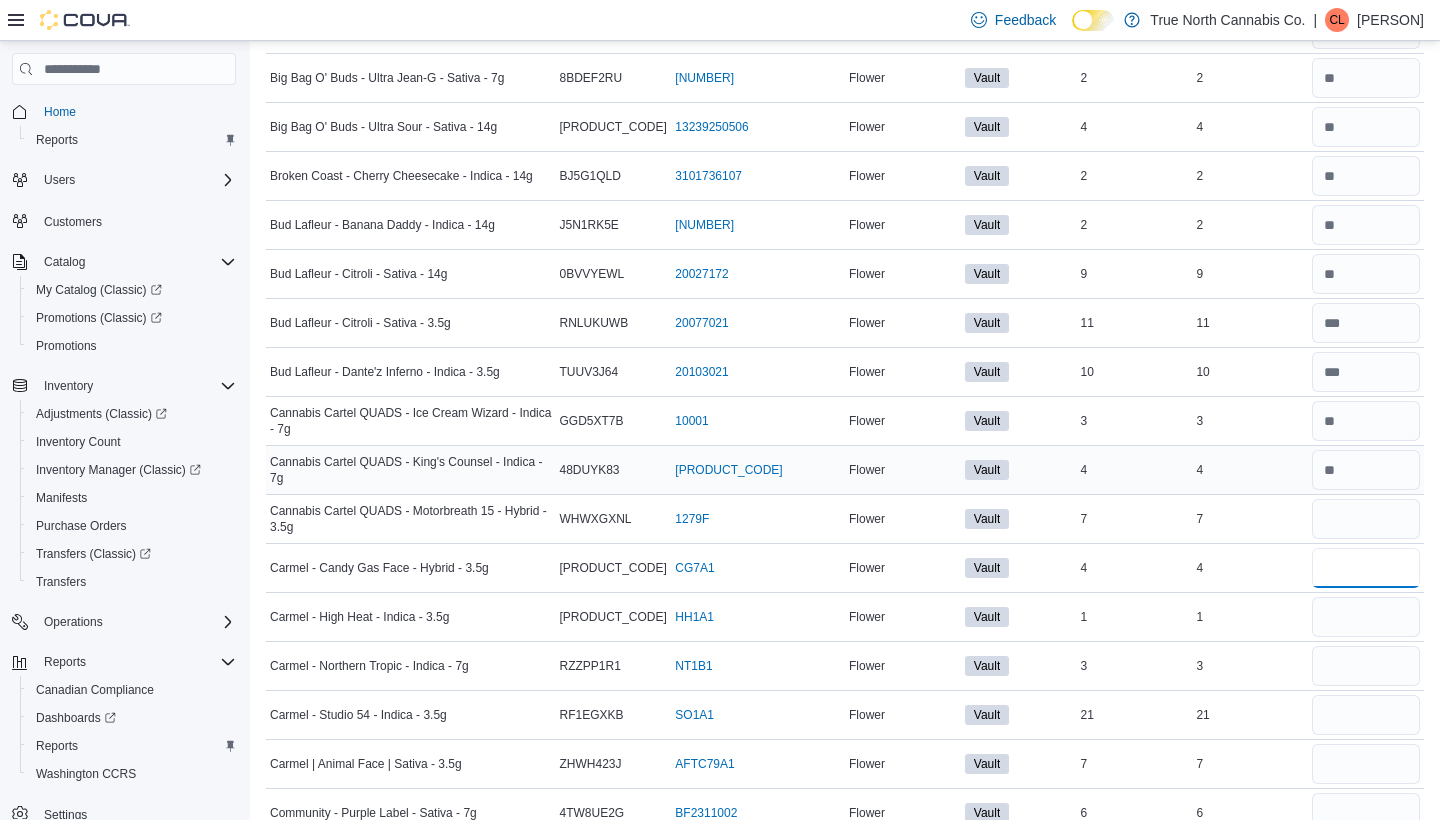 type 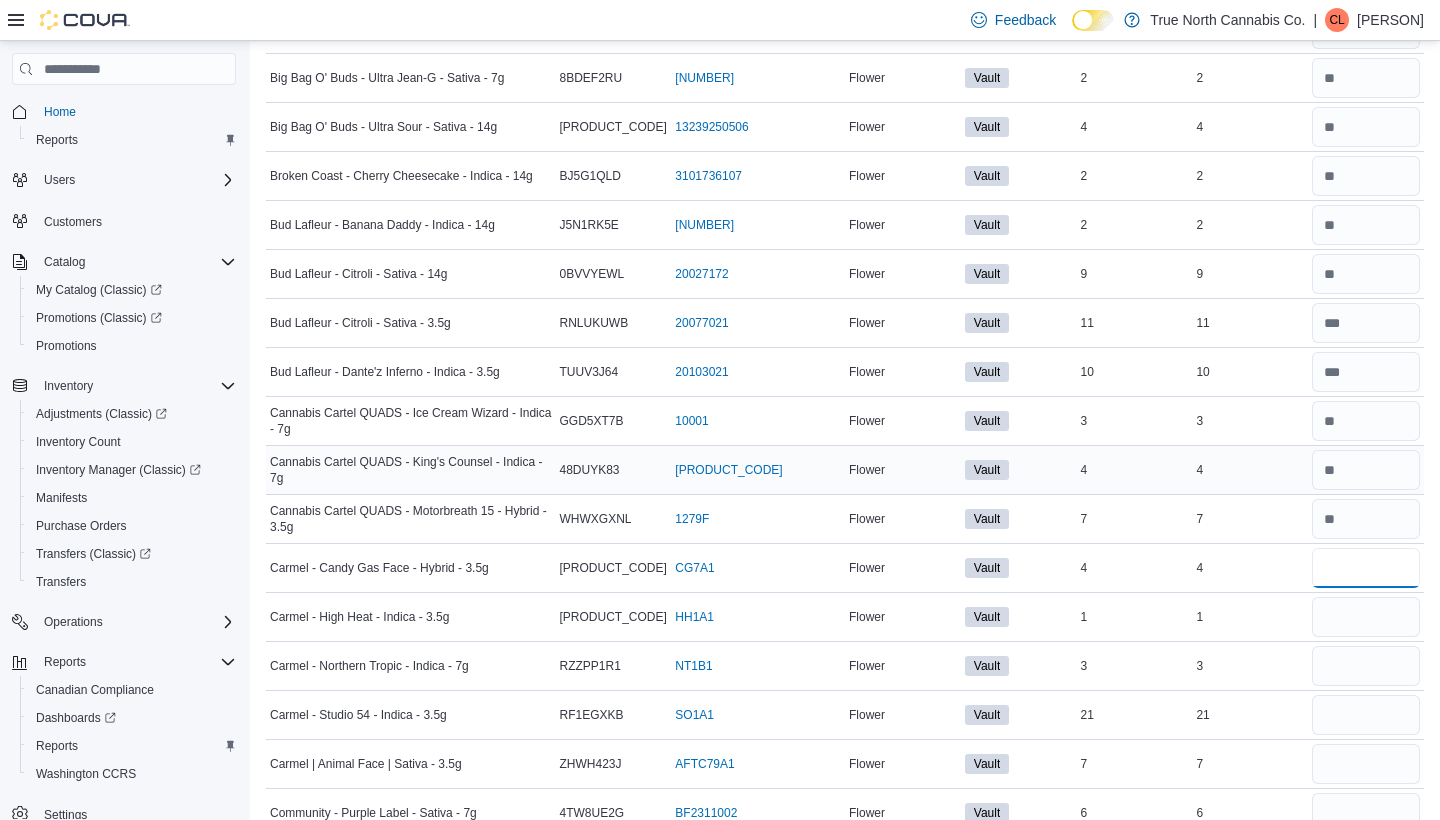 type on "*" 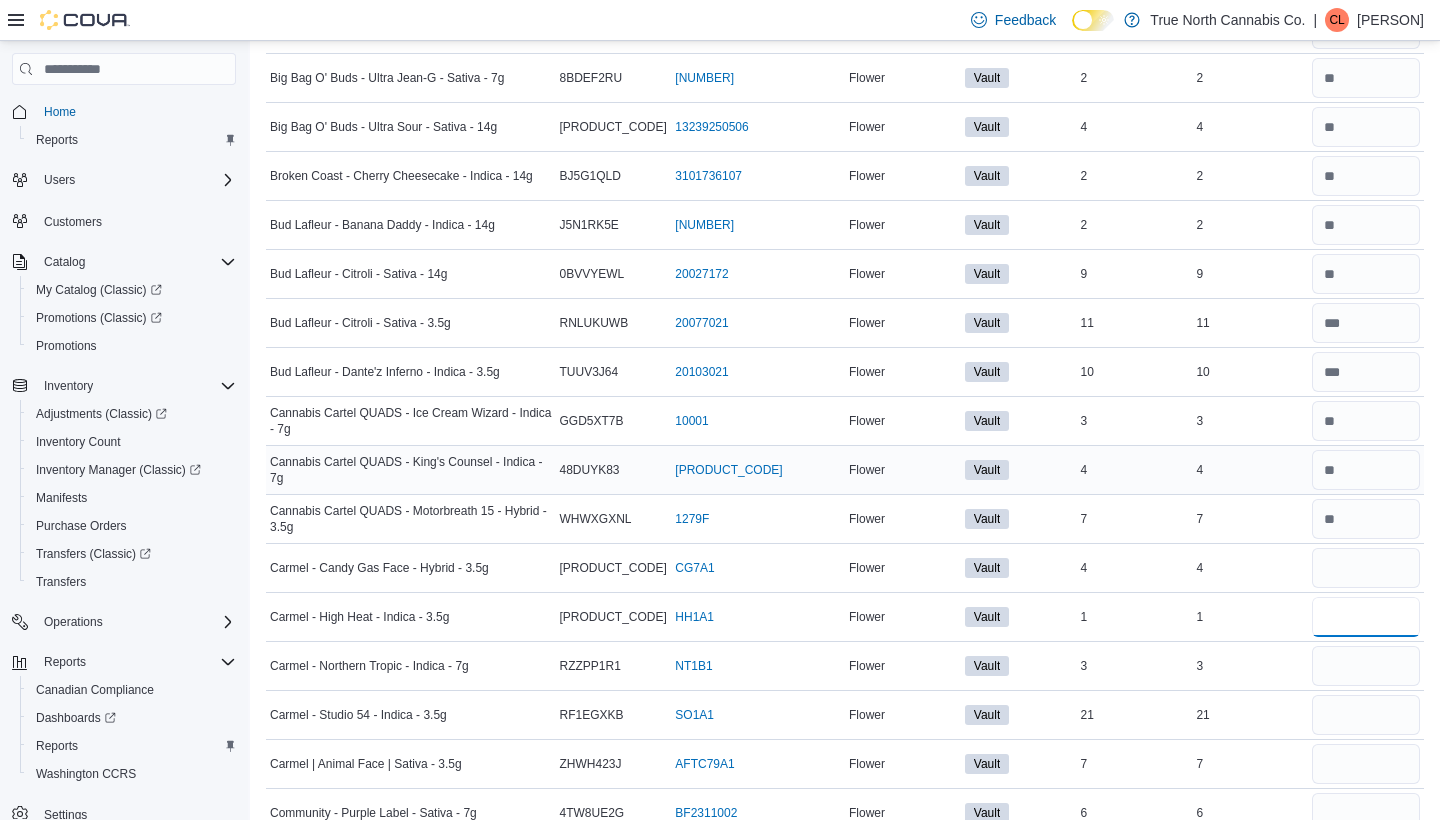type 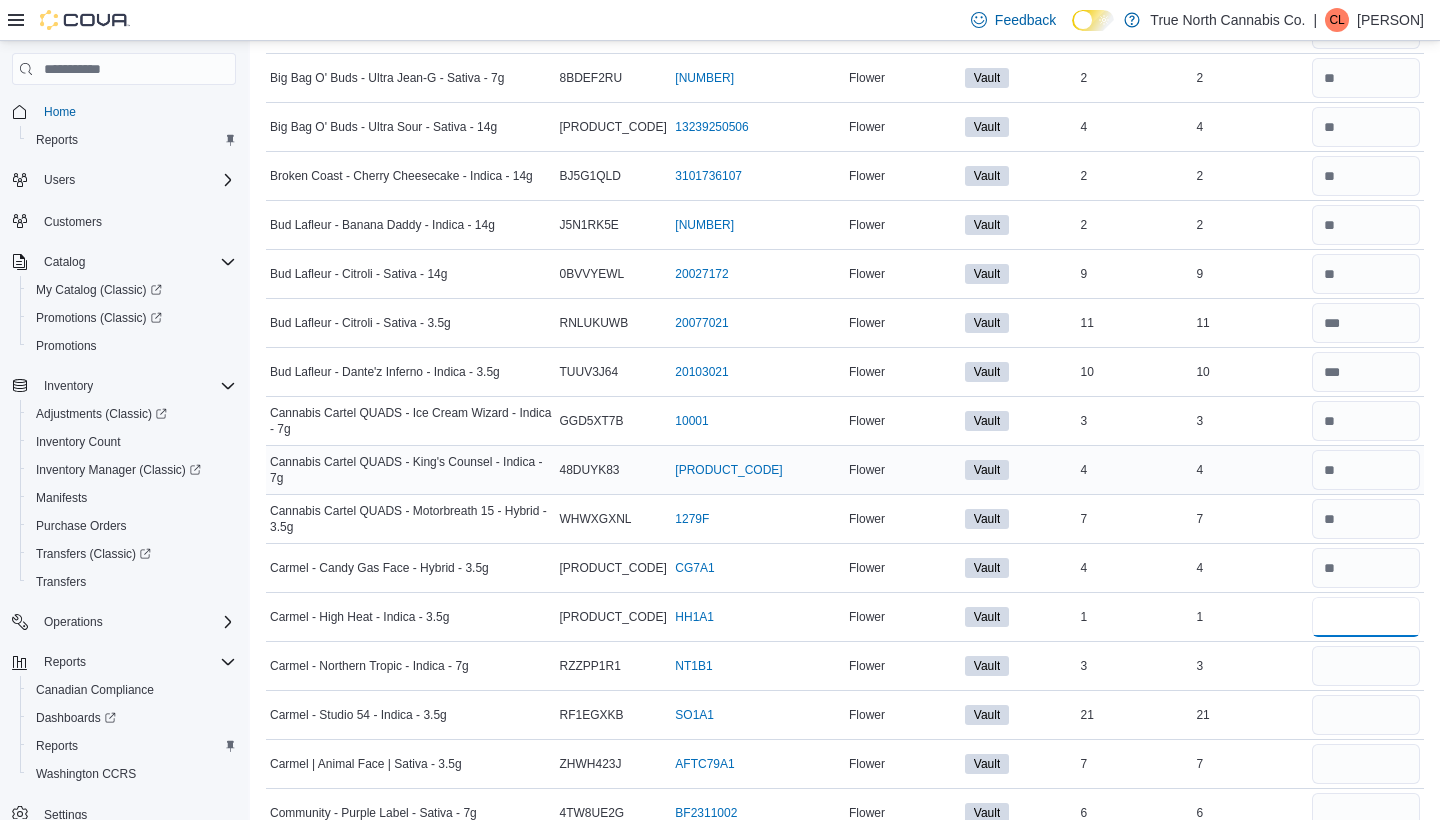 type on "*" 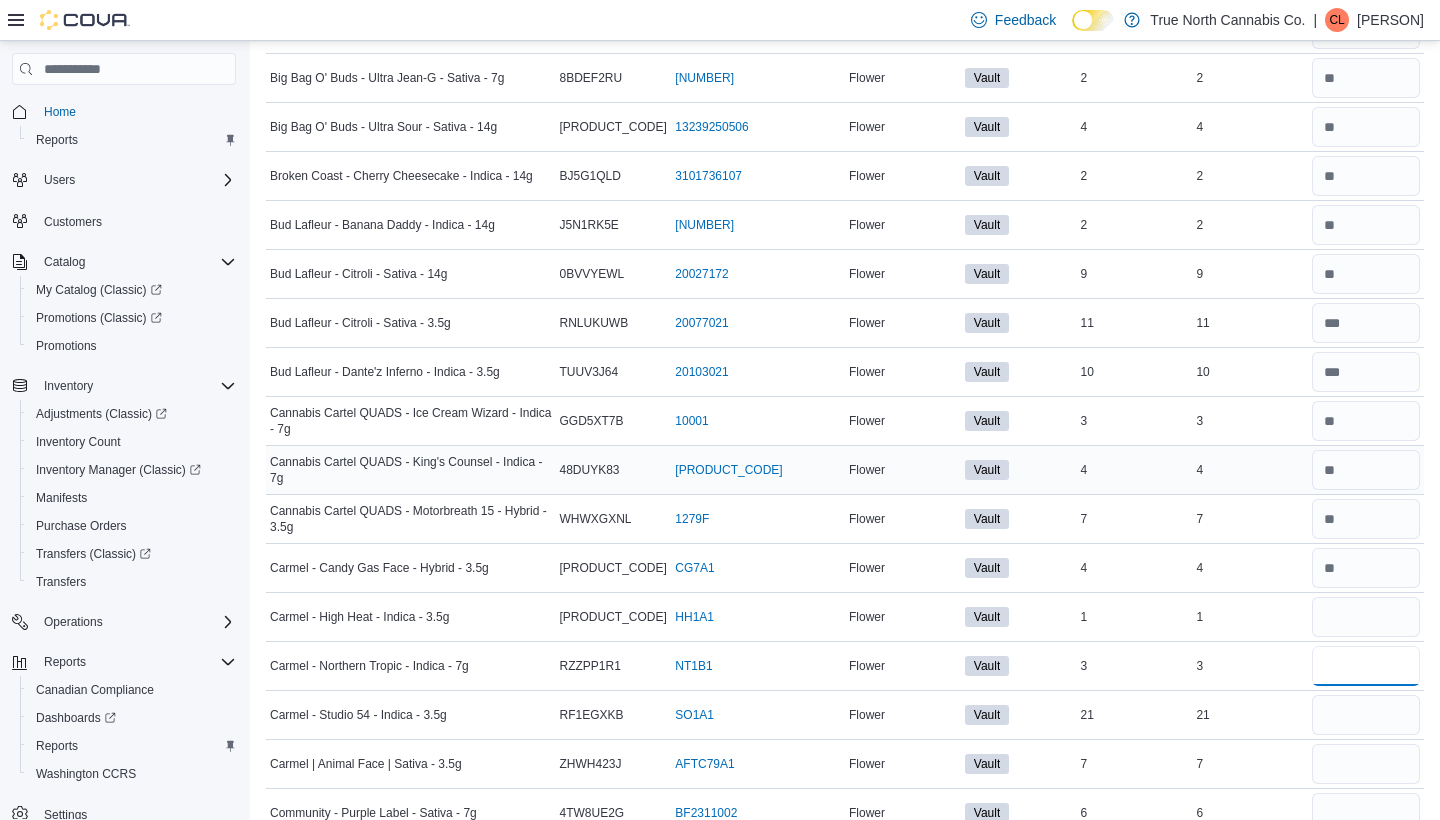 type 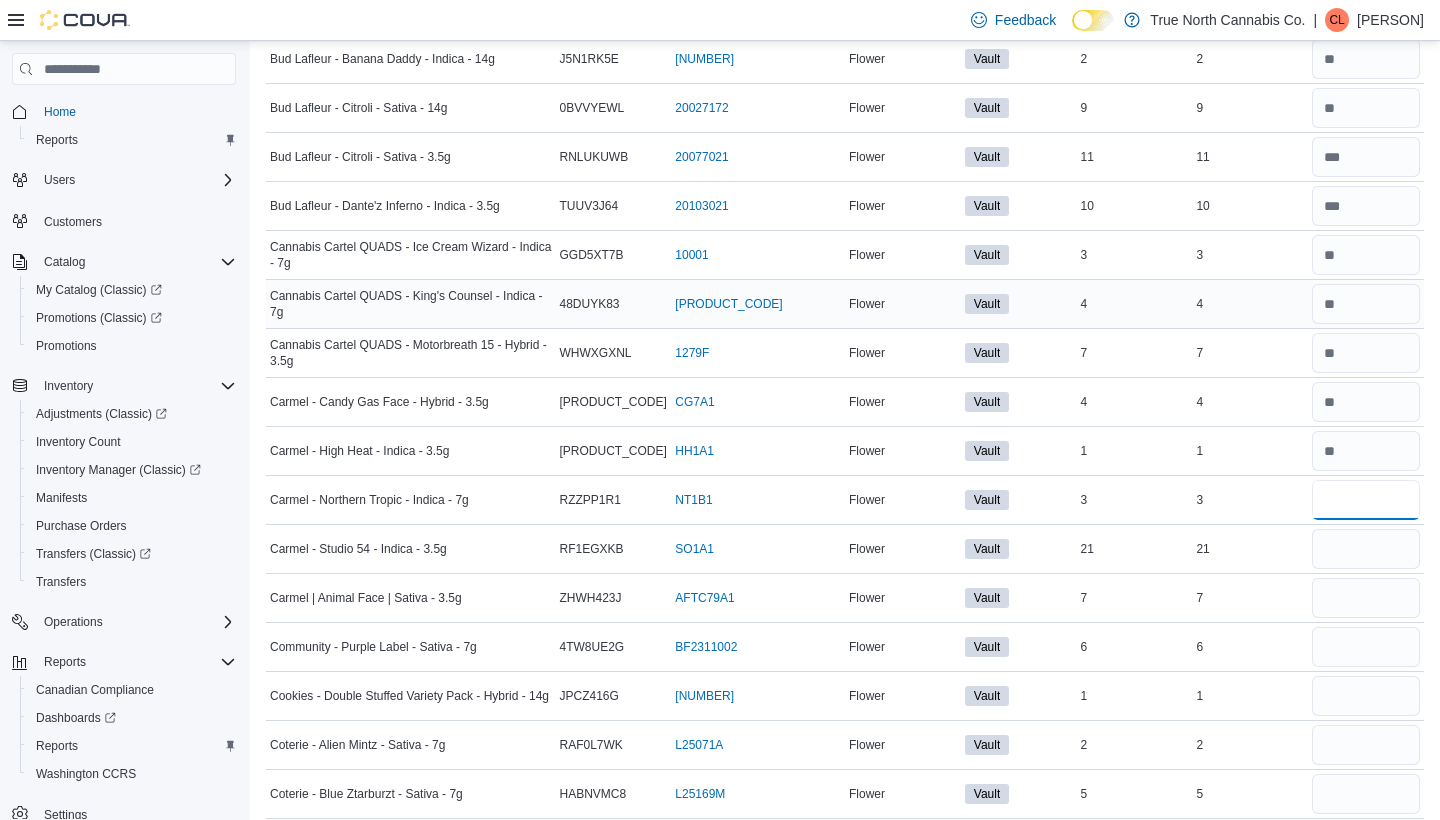 scroll, scrollTop: 1444, scrollLeft: 0, axis: vertical 